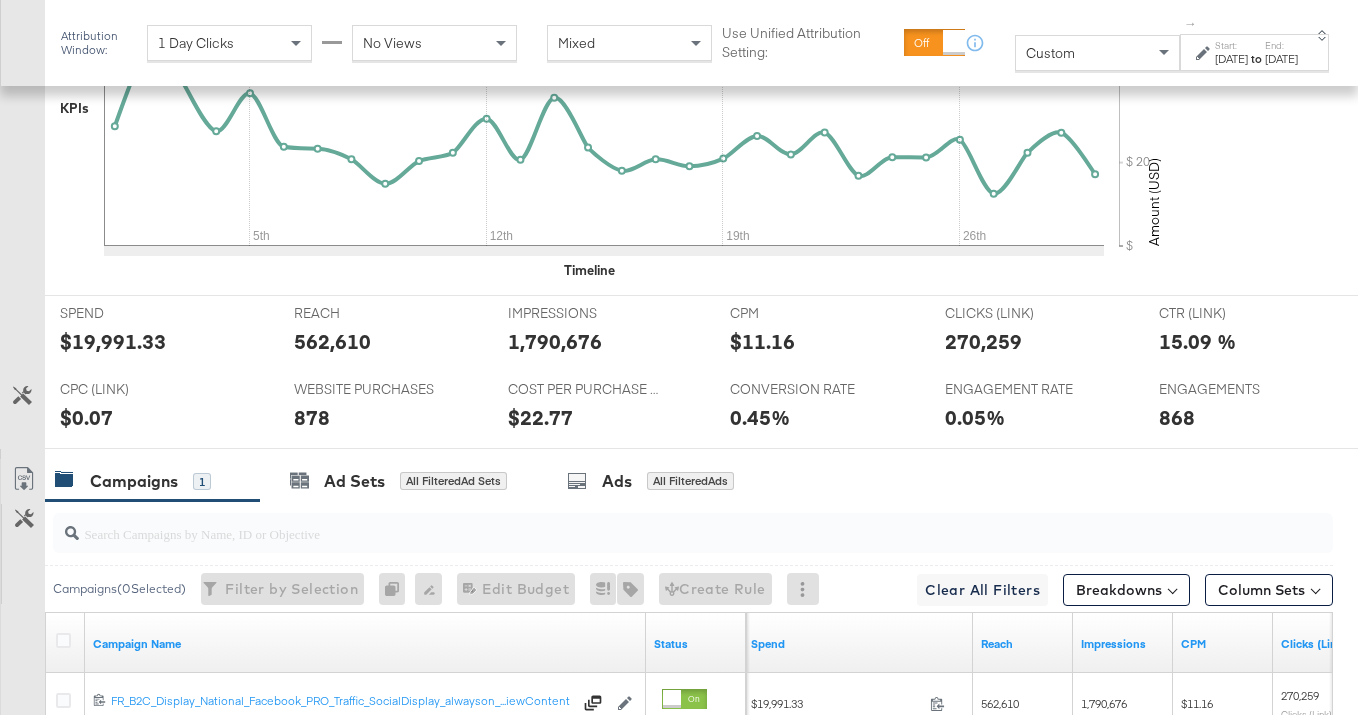 scroll, scrollTop: 865, scrollLeft: 0, axis: vertical 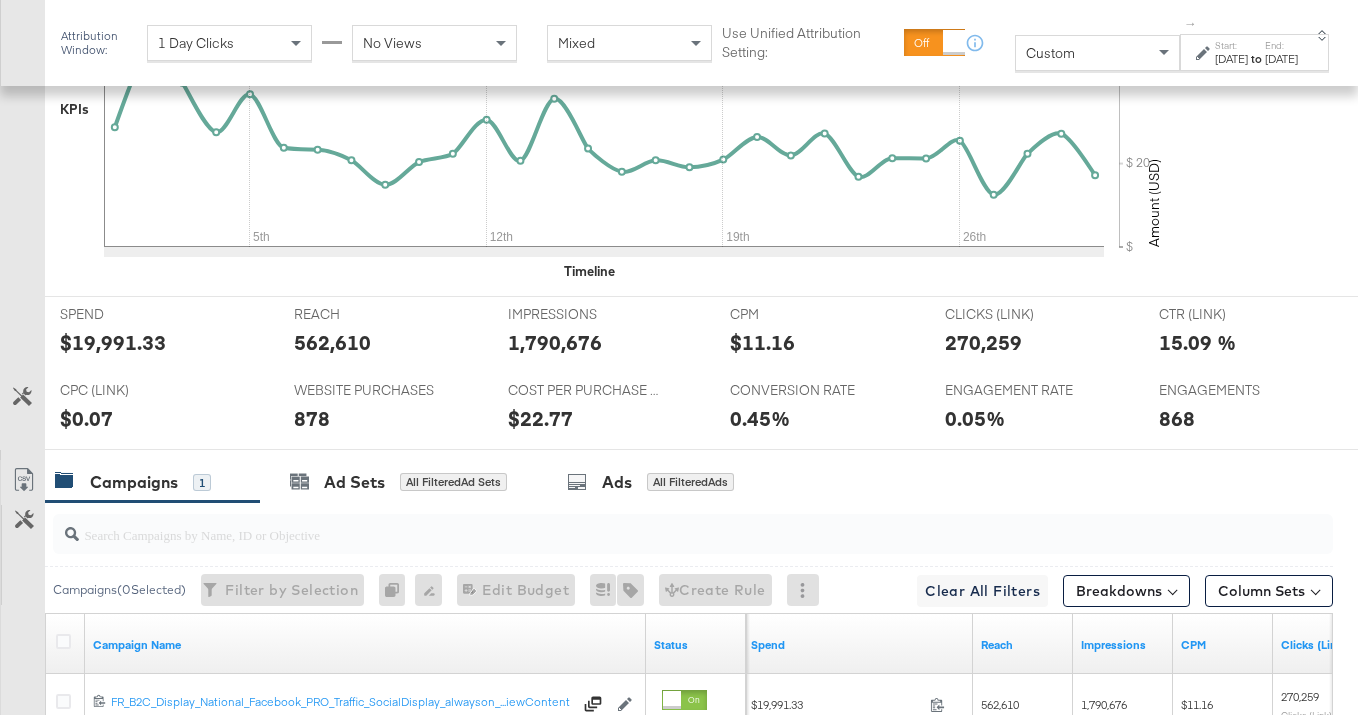 click on "Campaigns 1" at bounding box center (152, 482) 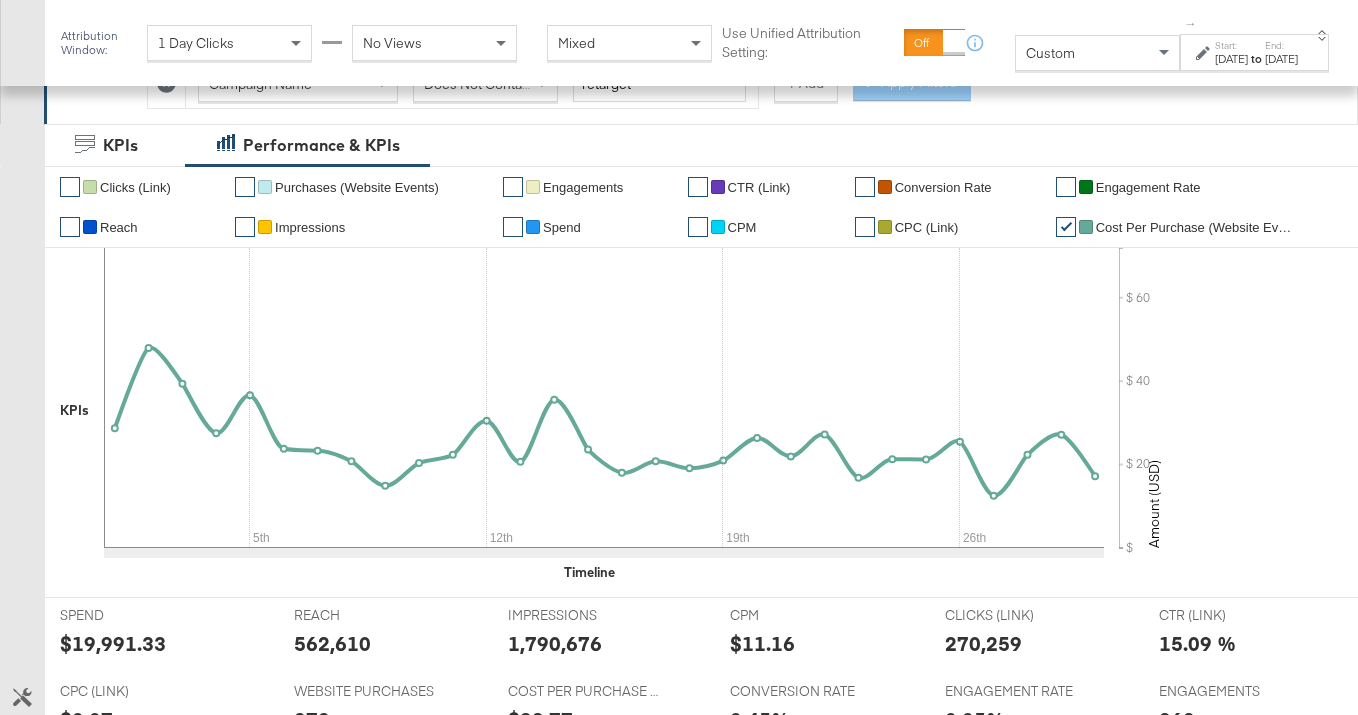 scroll, scrollTop: 88, scrollLeft: 0, axis: vertical 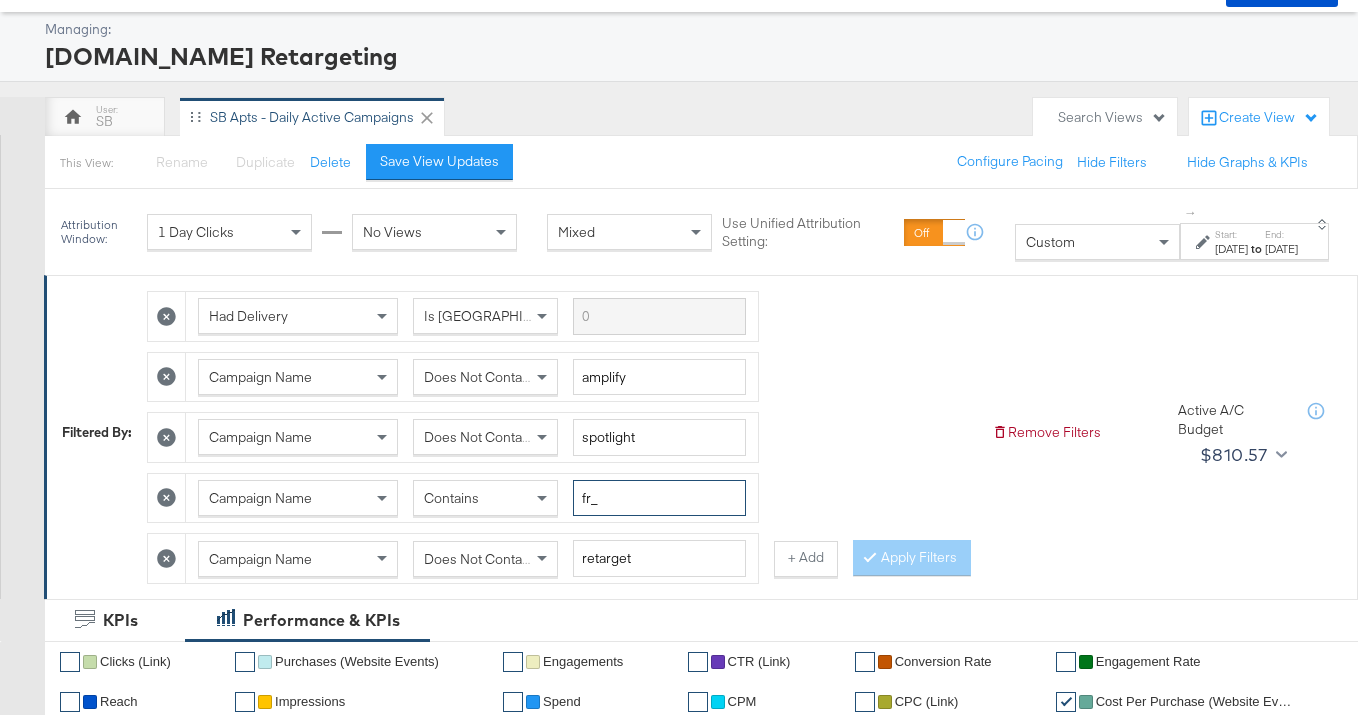 drag, startPoint x: 590, startPoint y: 492, endPoint x: 569, endPoint y: 494, distance: 21.095022 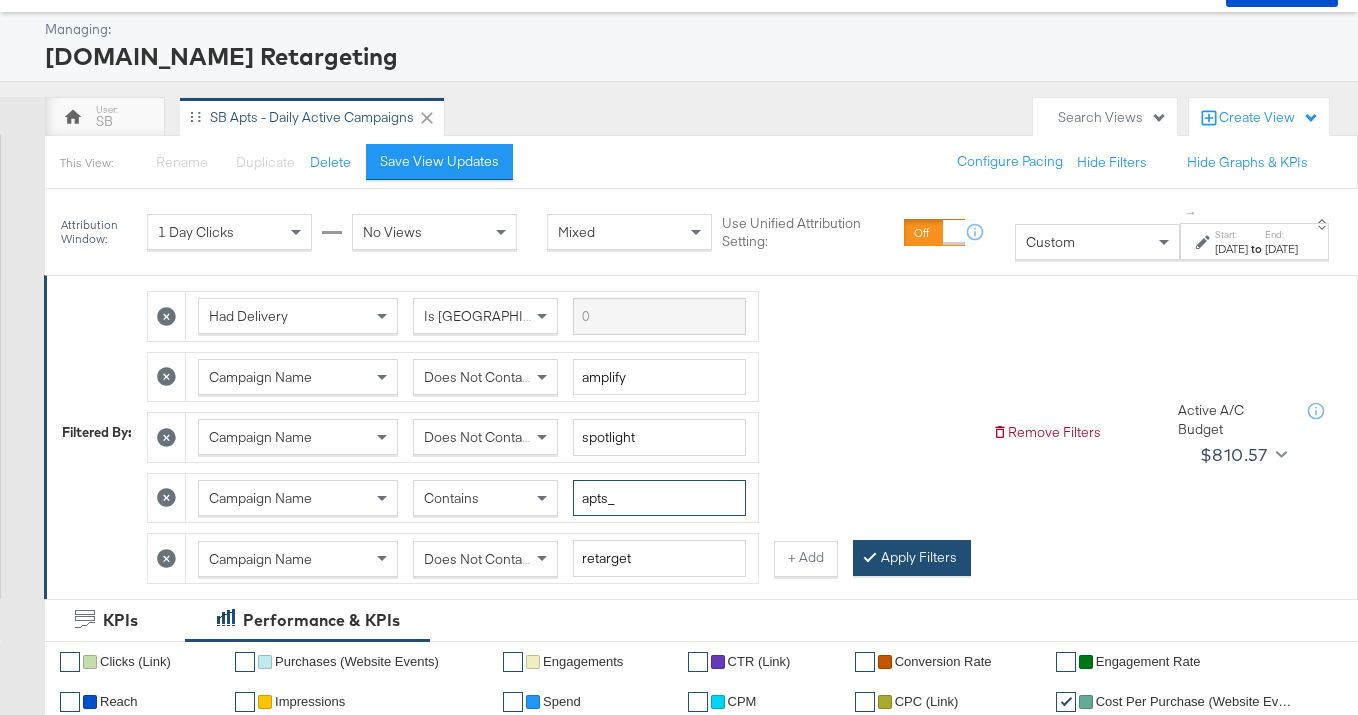 type on "apts_" 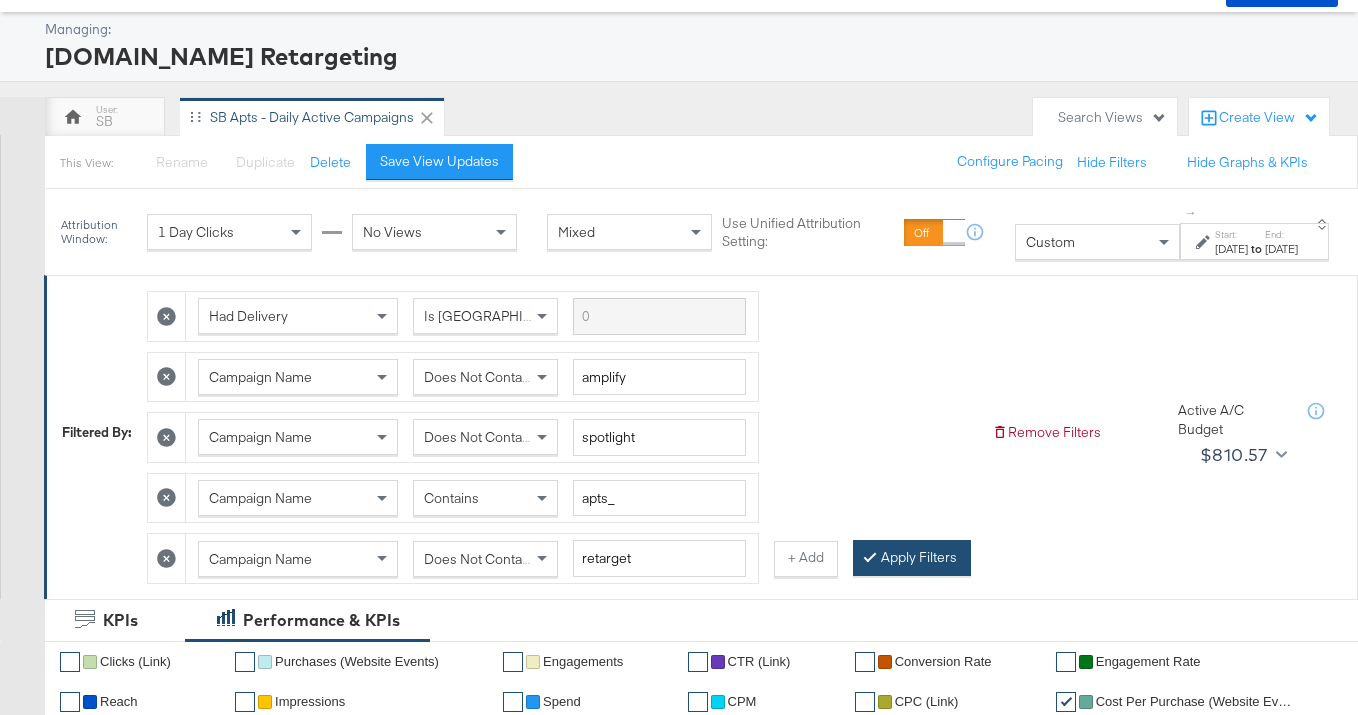 click on "Apply Filters" at bounding box center [912, 558] 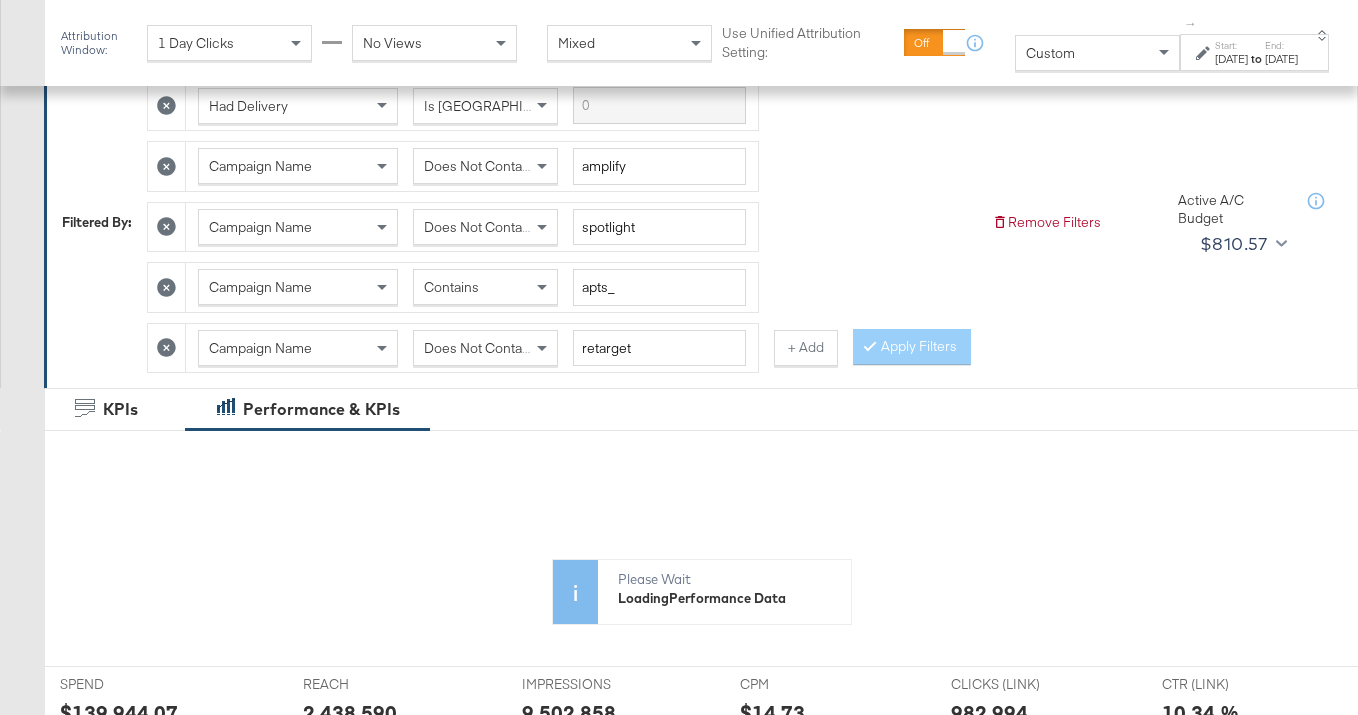 scroll, scrollTop: 149, scrollLeft: 0, axis: vertical 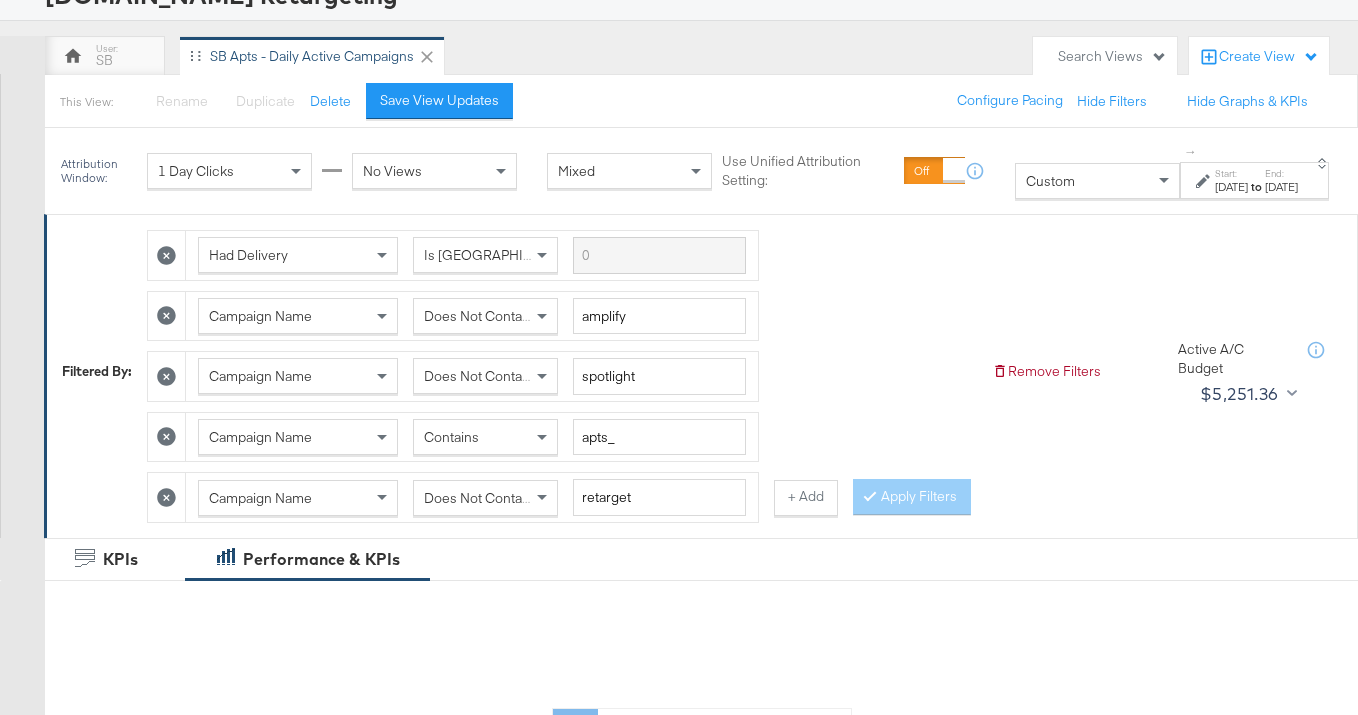 click on "[DATE]" at bounding box center [1231, 188] 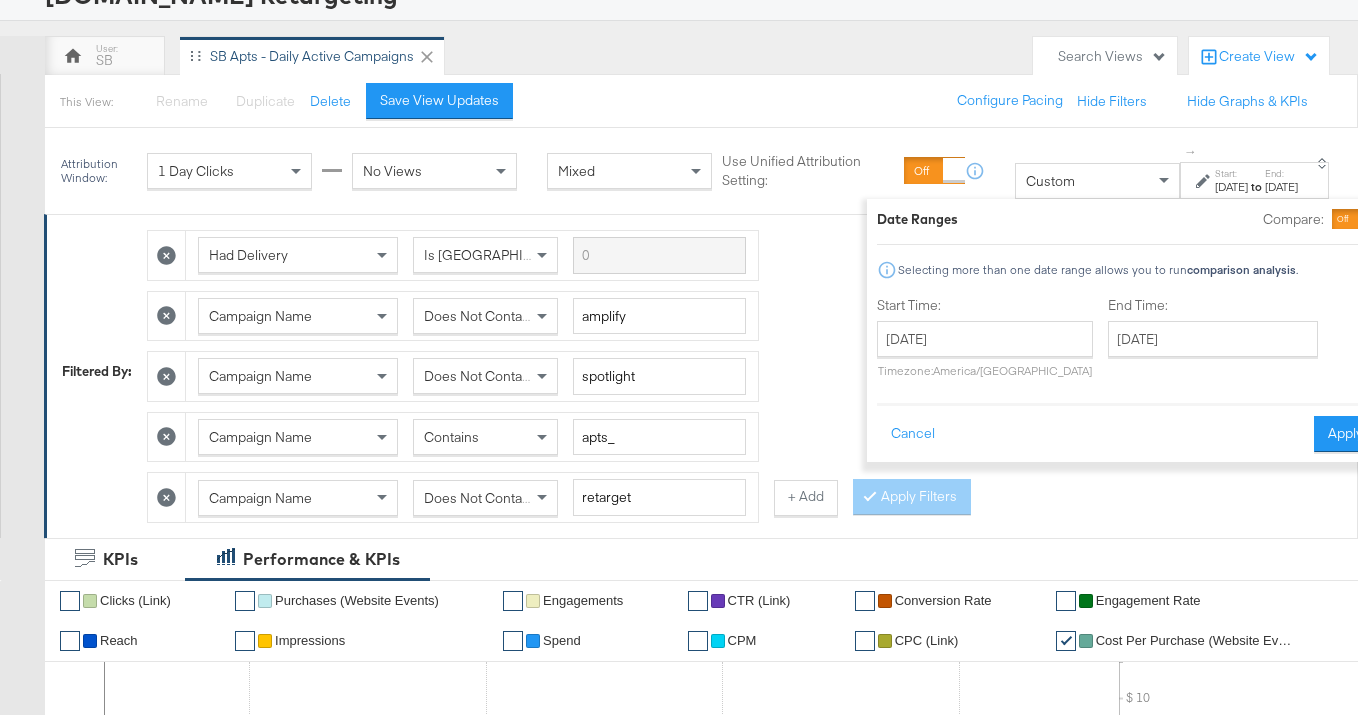 click at bounding box center (1354, 219) 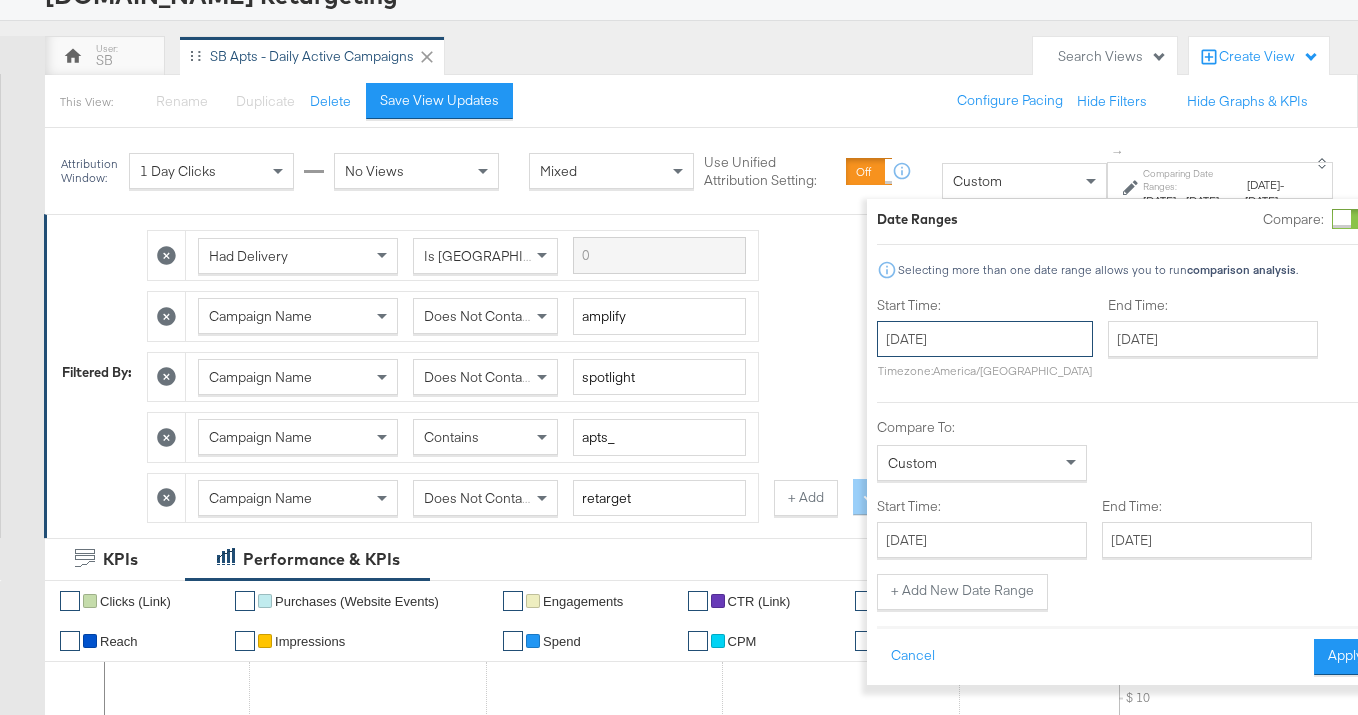 click on "[DATE]" at bounding box center (985, 339) 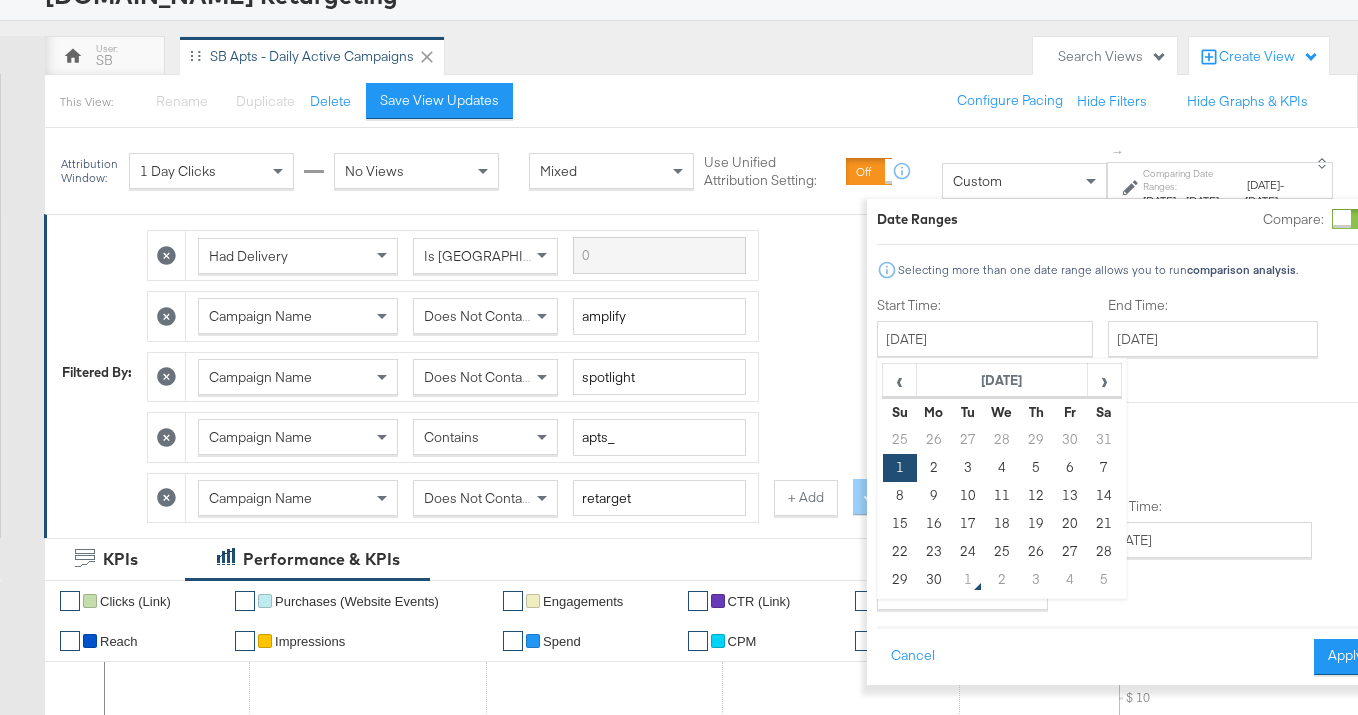 drag, startPoint x: 981, startPoint y: 467, endPoint x: 994, endPoint y: 454, distance: 18.384777 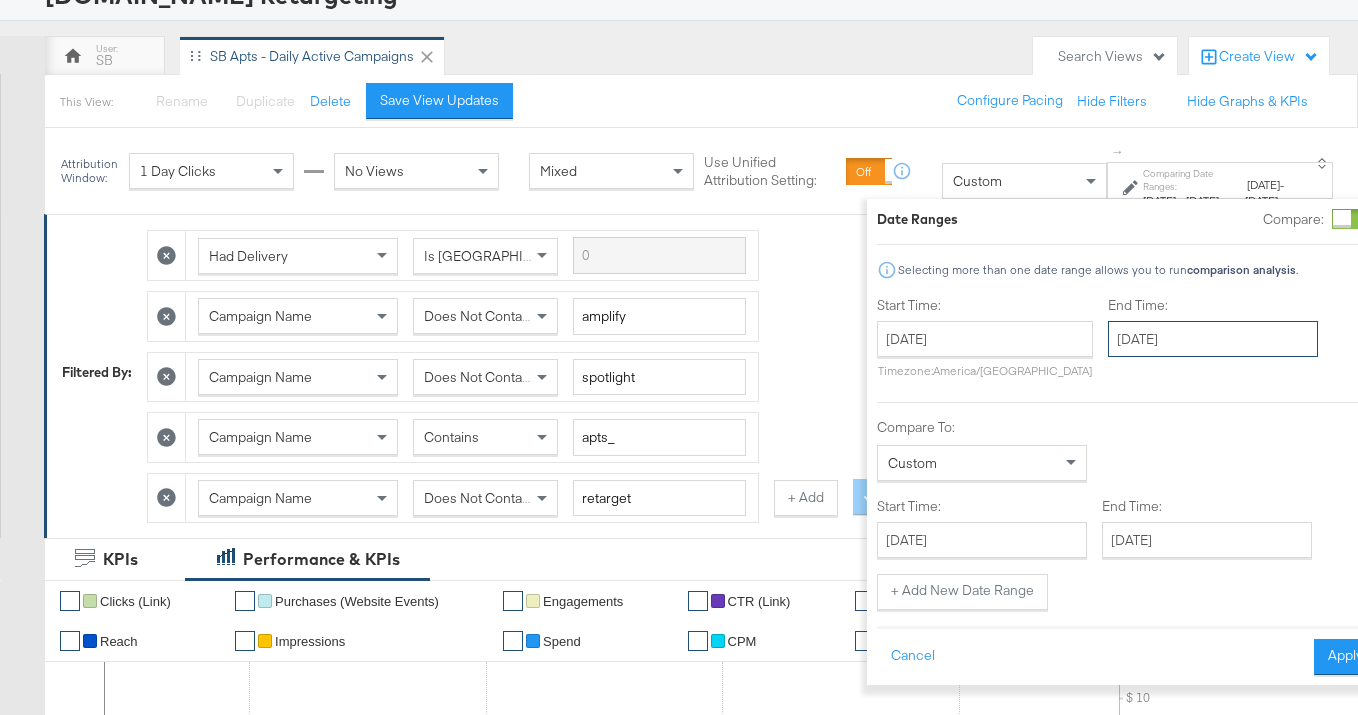 click on "[DATE]" at bounding box center [1213, 339] 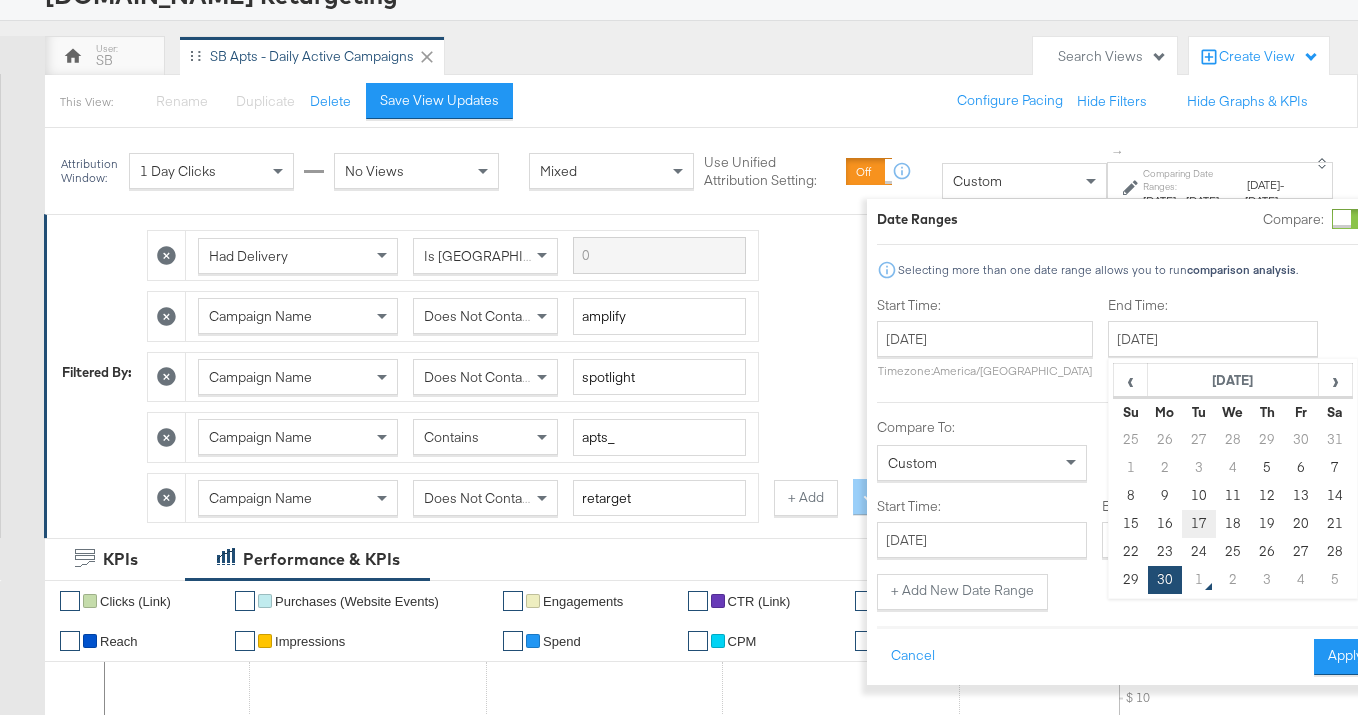 click on "17" at bounding box center [1199, 524] 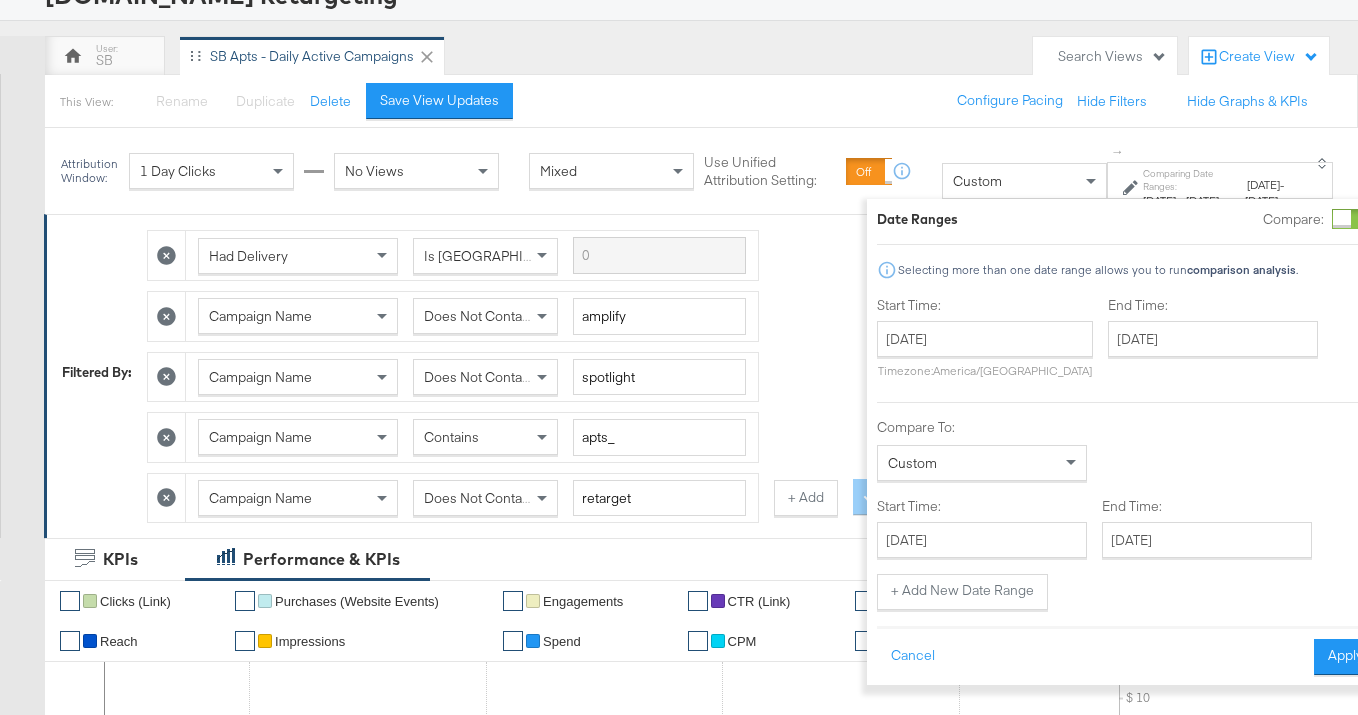 scroll, scrollTop: 212, scrollLeft: 0, axis: vertical 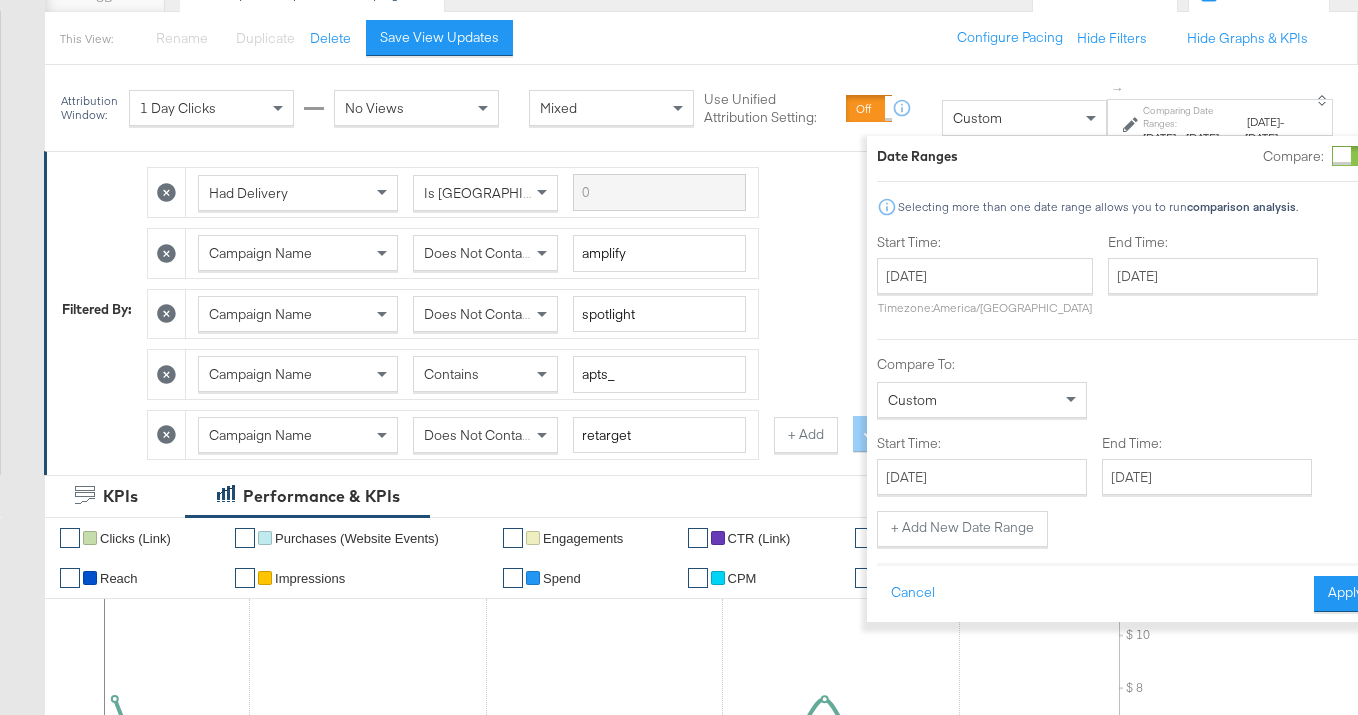 click on "Start Time: [DATE] ‹ [DATE] › Su Mo Tu We Th Fr Sa 25 26 27 28 29 30 31 1 2 3 4 5 6 7 8 9 10 11 12 13 14 15 16 17 18 19 20 21 22 23 24 25 26 27 28 29 30 1 2 3 4 5 Timezone:  [GEOGRAPHIC_DATA]/[GEOGRAPHIC_DATA] End Time: [DATE] ‹ [DATE] › Su Mo Tu We Th Fr Sa 25 26 27 28 29 30 31 1 2 3 4 5 6 7 8 9 10 11 12 13 14 15 16 17 18 19 20 21 22 23 24 25 26 27 28 29 30 1 2 3 4 5 Compare To: Custom Start Time: [DATE] ‹ [DATE] › Su Mo Tu We Th Fr Sa 25 26 27 28 29 30 31 1 2 3 4 5 6 7 8 9 10 11 12 13 14 15 16 17 18 19 20 21 22 23 24 25 26 27 28 29 30 1 2 3 4 5 End Time: [DATE] ‹ [DATE] › Su Mo Tu We Th Fr Sa 25 26 27 28 29 30 31 1 2 3 4 5 6 7 8 9 10 11 12 13 14 15 16 17 18 19 20 21 22 23 24 25 26 27 28 29 30 1 2 3 4 5 + Add New Date Range" at bounding box center (1127, 390) 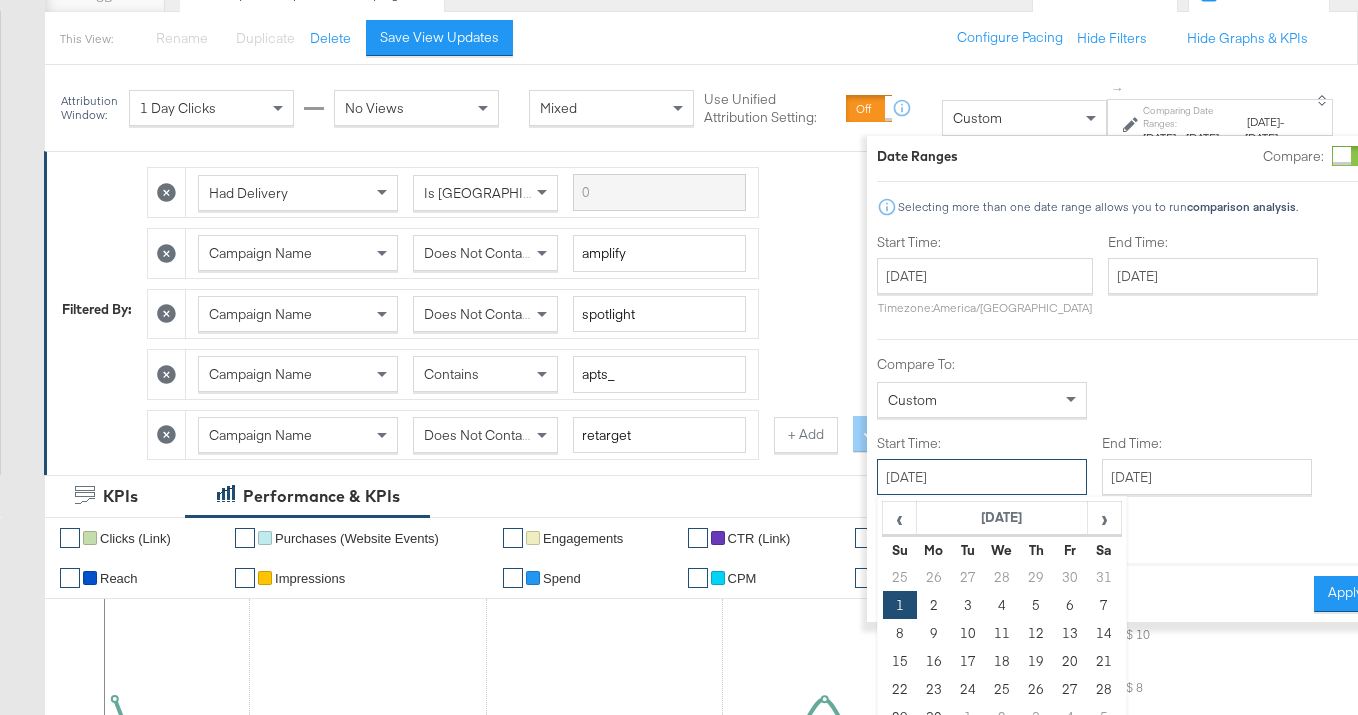 click on "[DATE]" at bounding box center (982, 477) 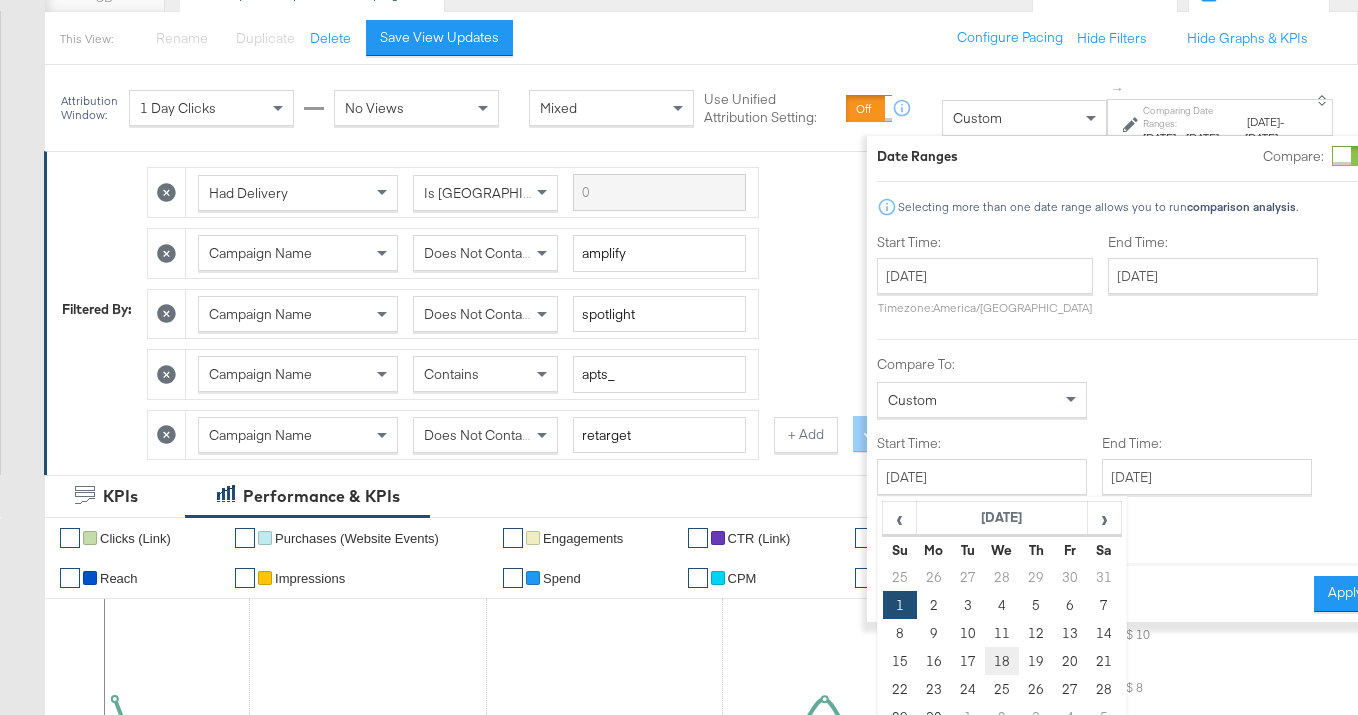 click on "18" at bounding box center [1002, 661] 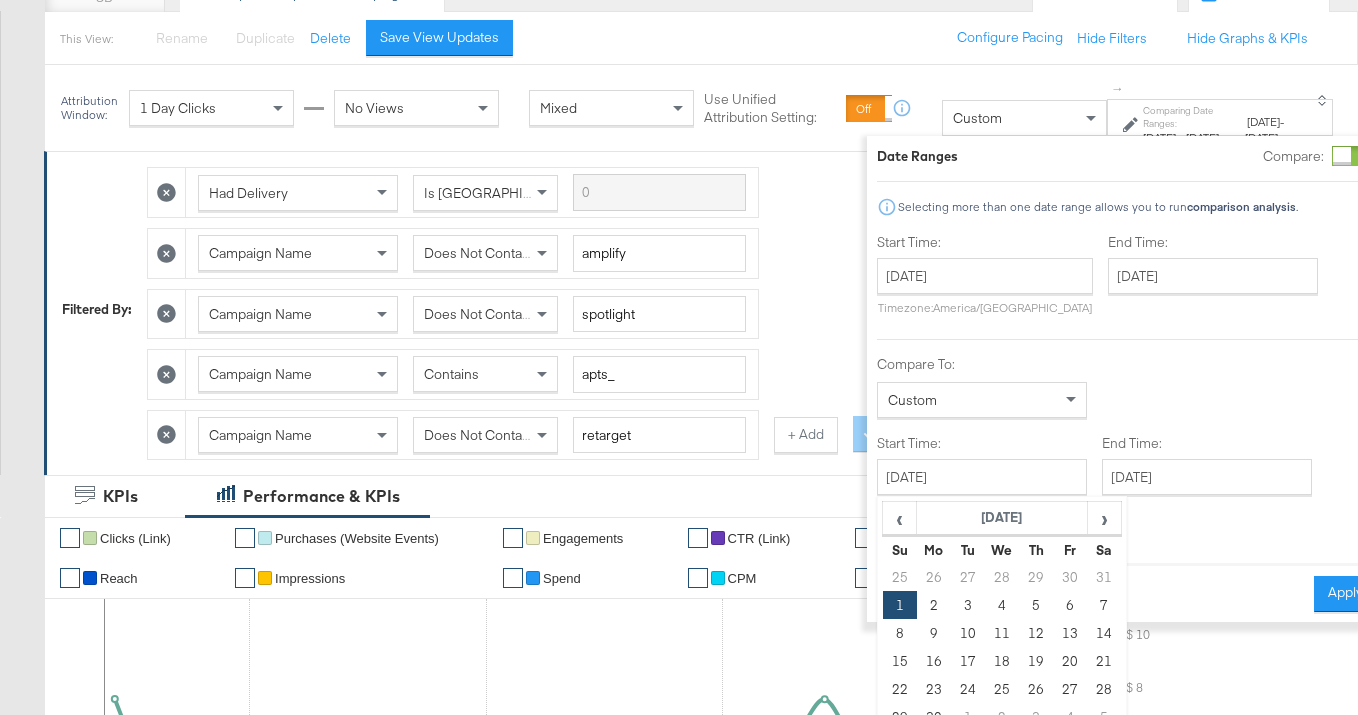 type on "[DATE]" 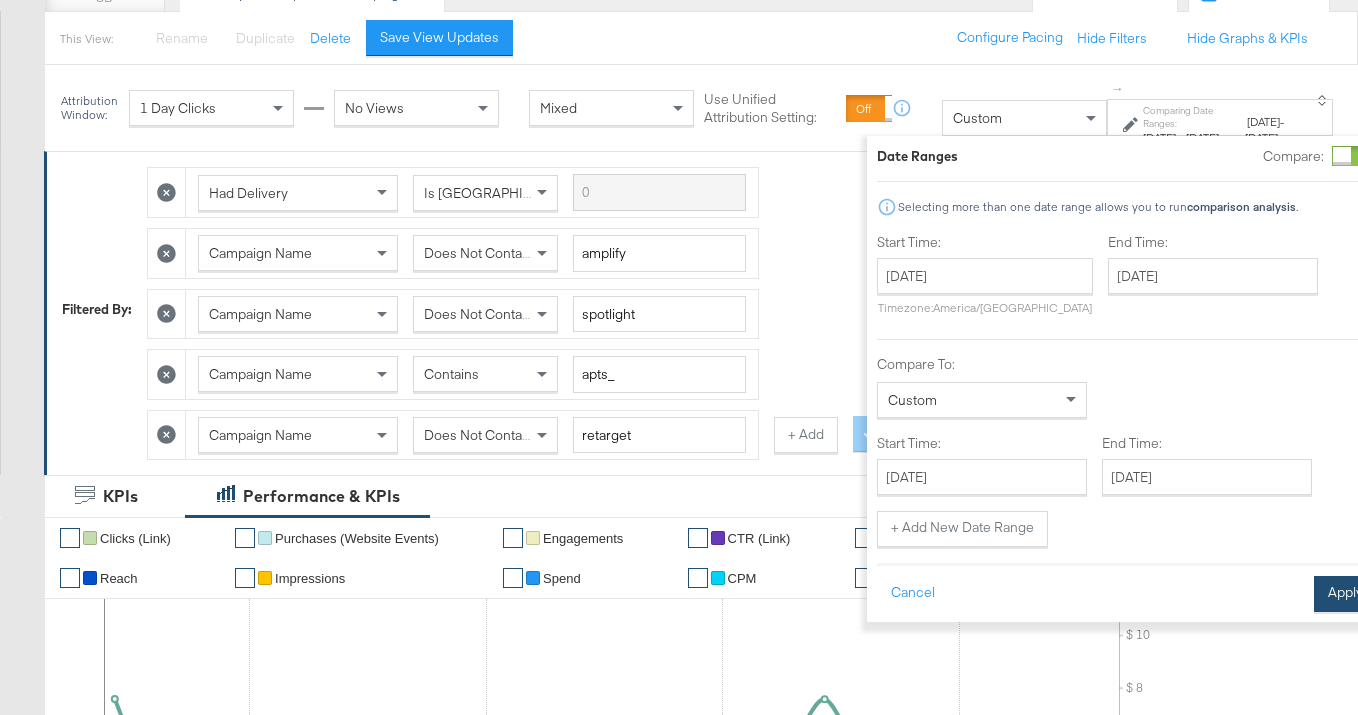 click on "Apply" at bounding box center [1345, 594] 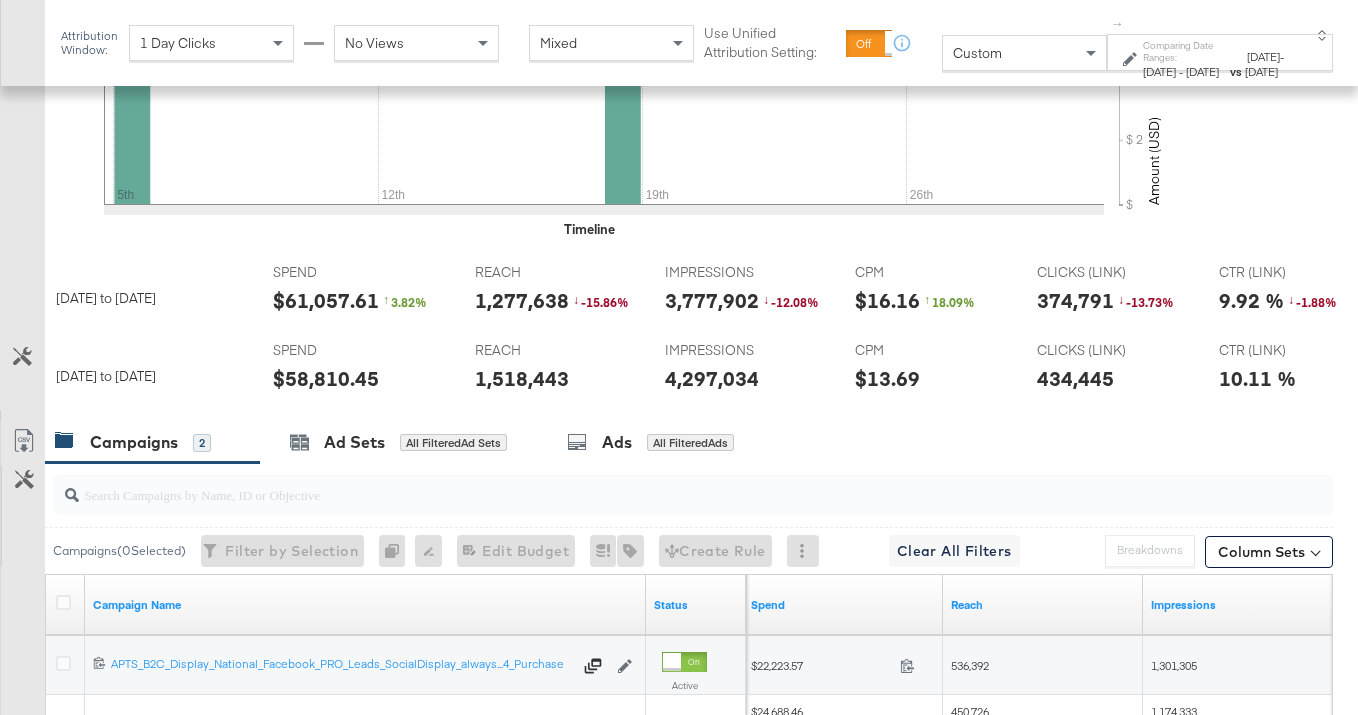 scroll, scrollTop: 909, scrollLeft: 0, axis: vertical 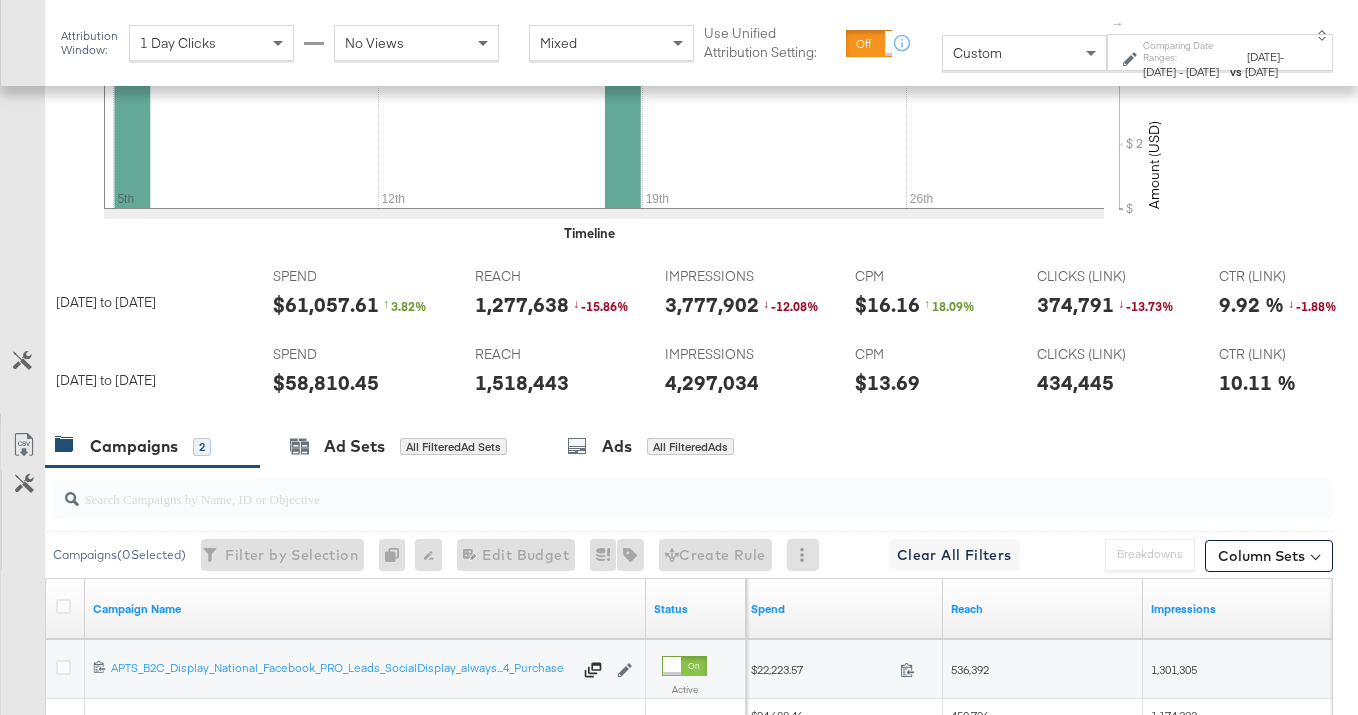 click on "$58,810.45" at bounding box center (326, 382) 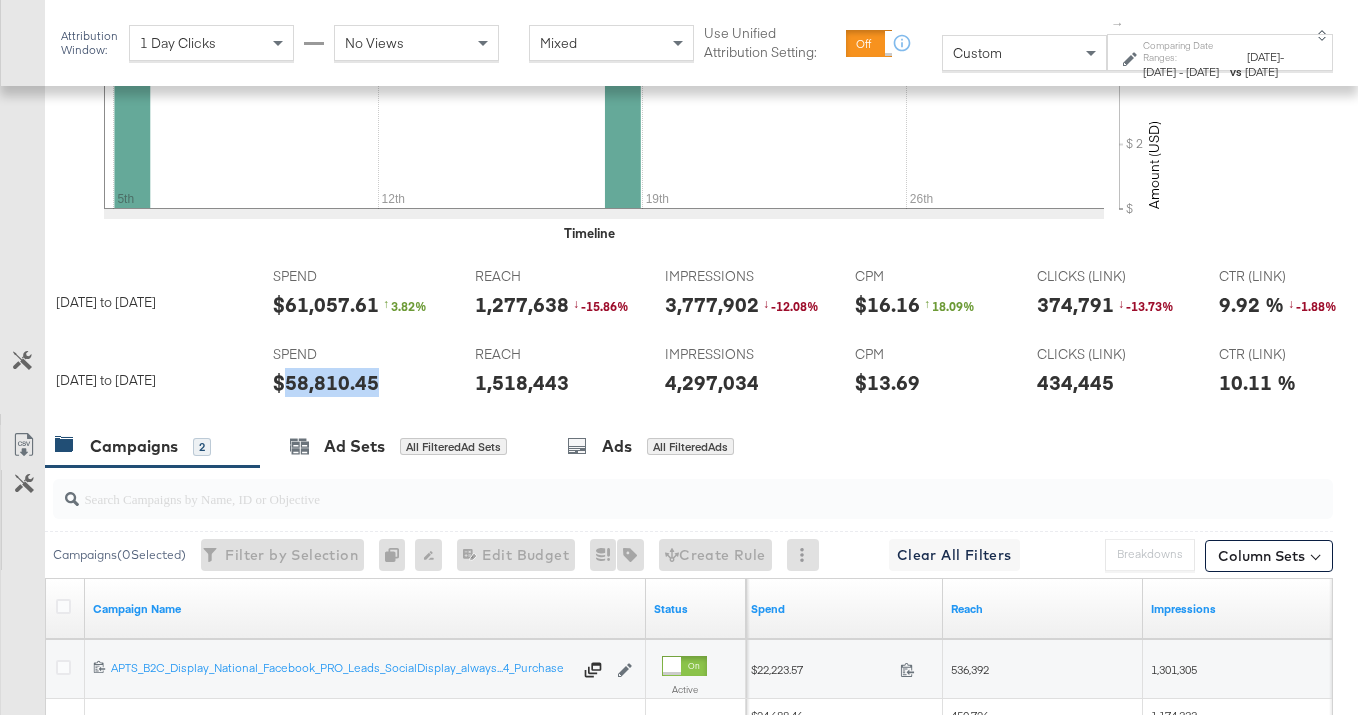 click on "$58,810.45" at bounding box center (326, 382) 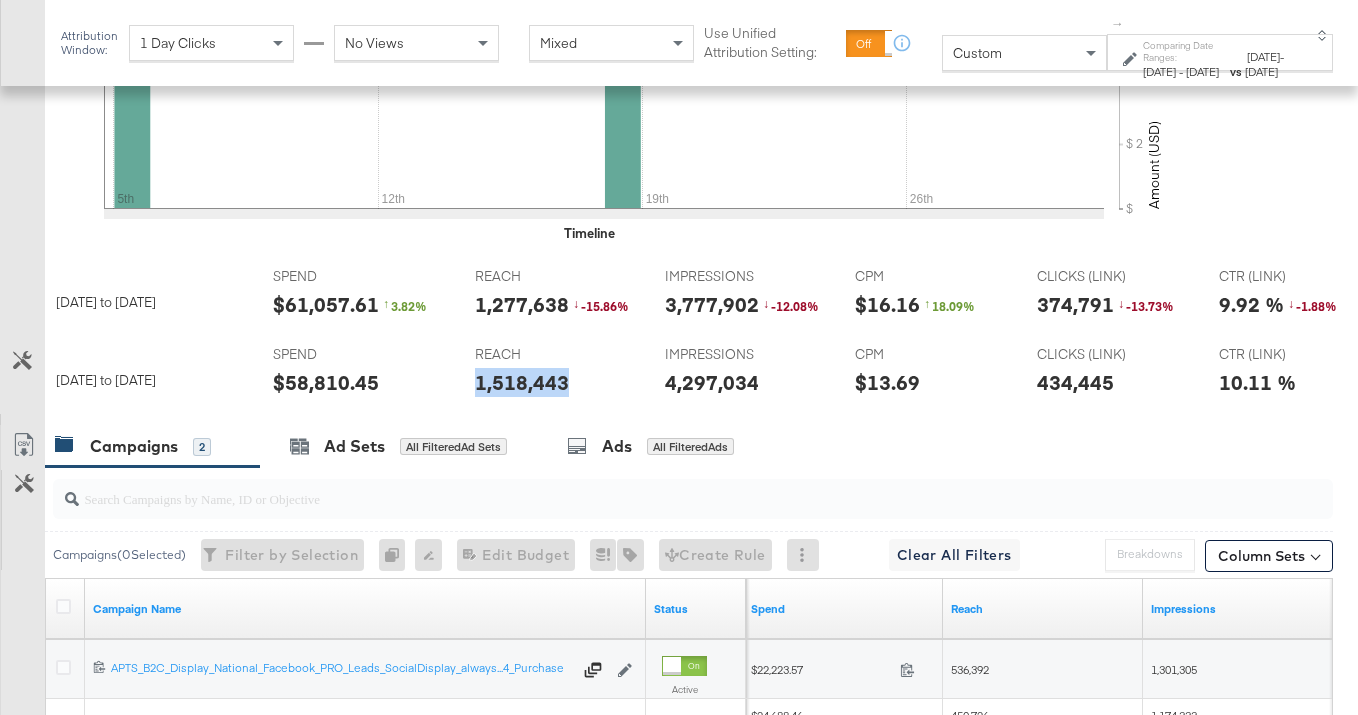 click on "1,518,443" at bounding box center (522, 382) 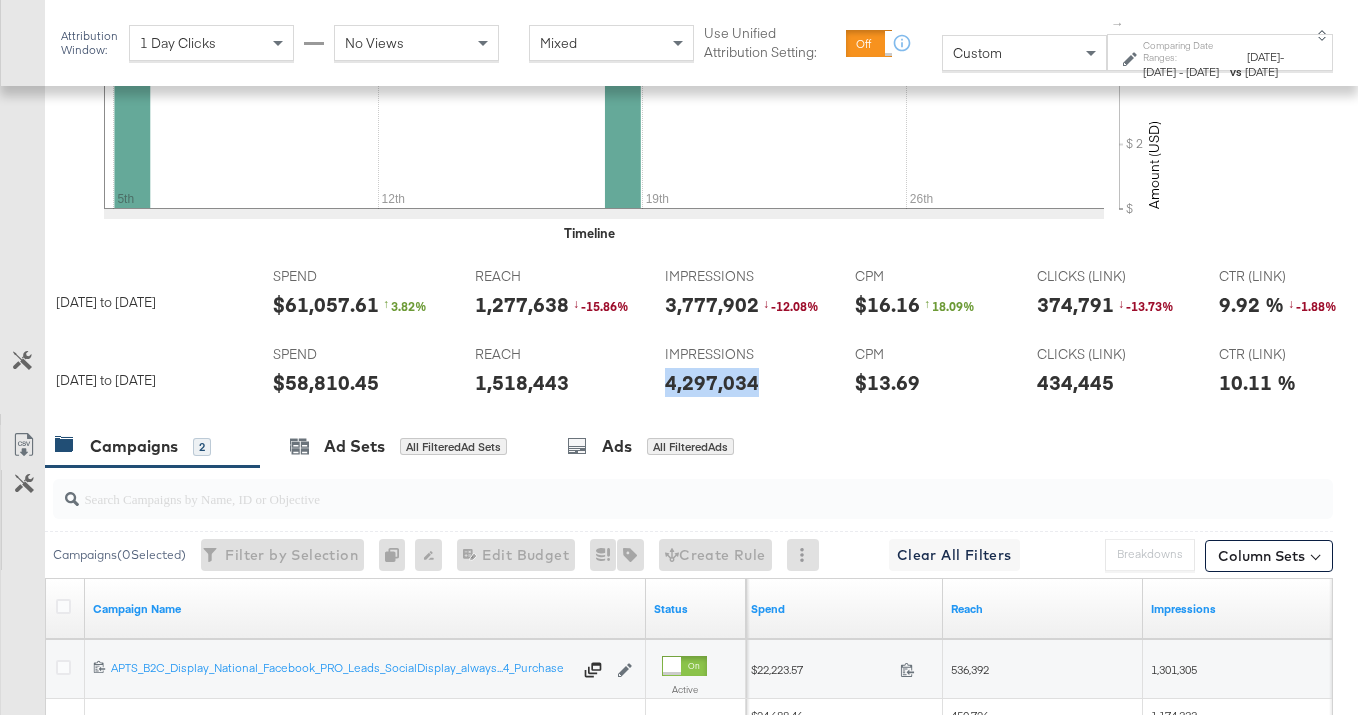 click on "4,297,034" at bounding box center (712, 382) 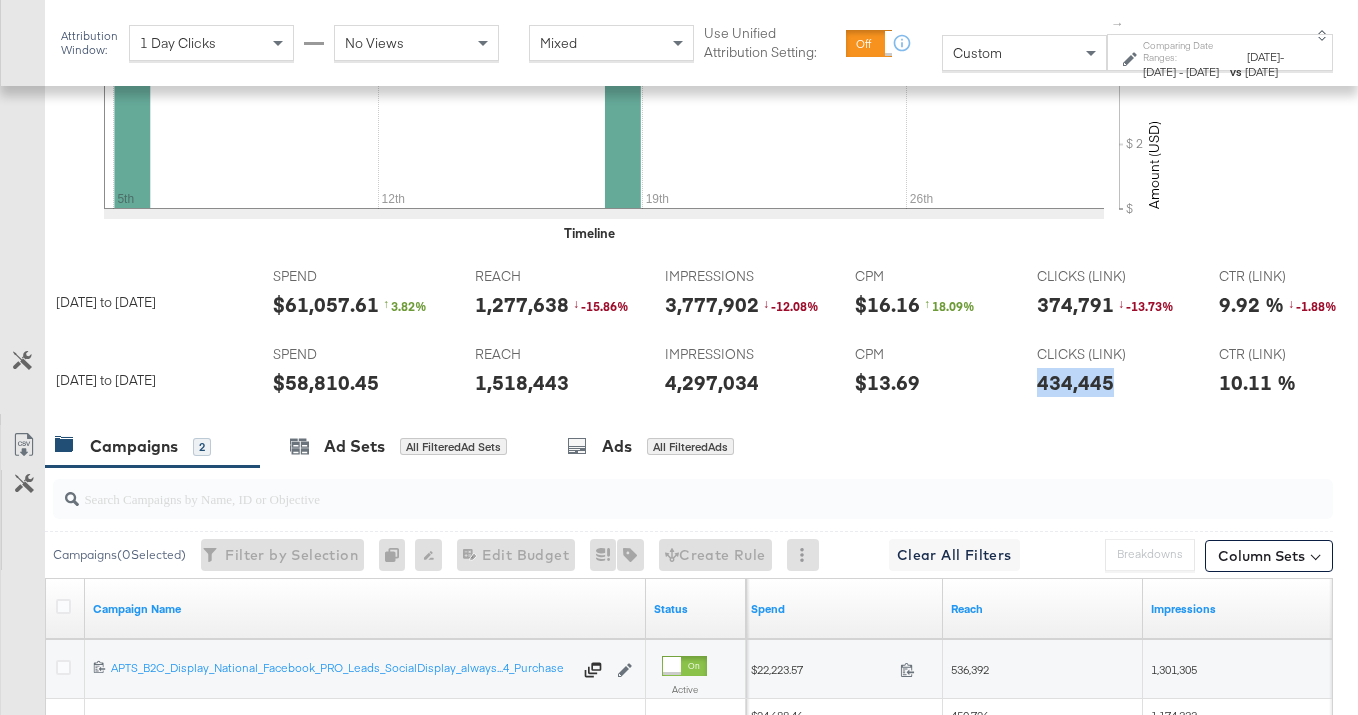click on "CLICKS (LINK) CLICKS (LINK) 434,445" at bounding box center [1112, 375] 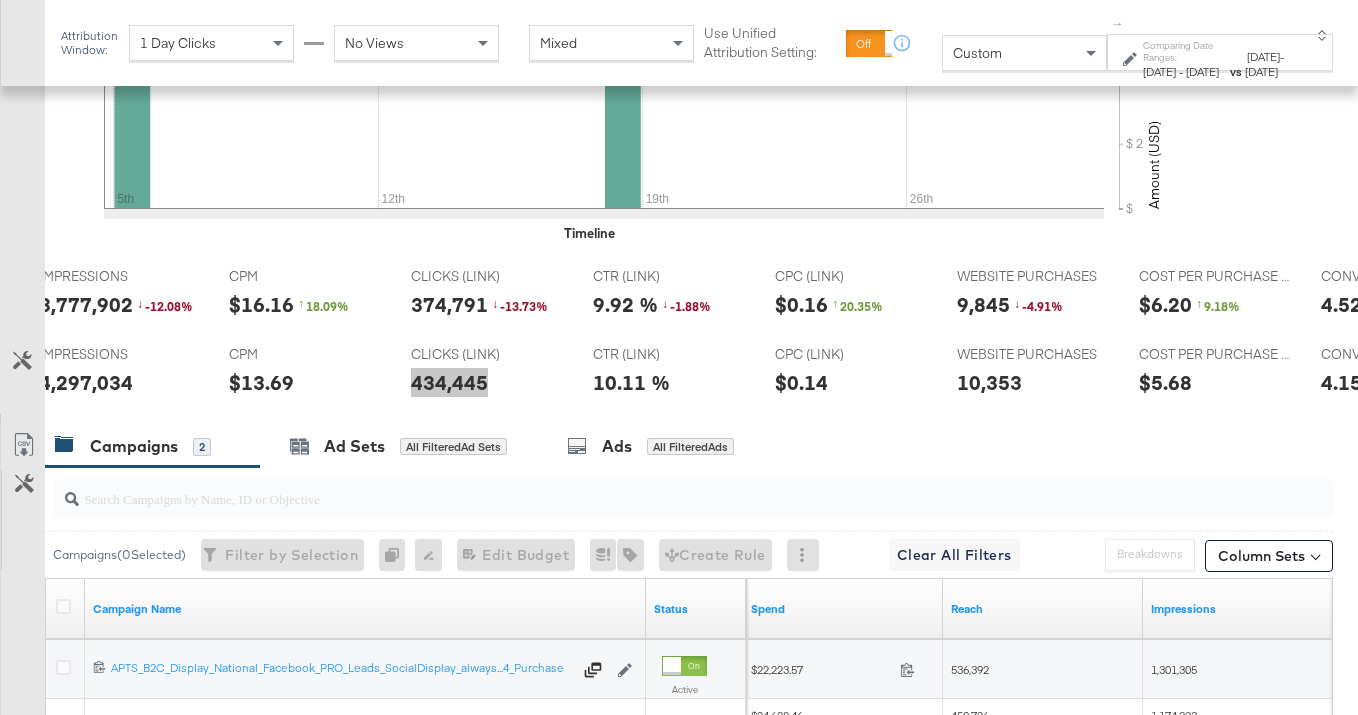 scroll, scrollTop: 0, scrollLeft: 628, axis: horizontal 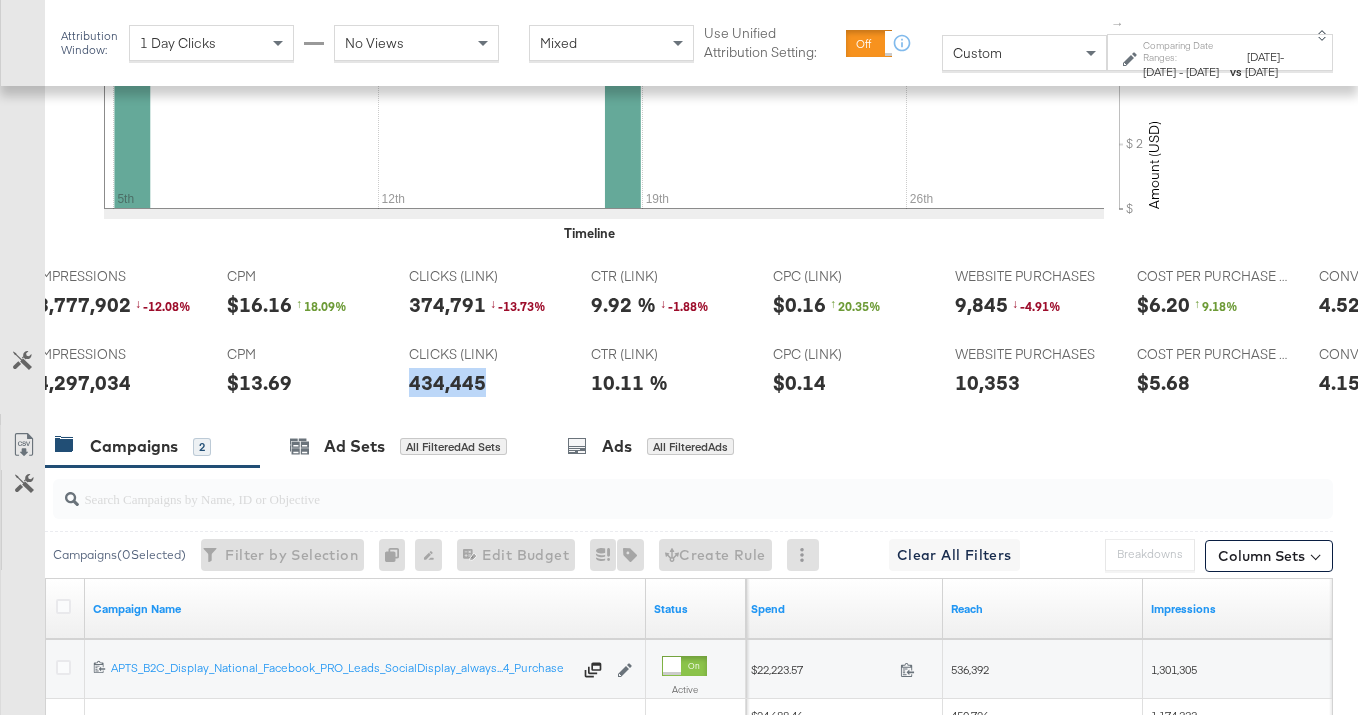 click on "10,353" at bounding box center [987, 382] 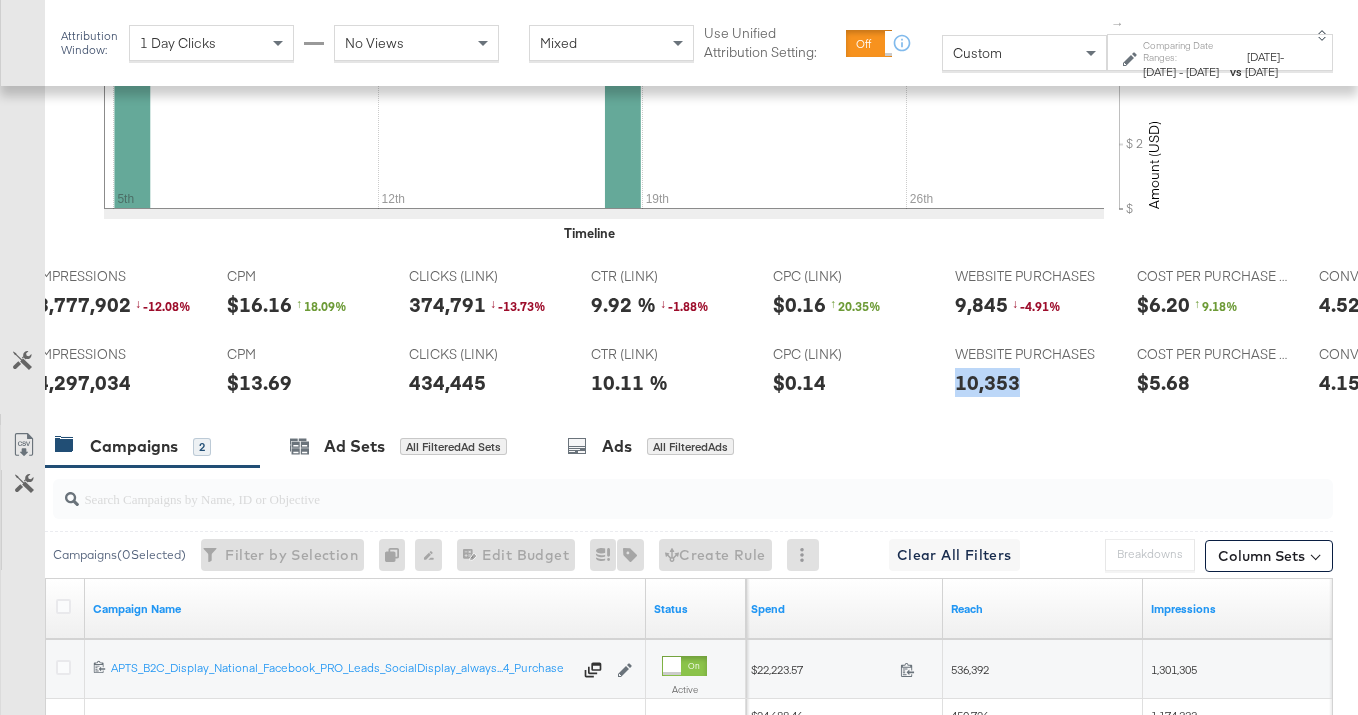 click on "10,353" at bounding box center [987, 382] 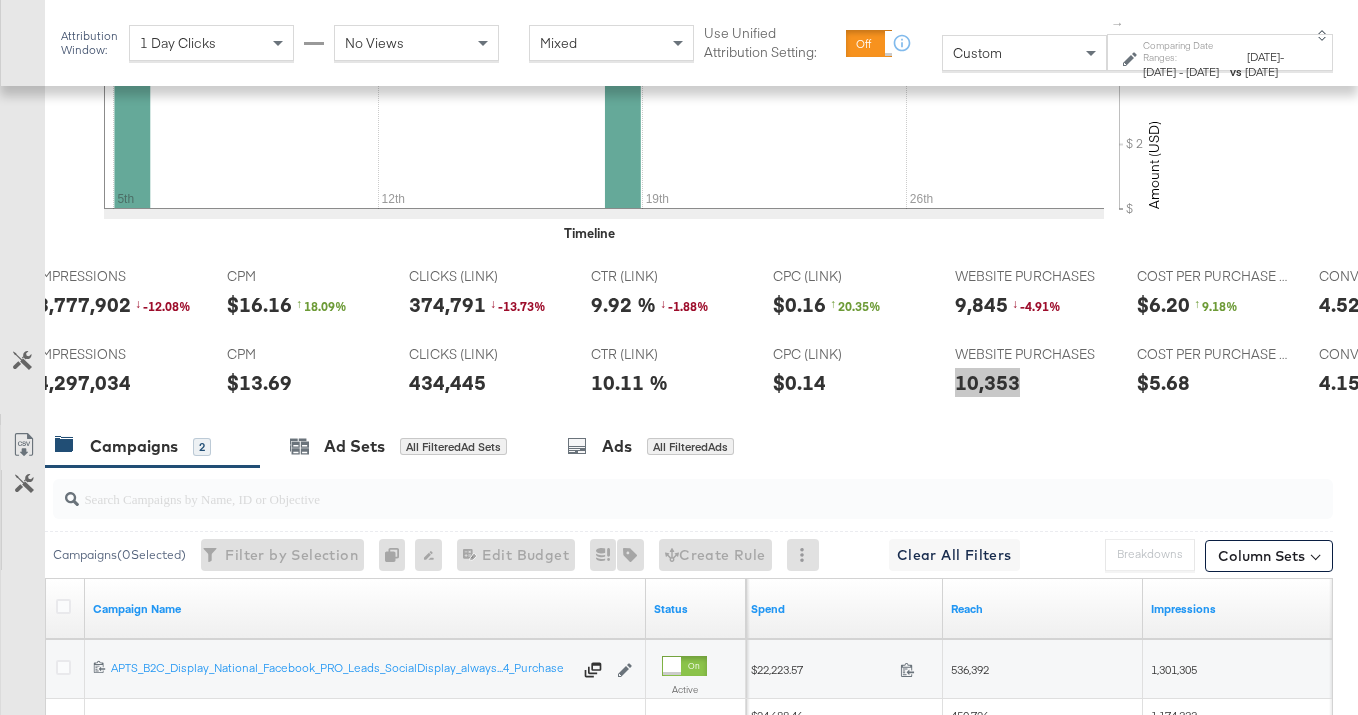 scroll, scrollTop: 0, scrollLeft: 0, axis: both 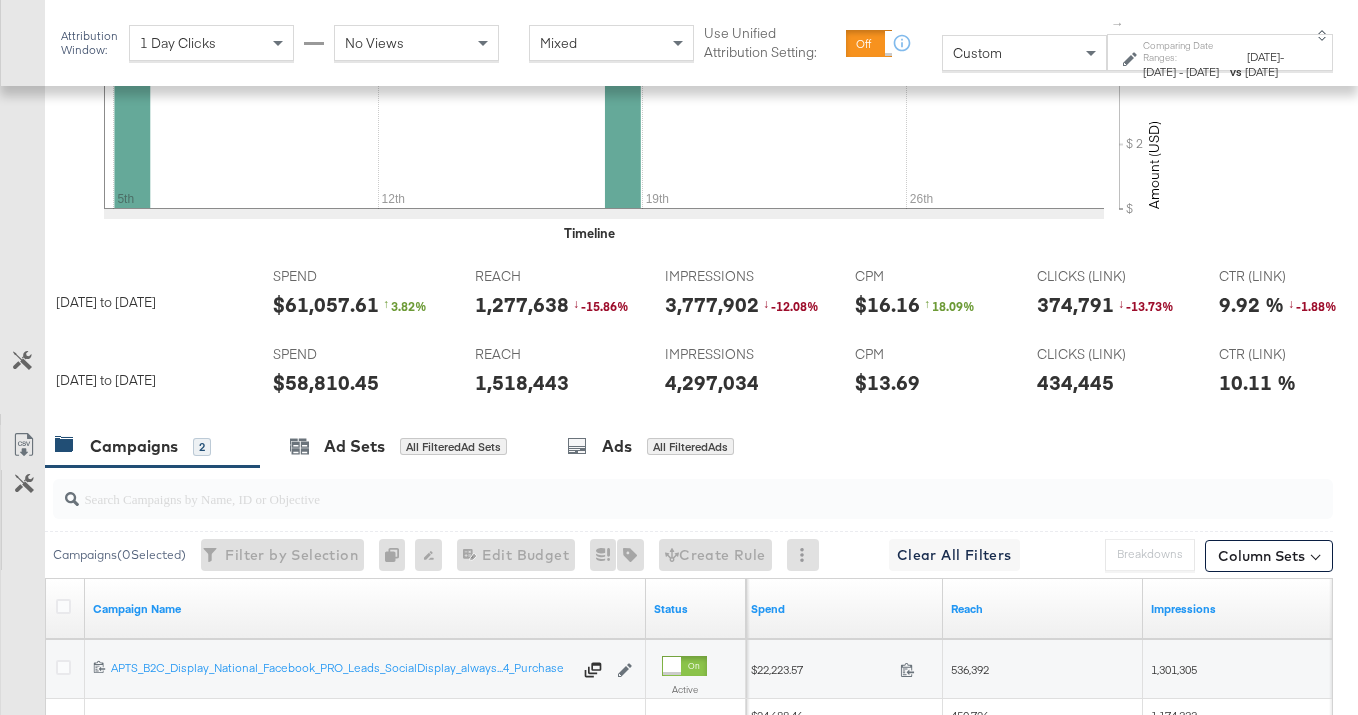 click on "$61,057.61" at bounding box center [326, 304] 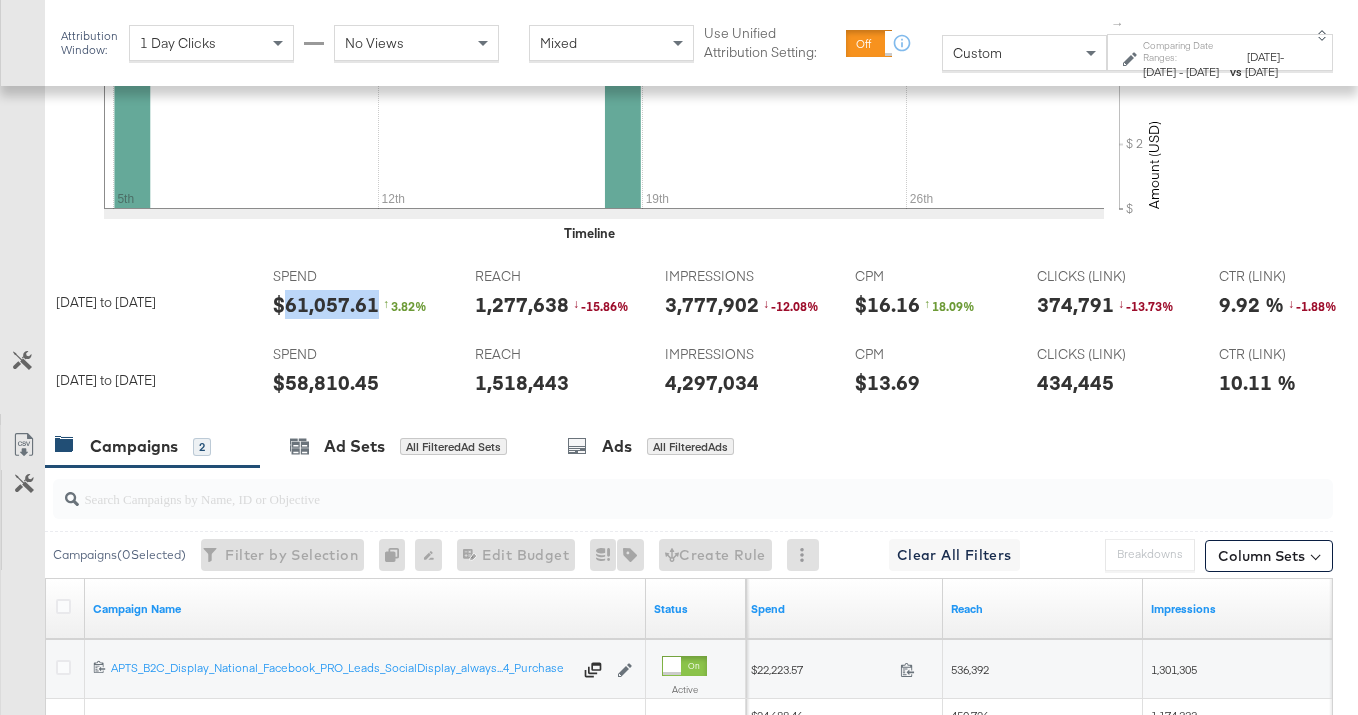click on "$61,057.61" at bounding box center (326, 304) 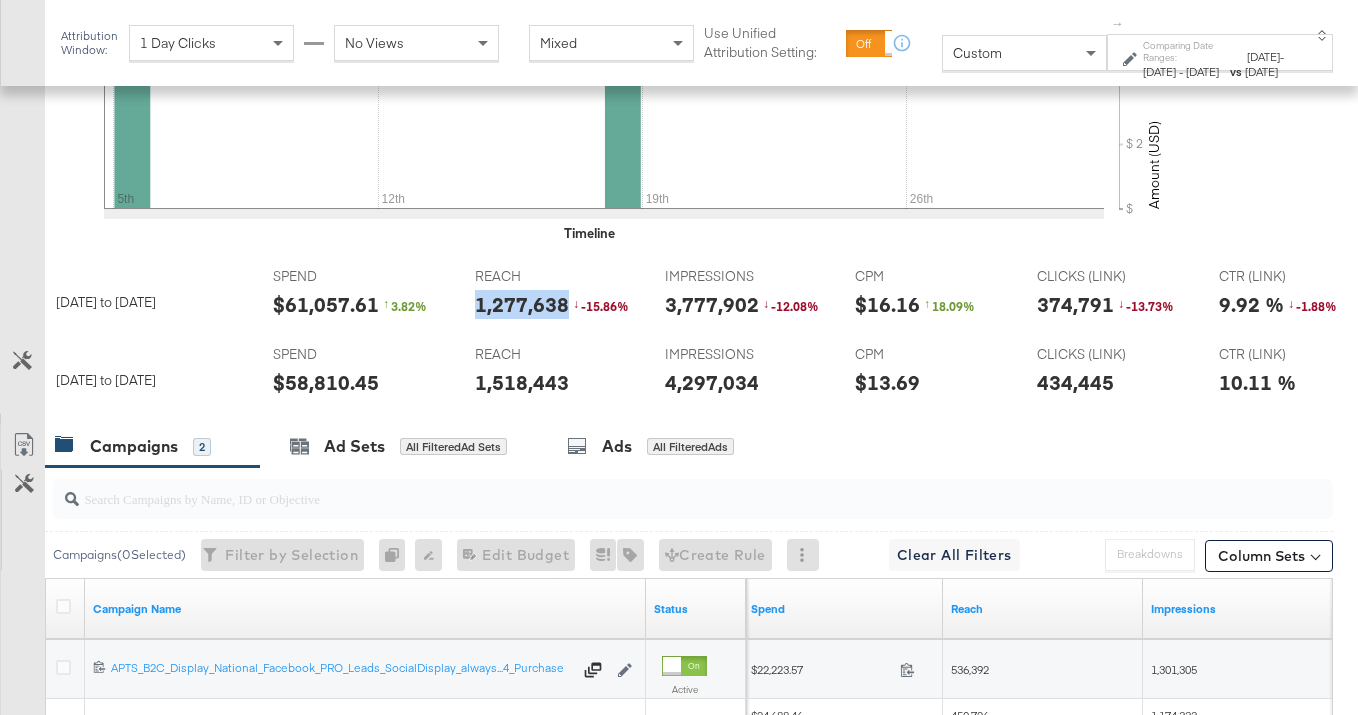 click on "1,277,638" at bounding box center [522, 304] 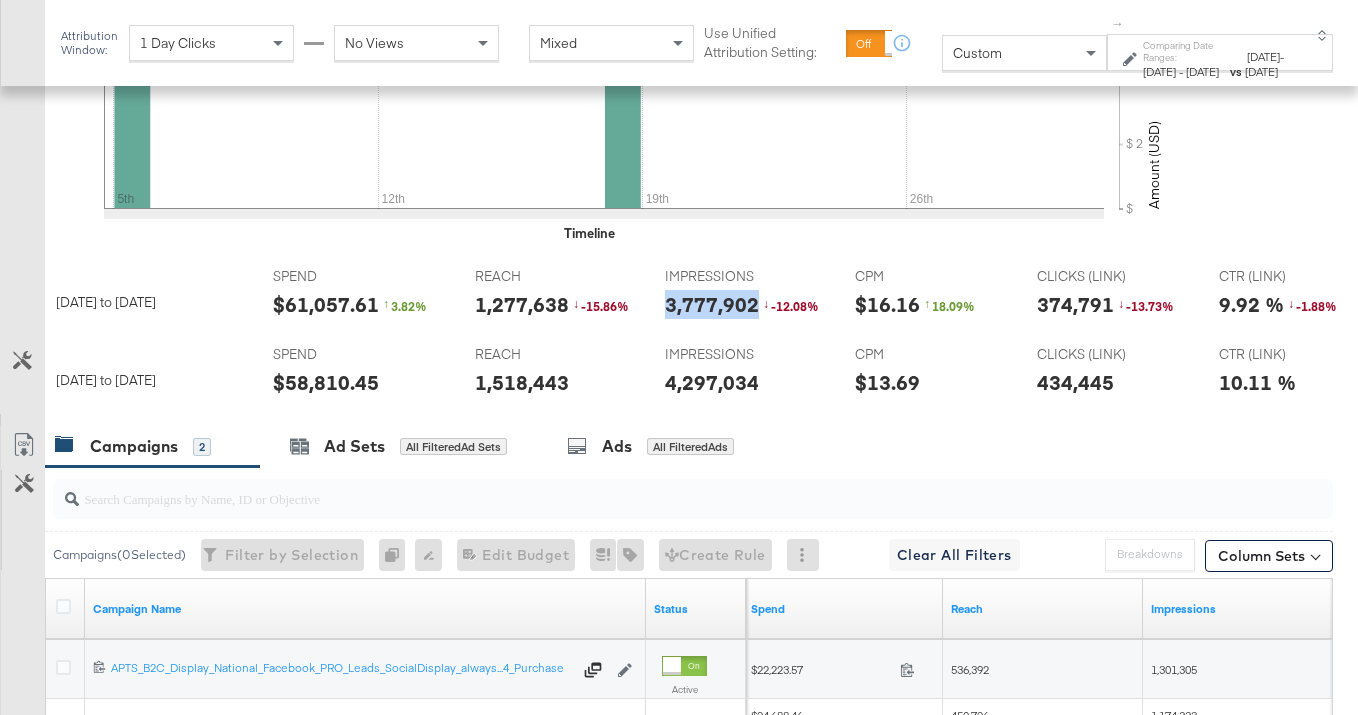 click on "3,777,902" at bounding box center (712, 304) 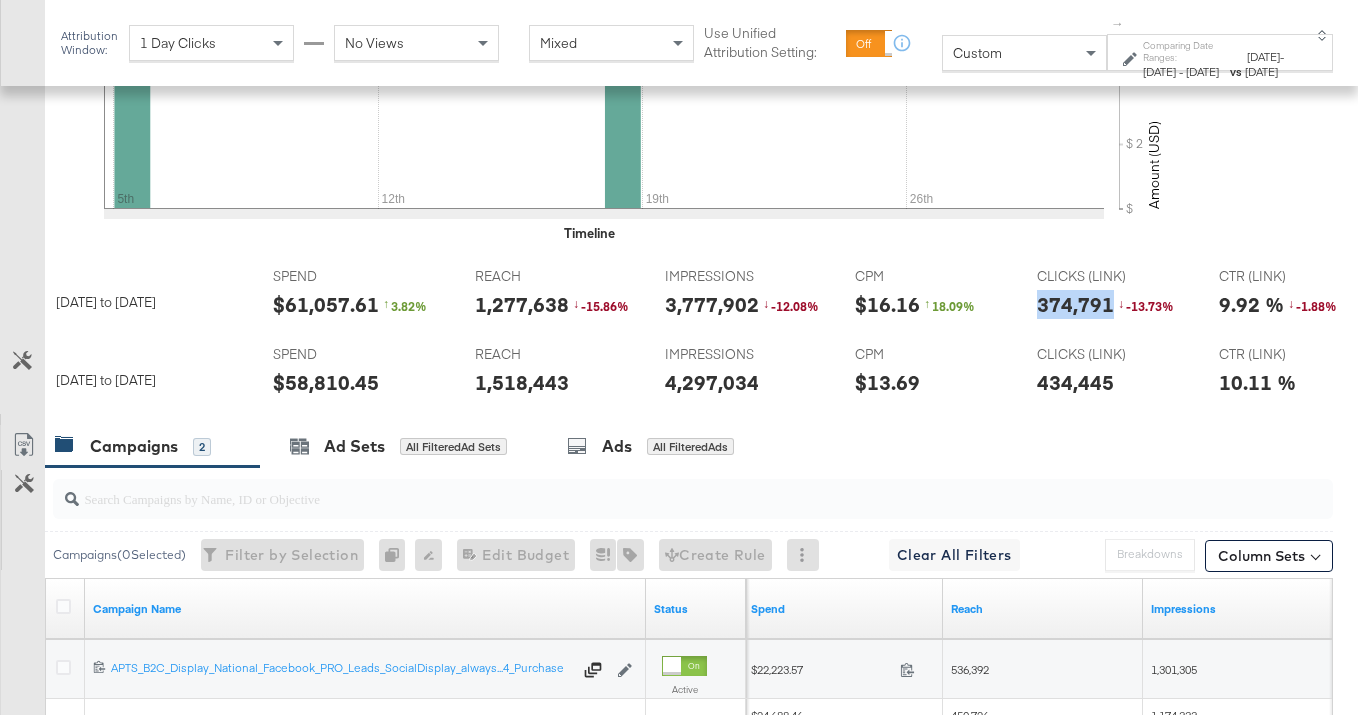 click on "374,791" at bounding box center (1075, 304) 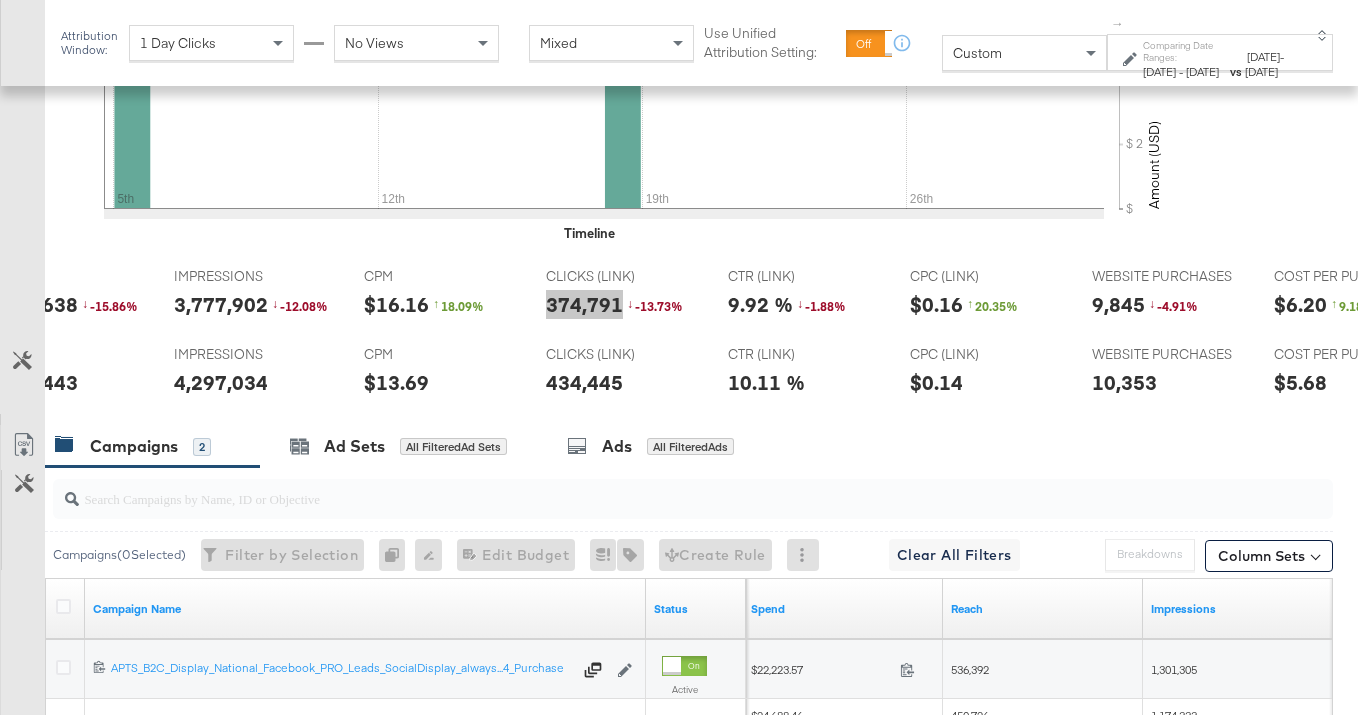 scroll, scrollTop: 0, scrollLeft: 515, axis: horizontal 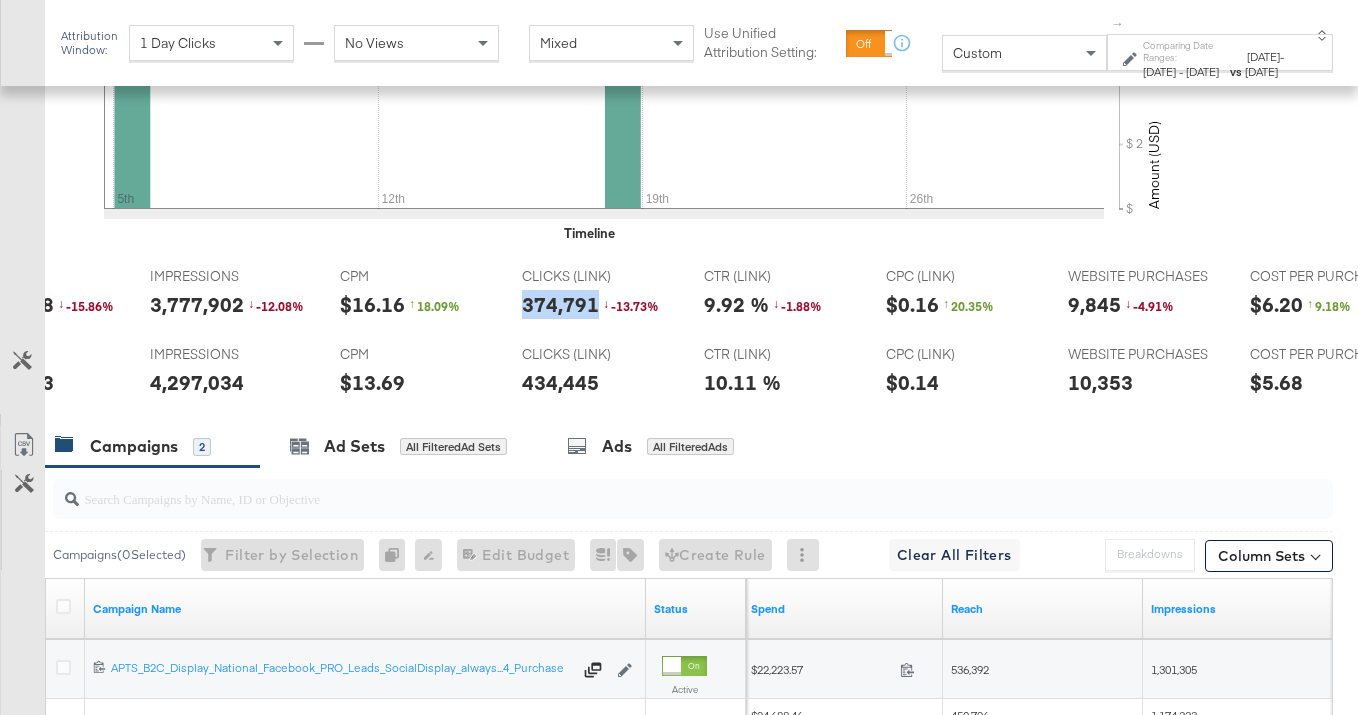 click on "9,845" at bounding box center (1094, 304) 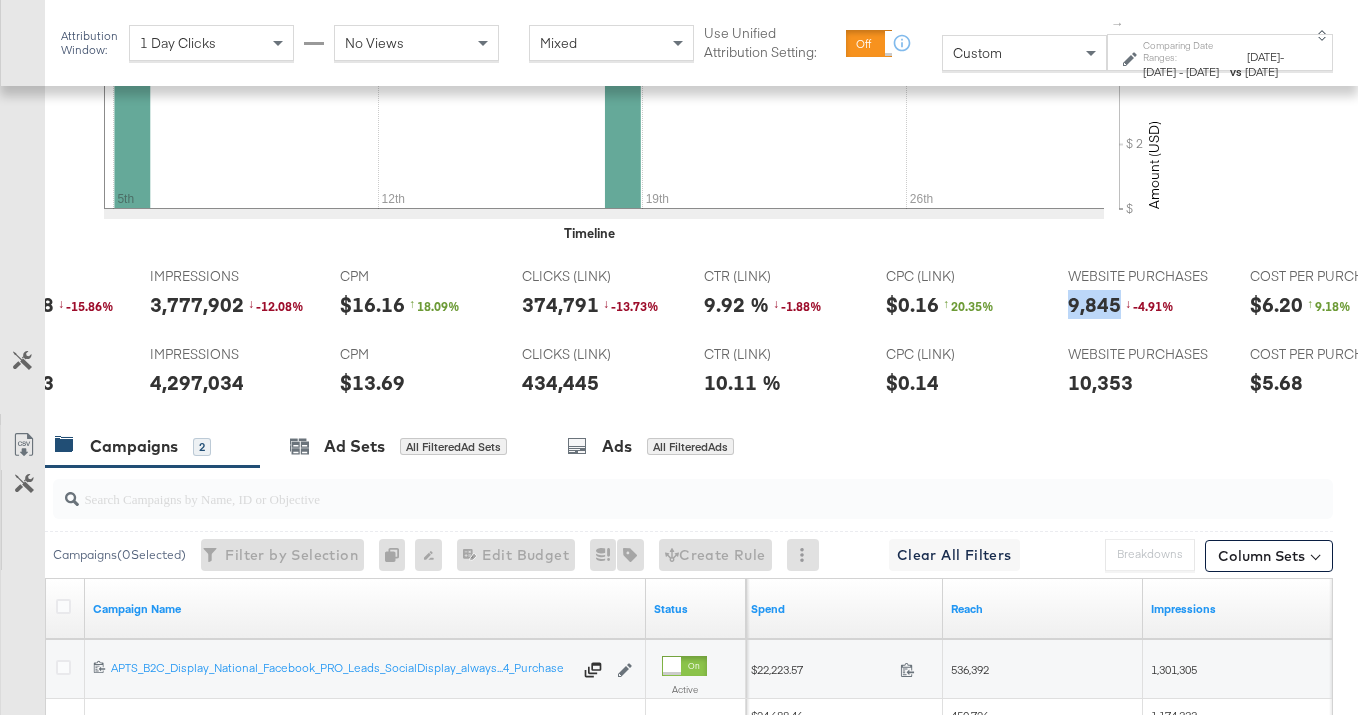click on "9,845" at bounding box center [1094, 304] 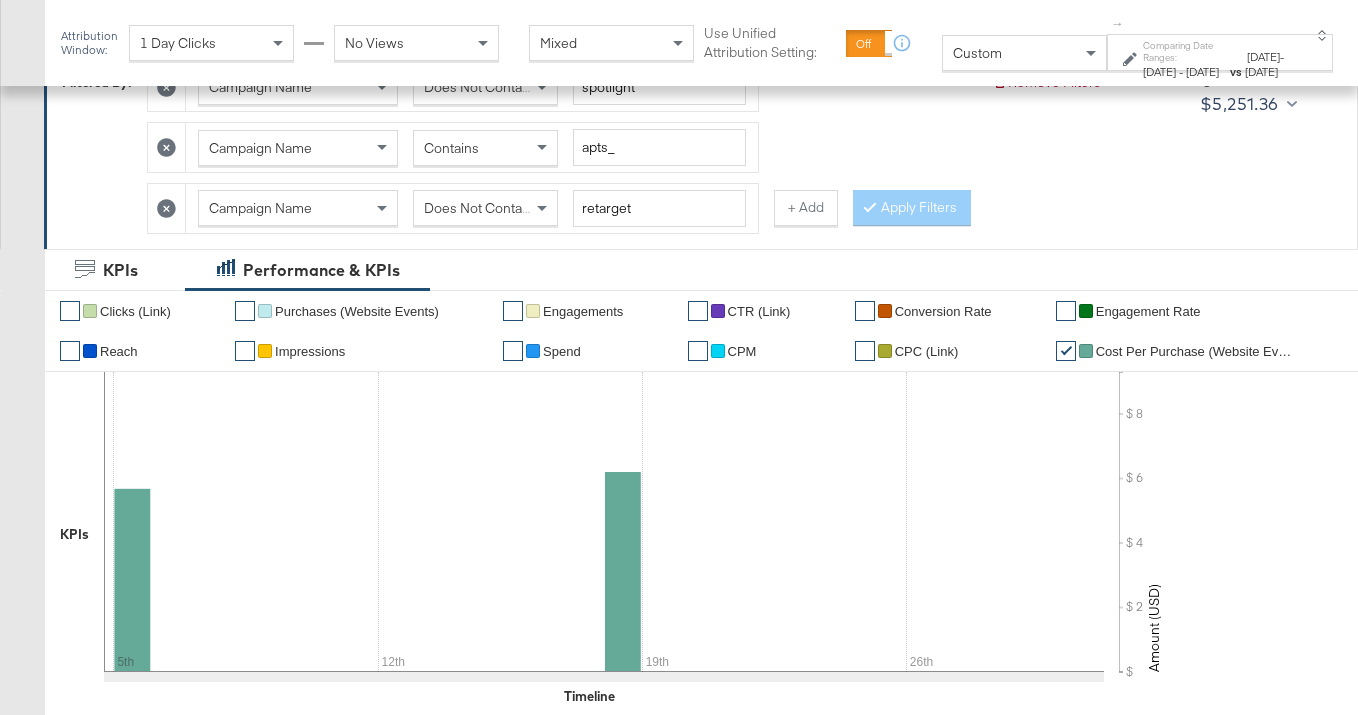 scroll, scrollTop: 448, scrollLeft: 0, axis: vertical 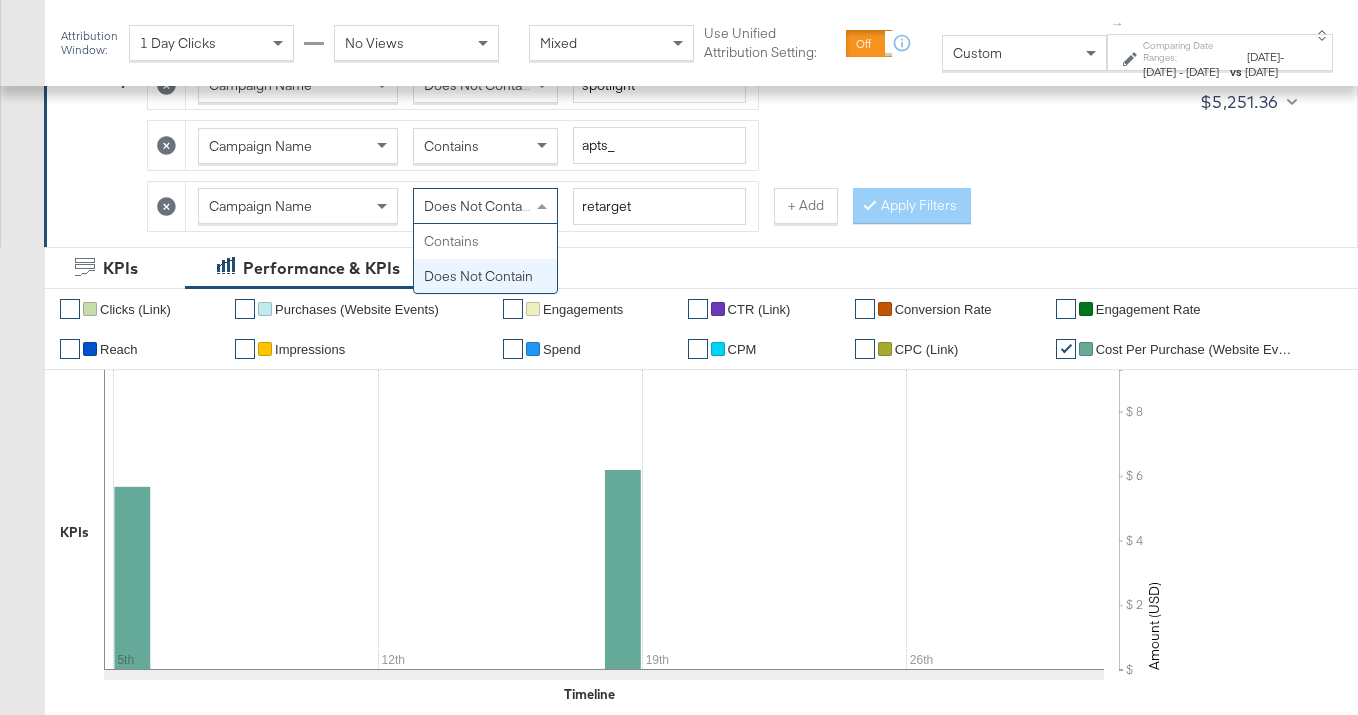 click on "Does Not Contain" at bounding box center [478, 206] 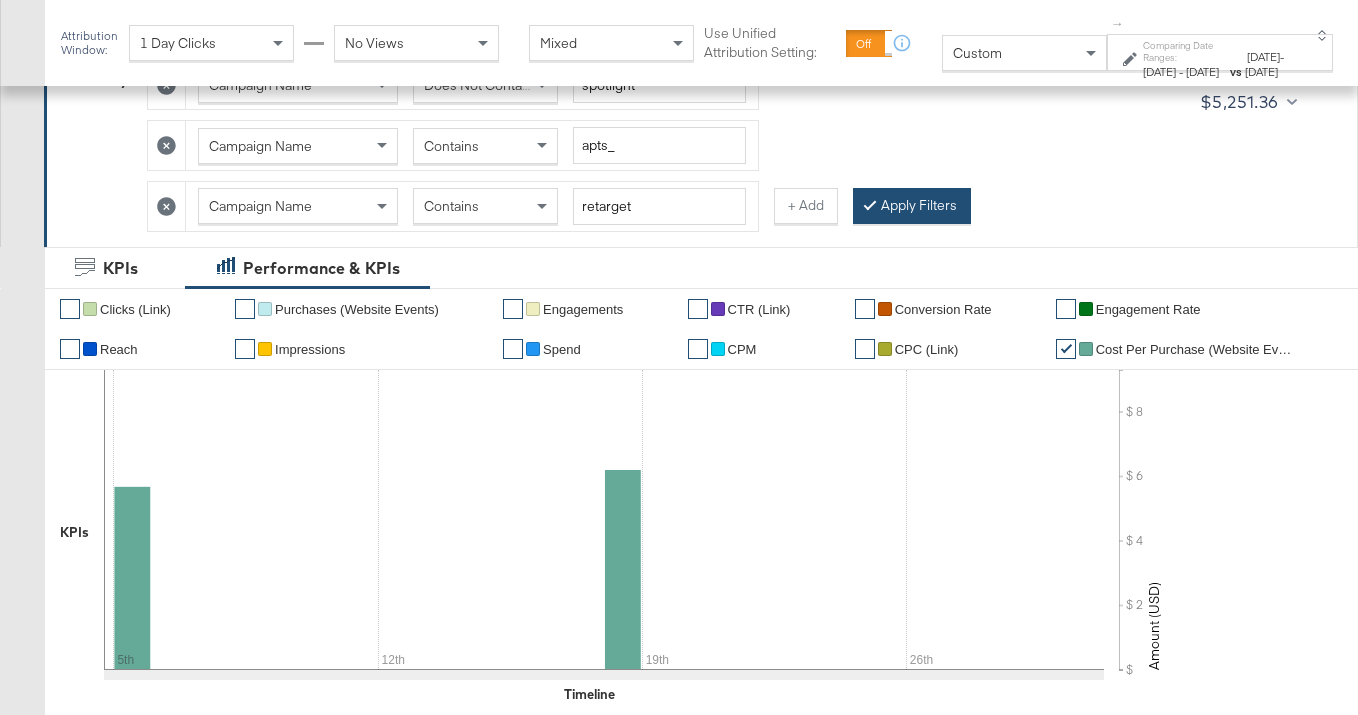 click on "Apply Filters" at bounding box center (912, 206) 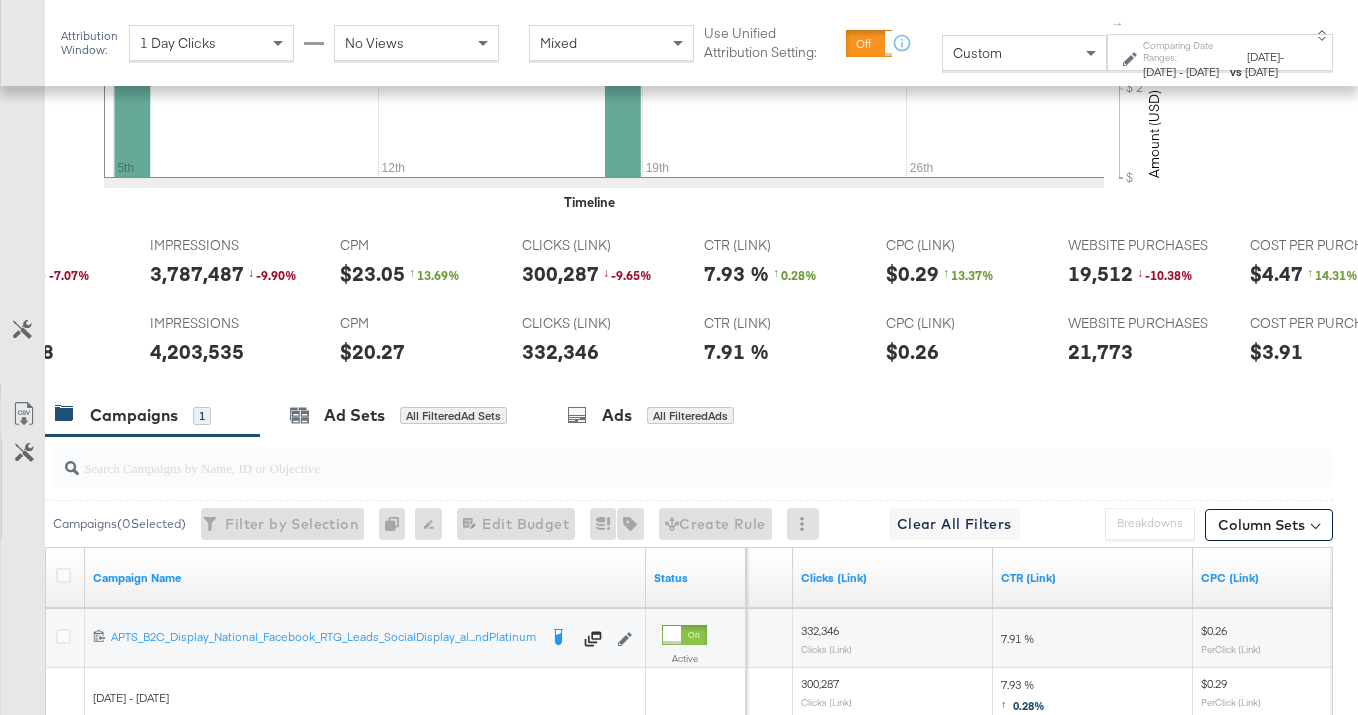 scroll, scrollTop: 939, scrollLeft: 0, axis: vertical 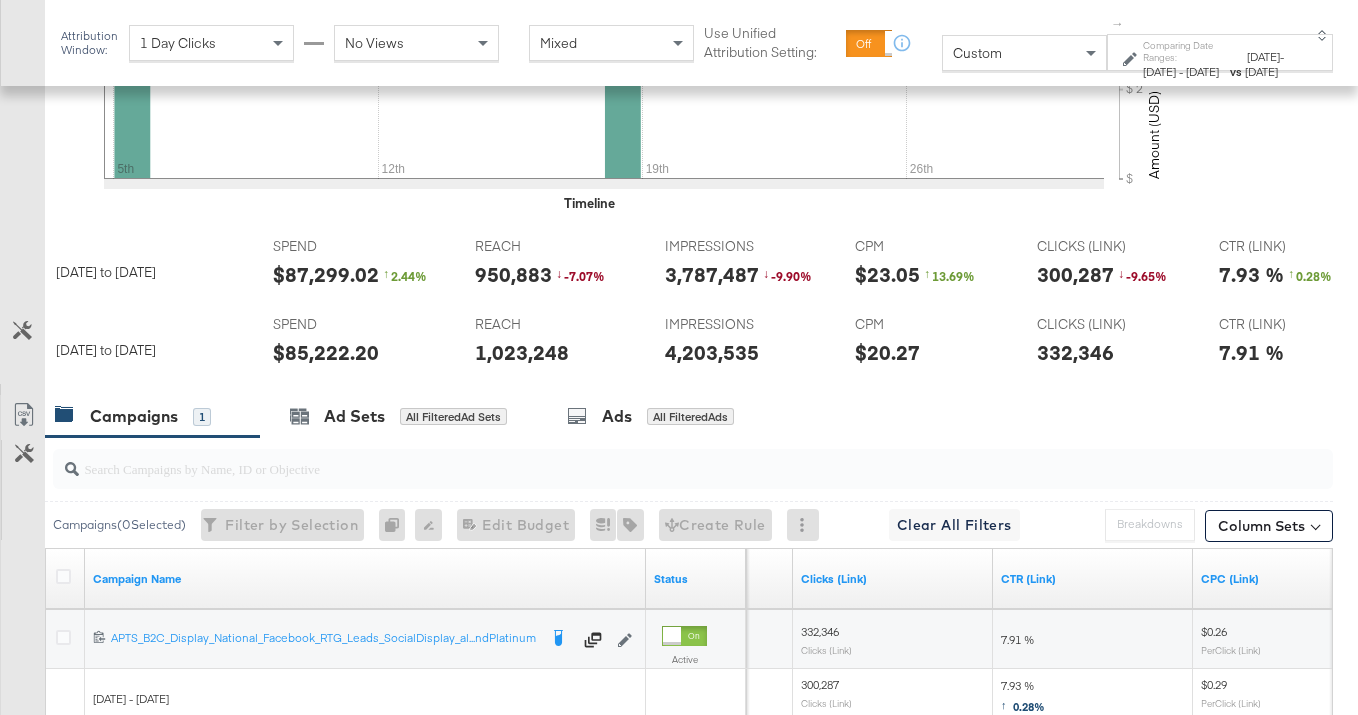 click on "$85,222.20" at bounding box center [326, 352] 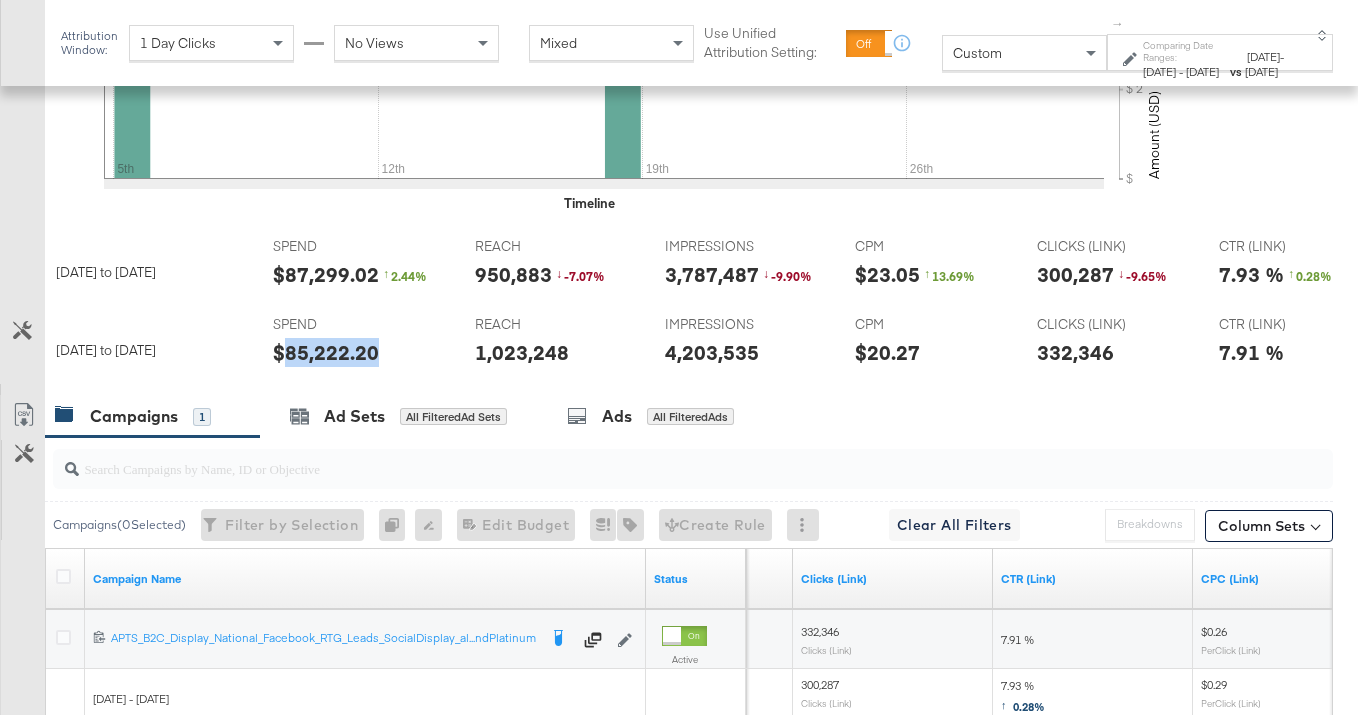 click on "$85,222.20" at bounding box center (326, 352) 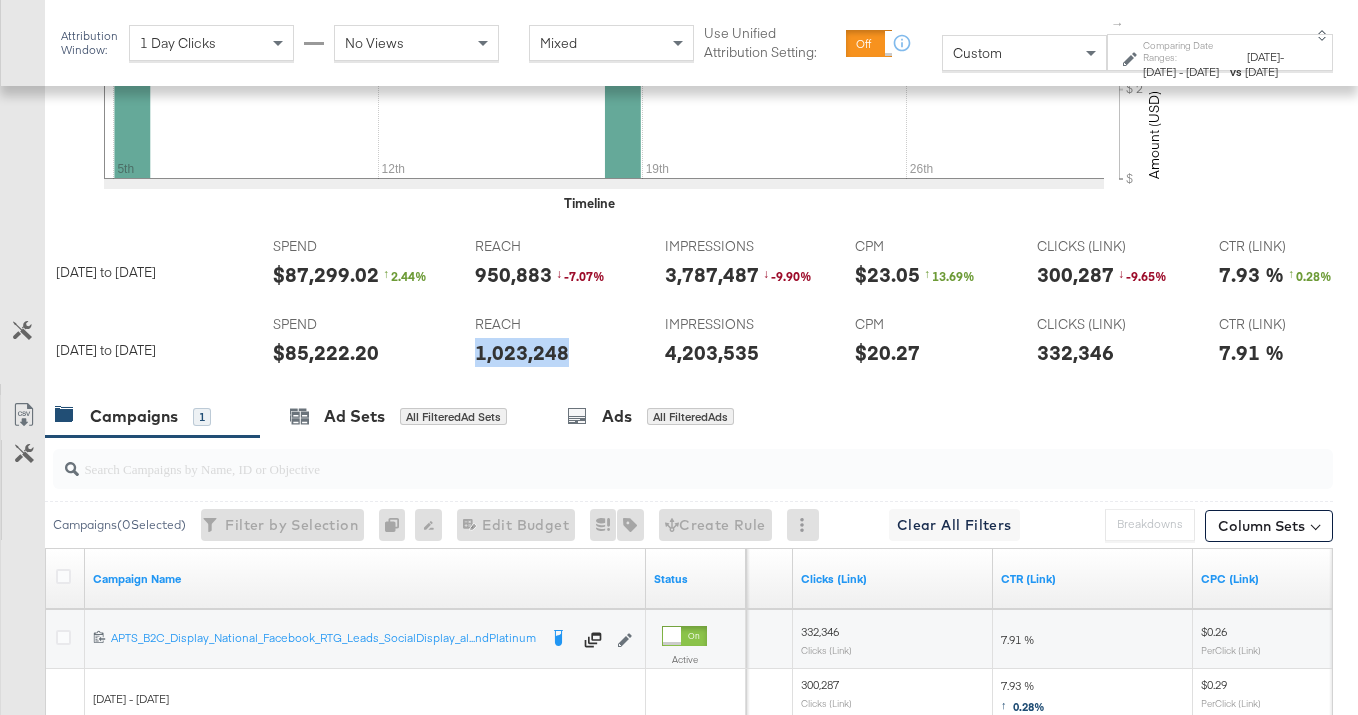 click on "1,023,248" at bounding box center (522, 352) 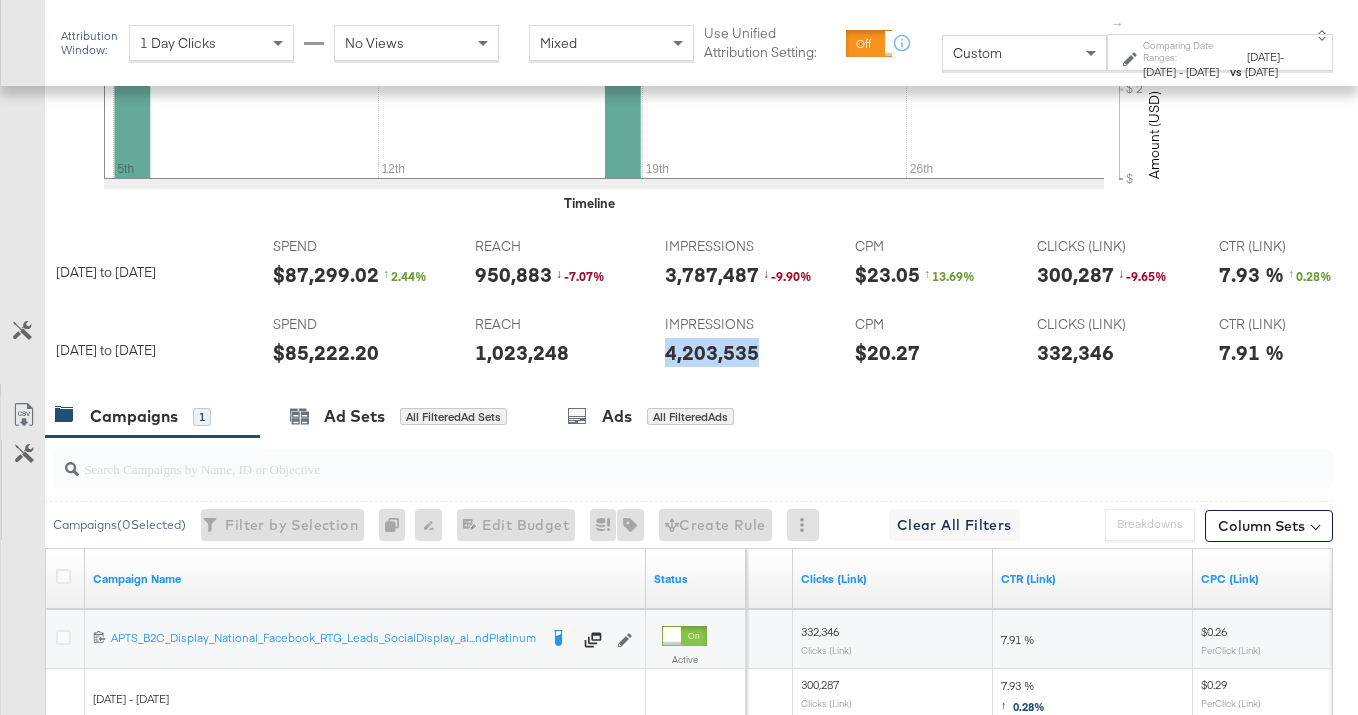 click on "4,203,535" at bounding box center [712, 352] 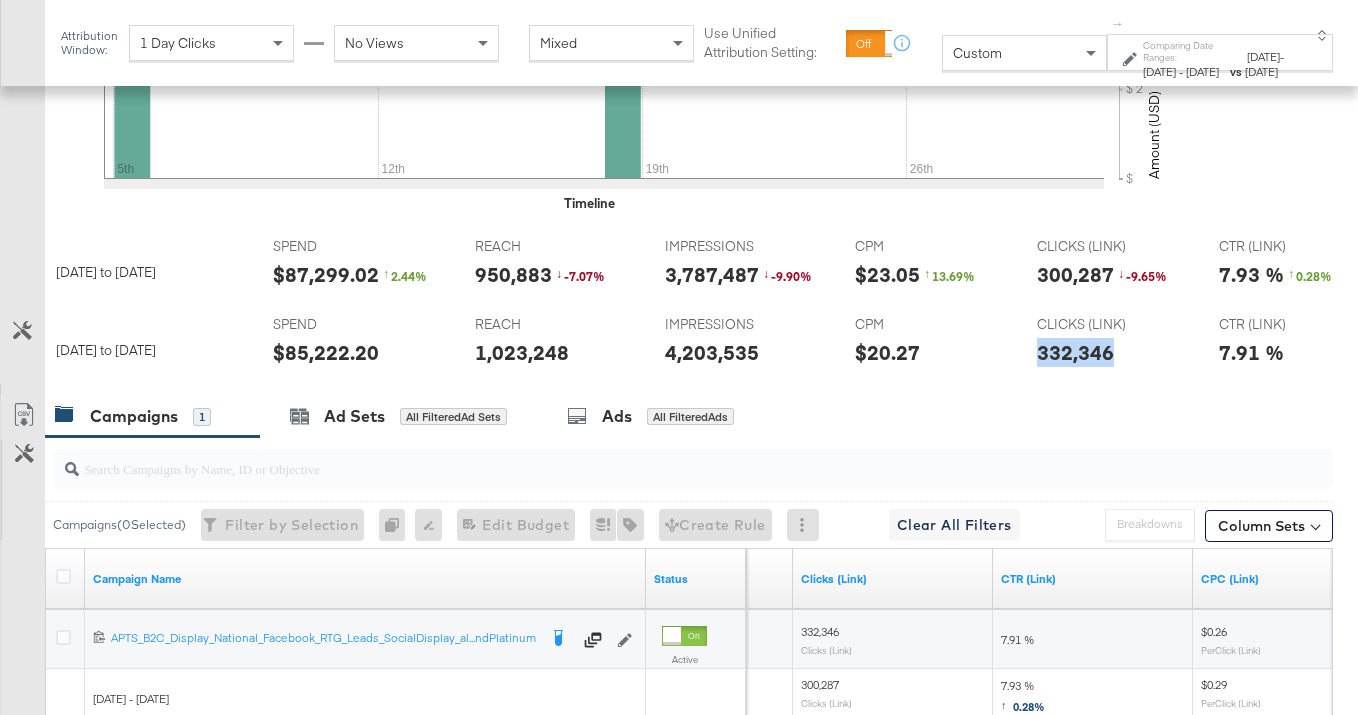 click on "332,346" at bounding box center (1075, 352) 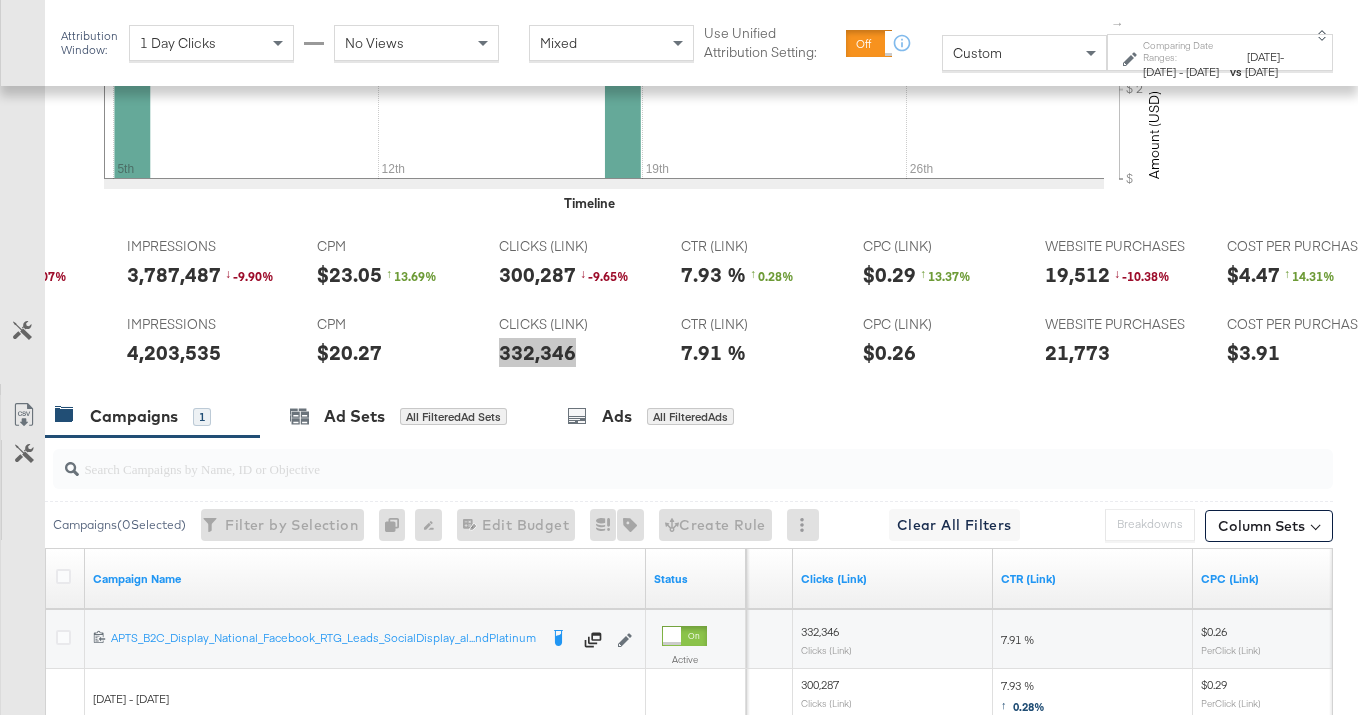 scroll, scrollTop: 0, scrollLeft: 589, axis: horizontal 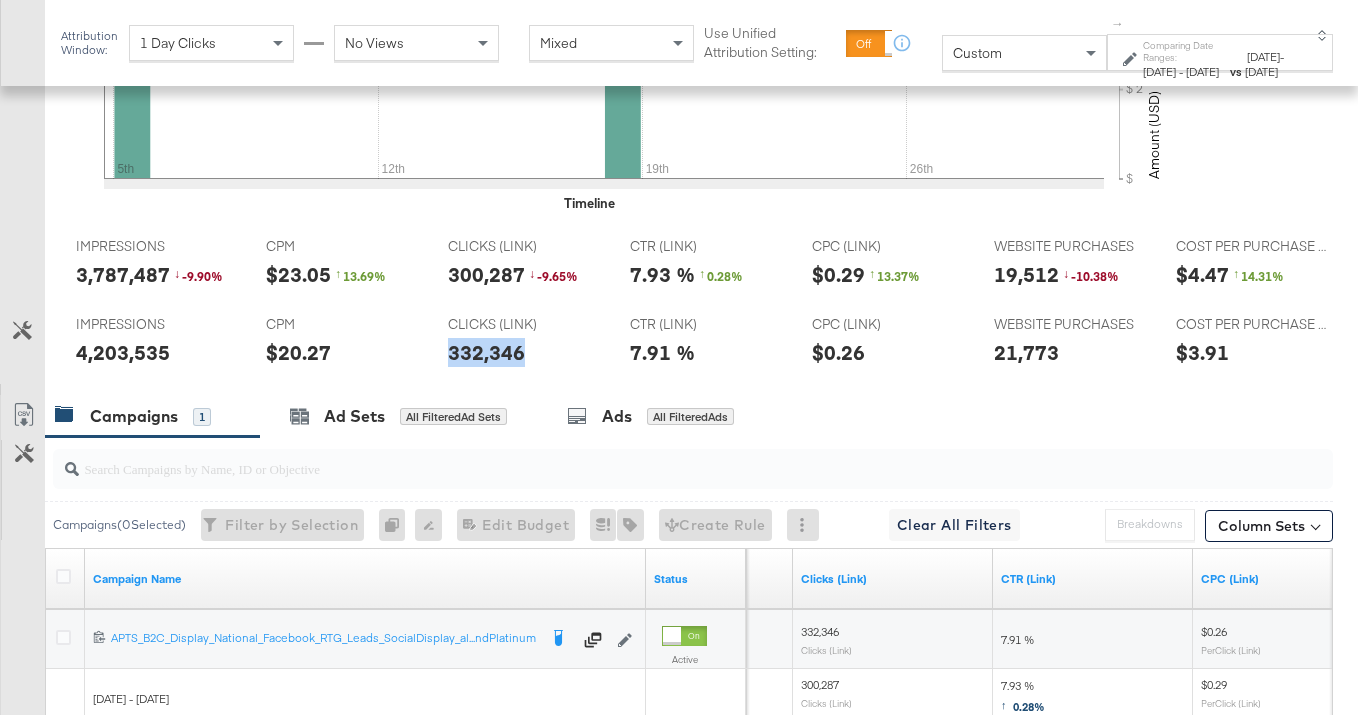 click on "21,773" at bounding box center (1026, 352) 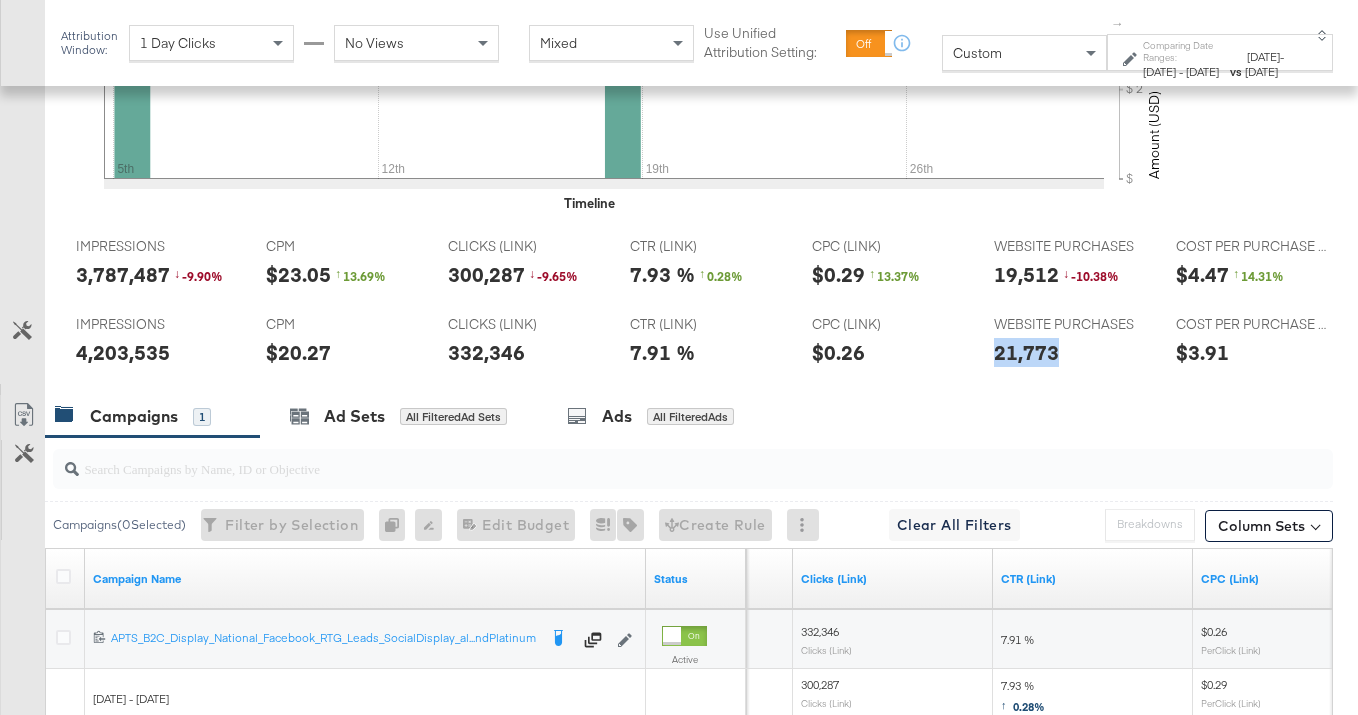 click on "21,773" at bounding box center (1026, 352) 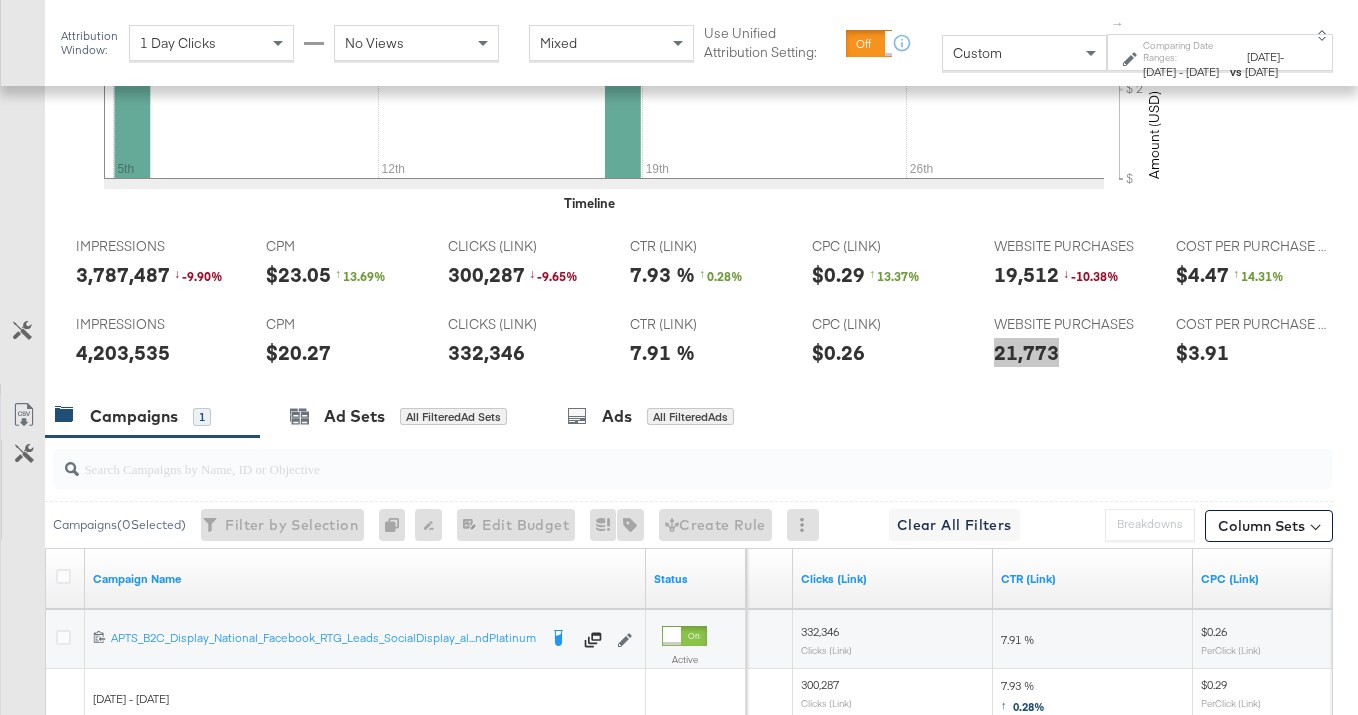 scroll, scrollTop: 0, scrollLeft: 0, axis: both 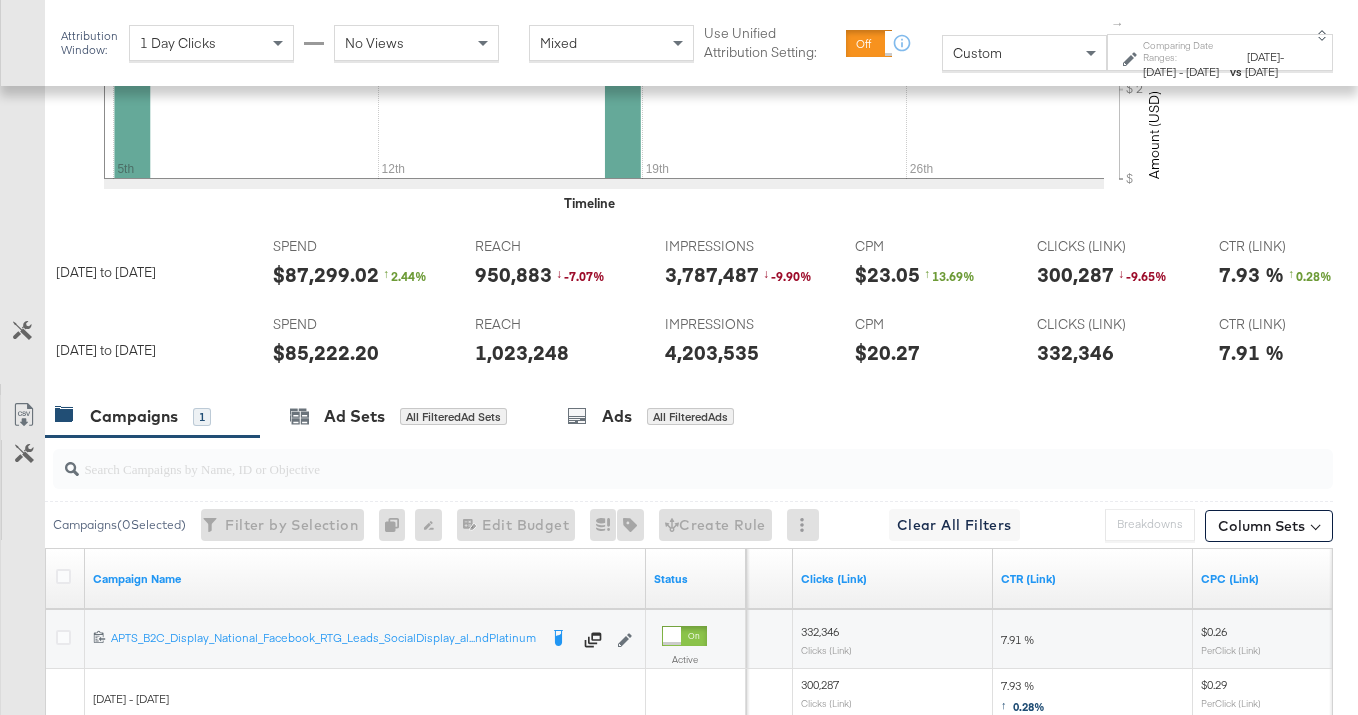 click on "$87,299.02" at bounding box center [326, 274] 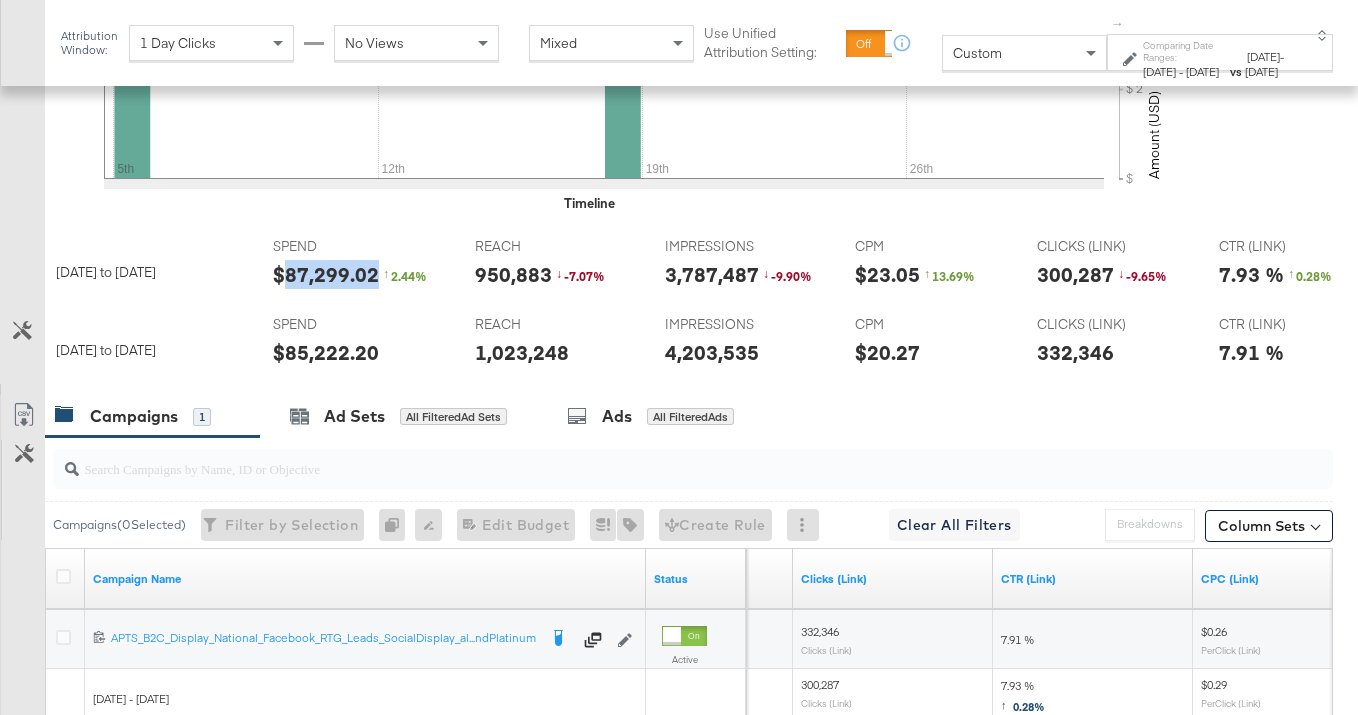 click on "$87,299.02" at bounding box center (326, 274) 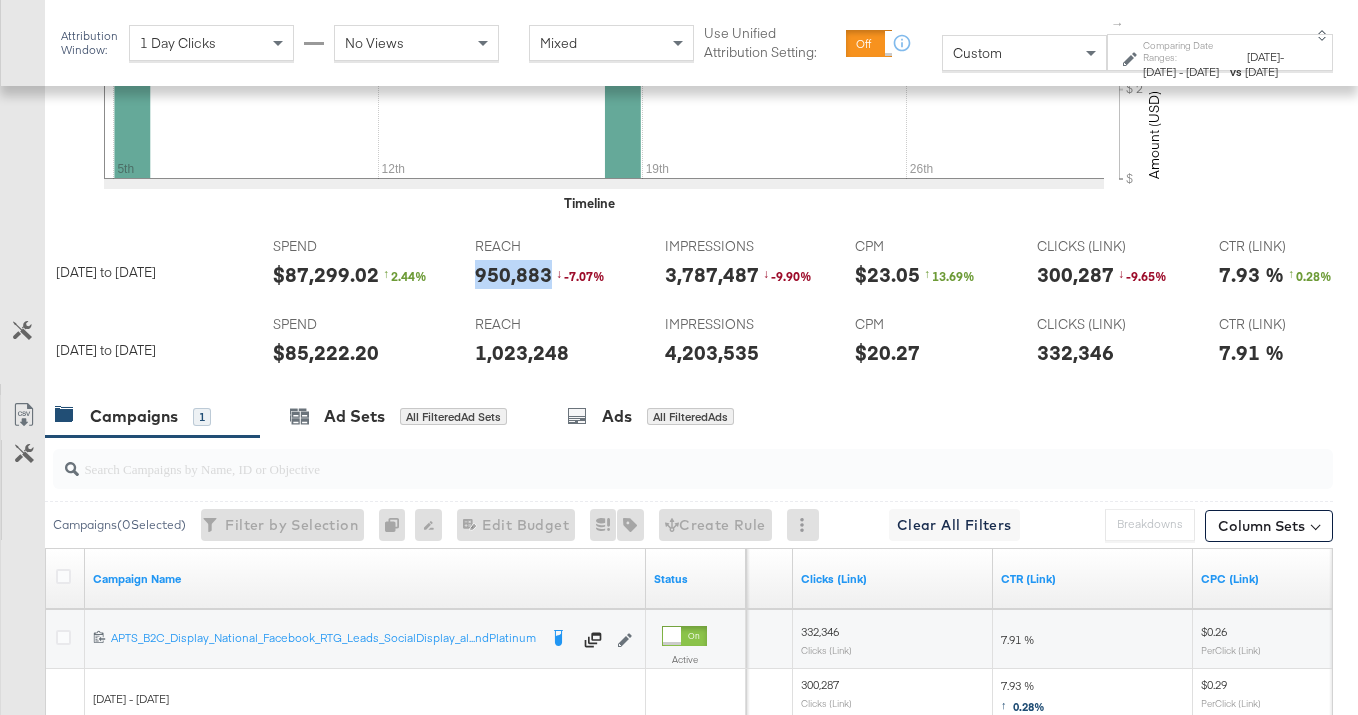 click on "950,883" at bounding box center (513, 274) 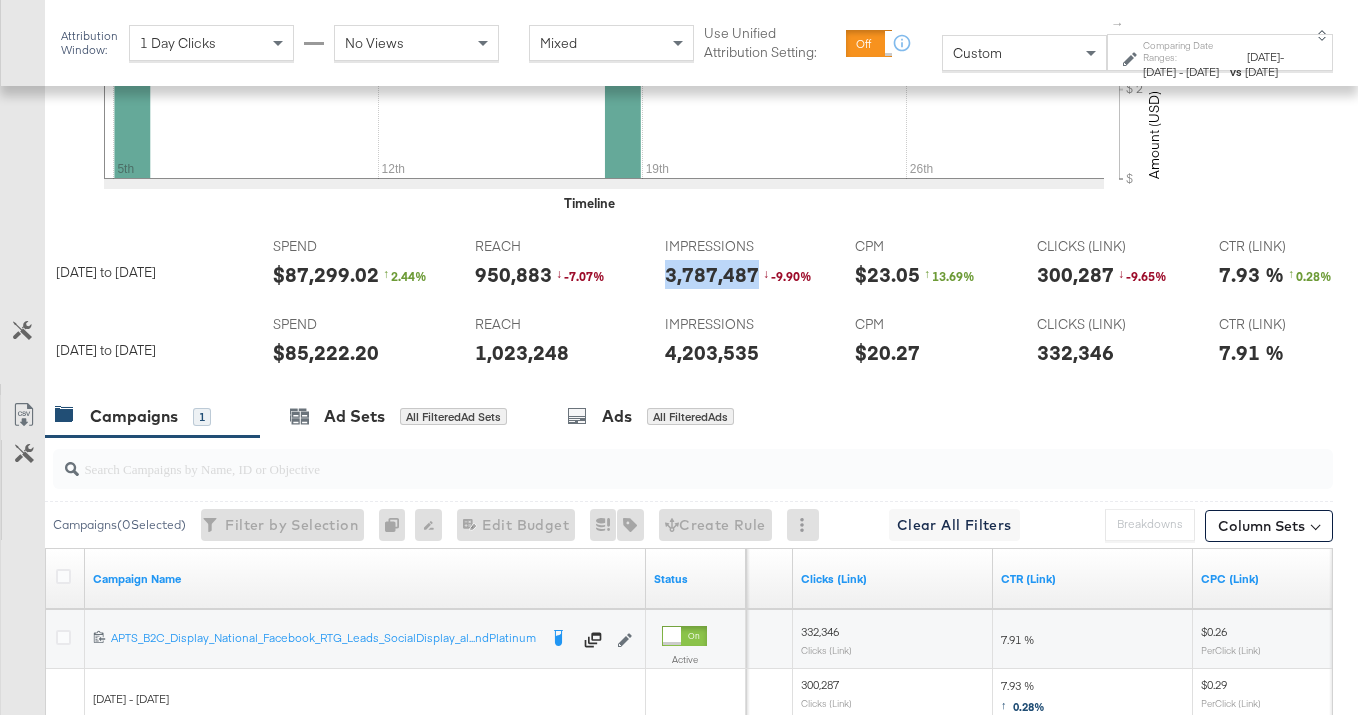 click on "3,787,487" at bounding box center [712, 274] 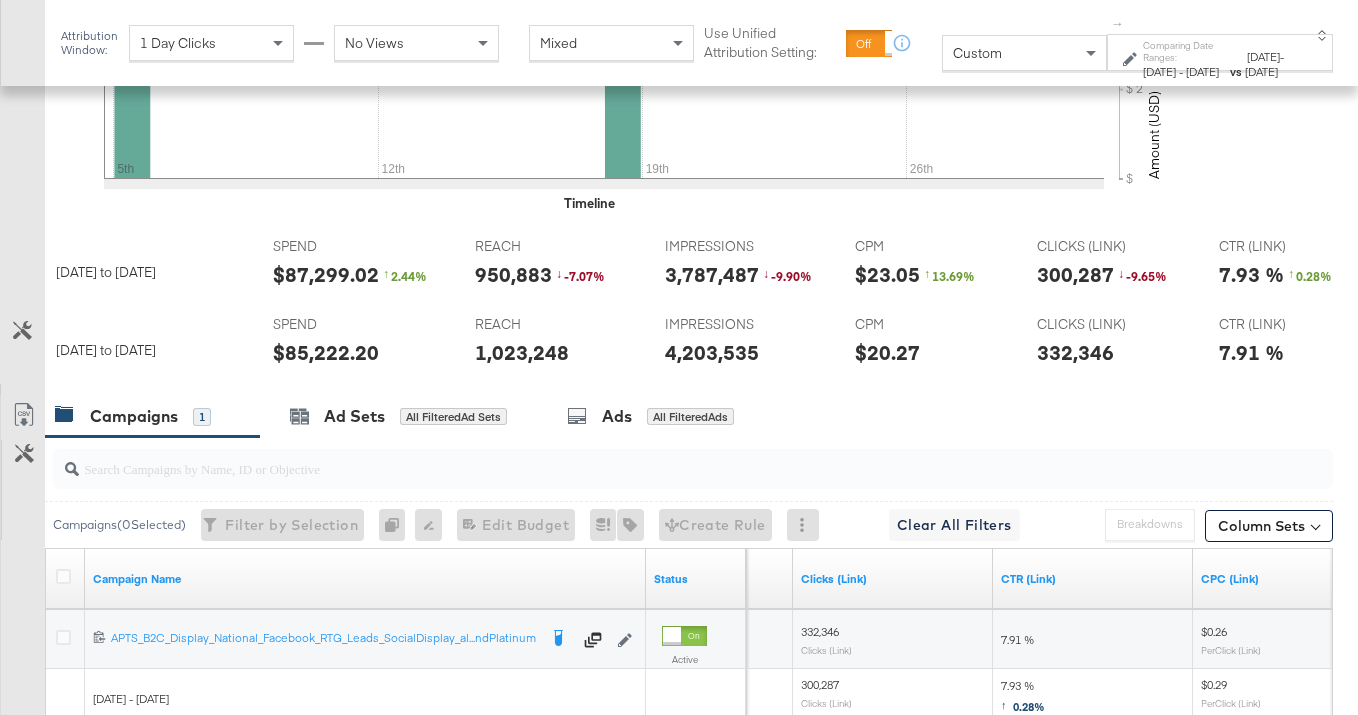 click on "300,287" at bounding box center (1075, 274) 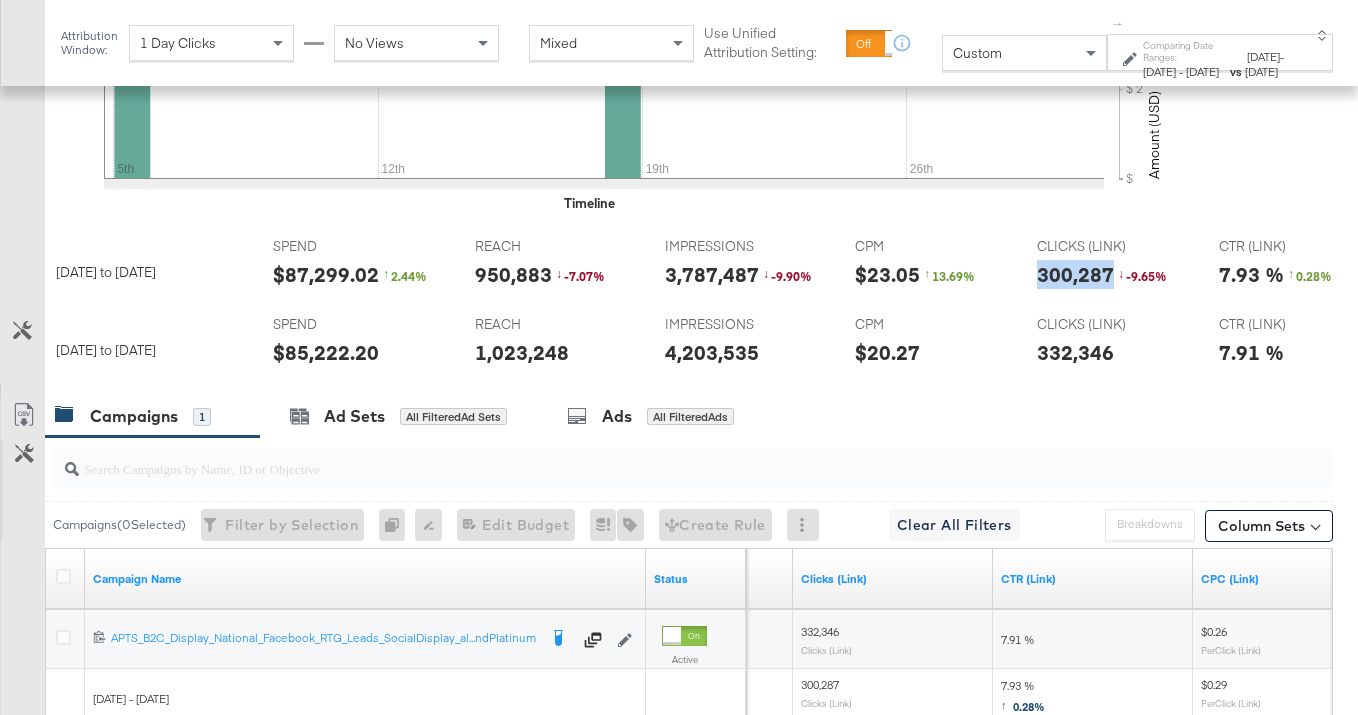 click on "300,287" at bounding box center [1075, 274] 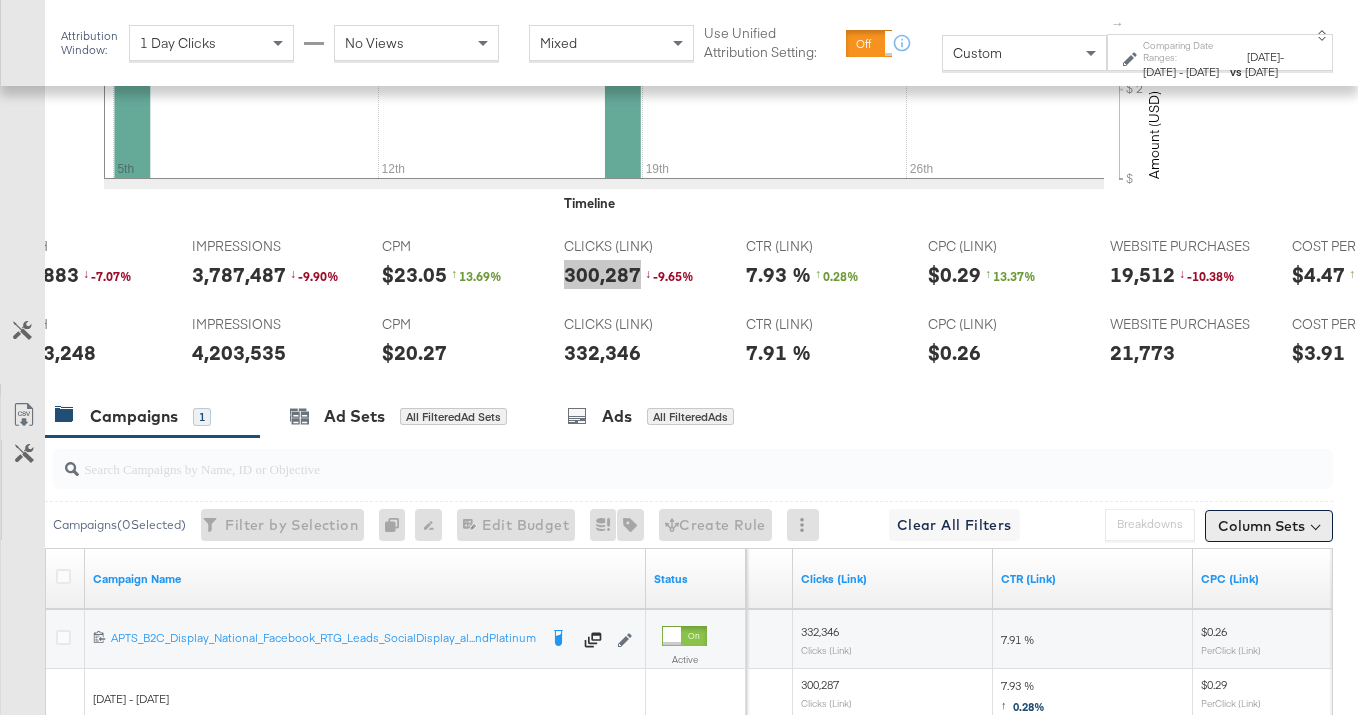 scroll, scrollTop: 0, scrollLeft: 476, axis: horizontal 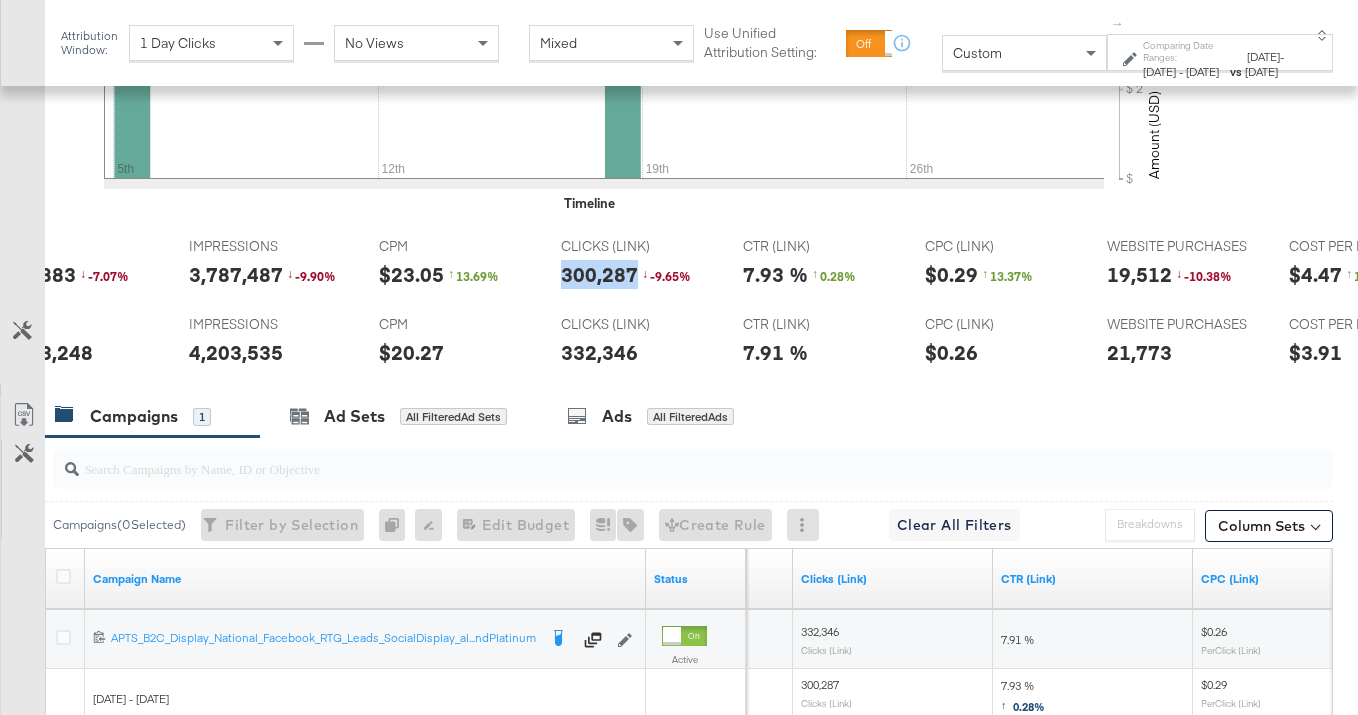click on "19,512" at bounding box center [1139, 274] 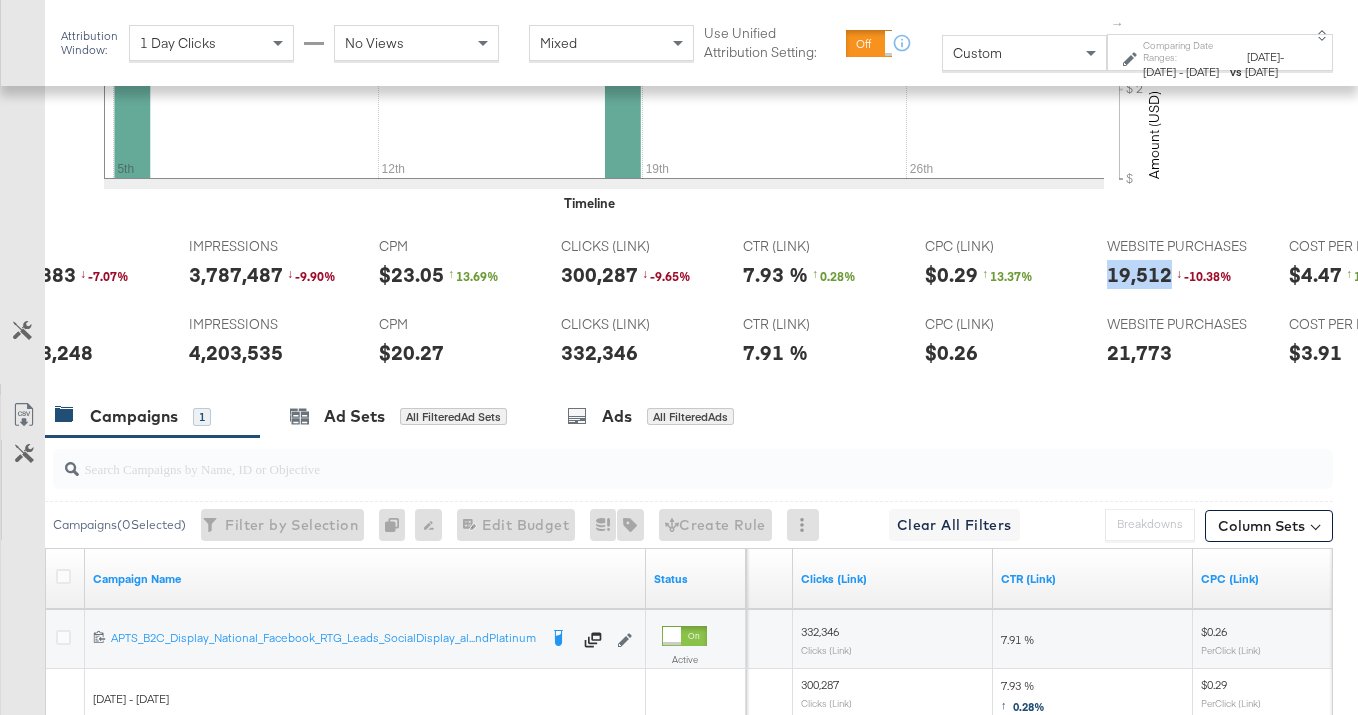 click on "19,512" at bounding box center (1139, 274) 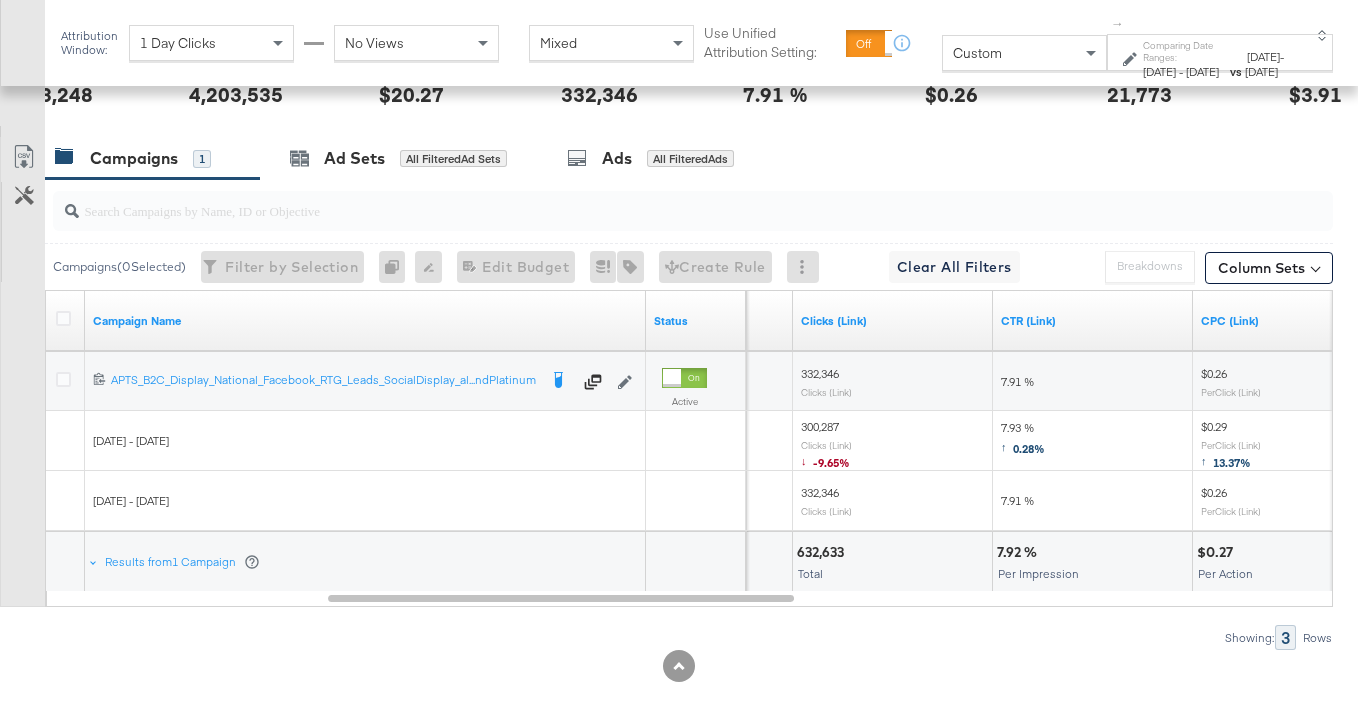 scroll, scrollTop: 1196, scrollLeft: 0, axis: vertical 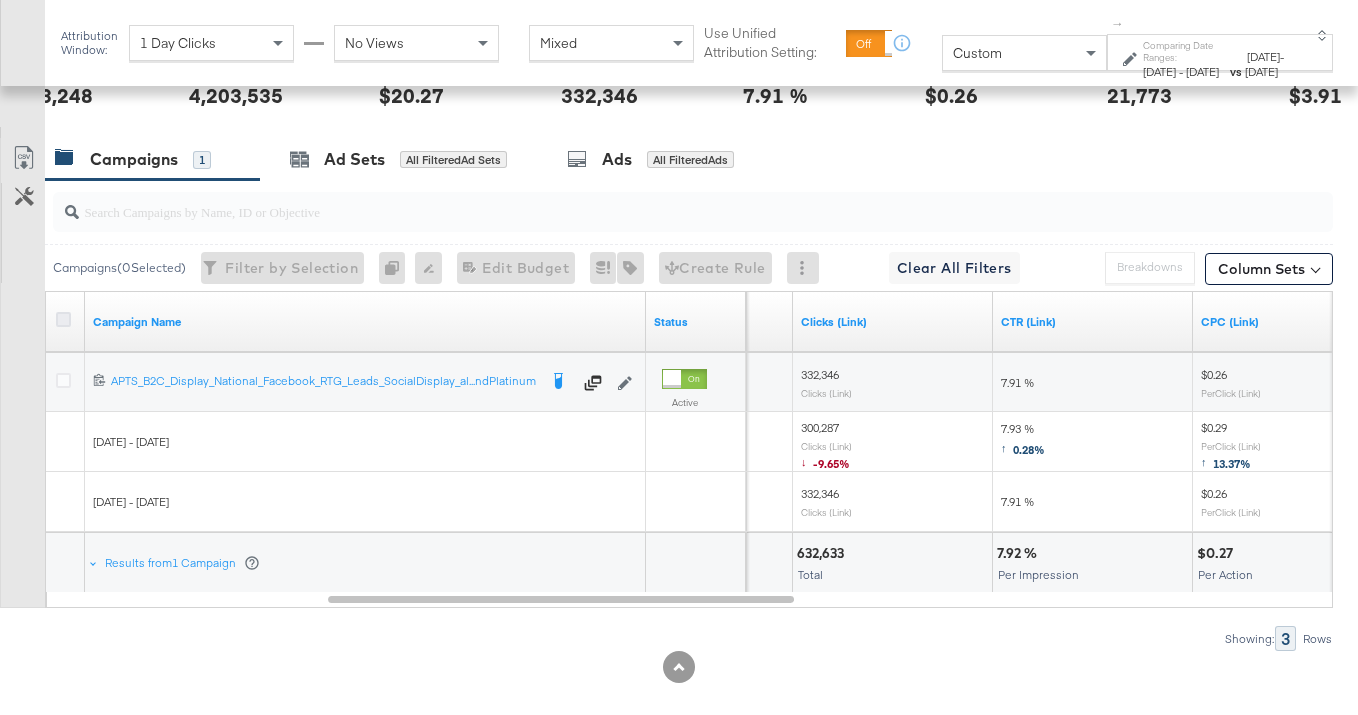 click at bounding box center (63, 319) 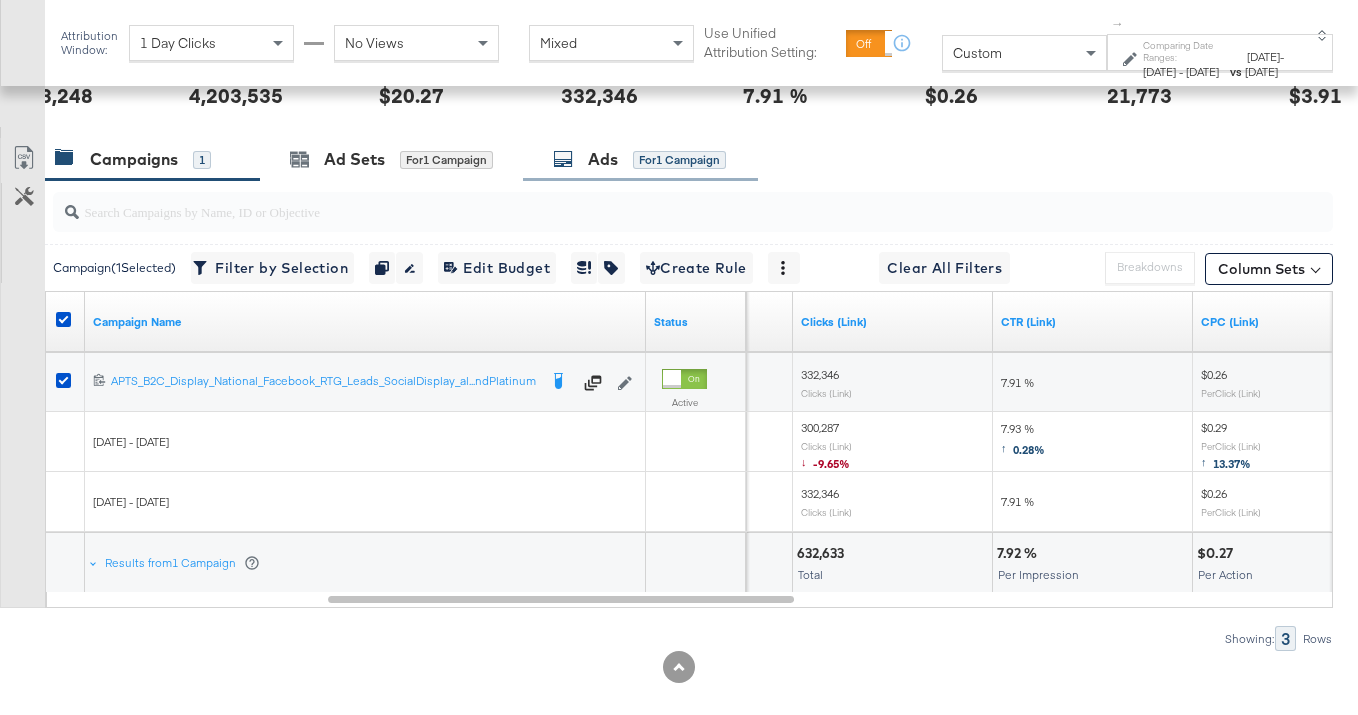click on "Ads for  1   Campaign" at bounding box center (639, 159) 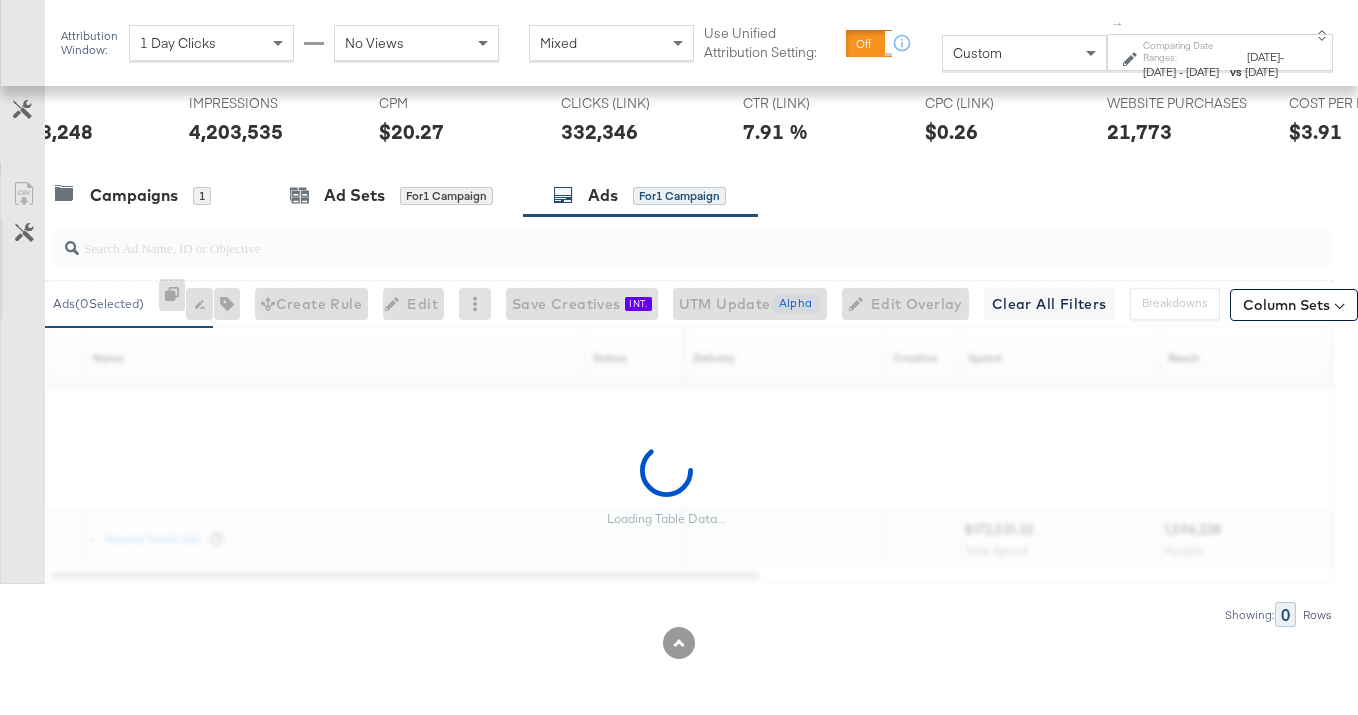 click on "[DATE]" at bounding box center [1263, 56] 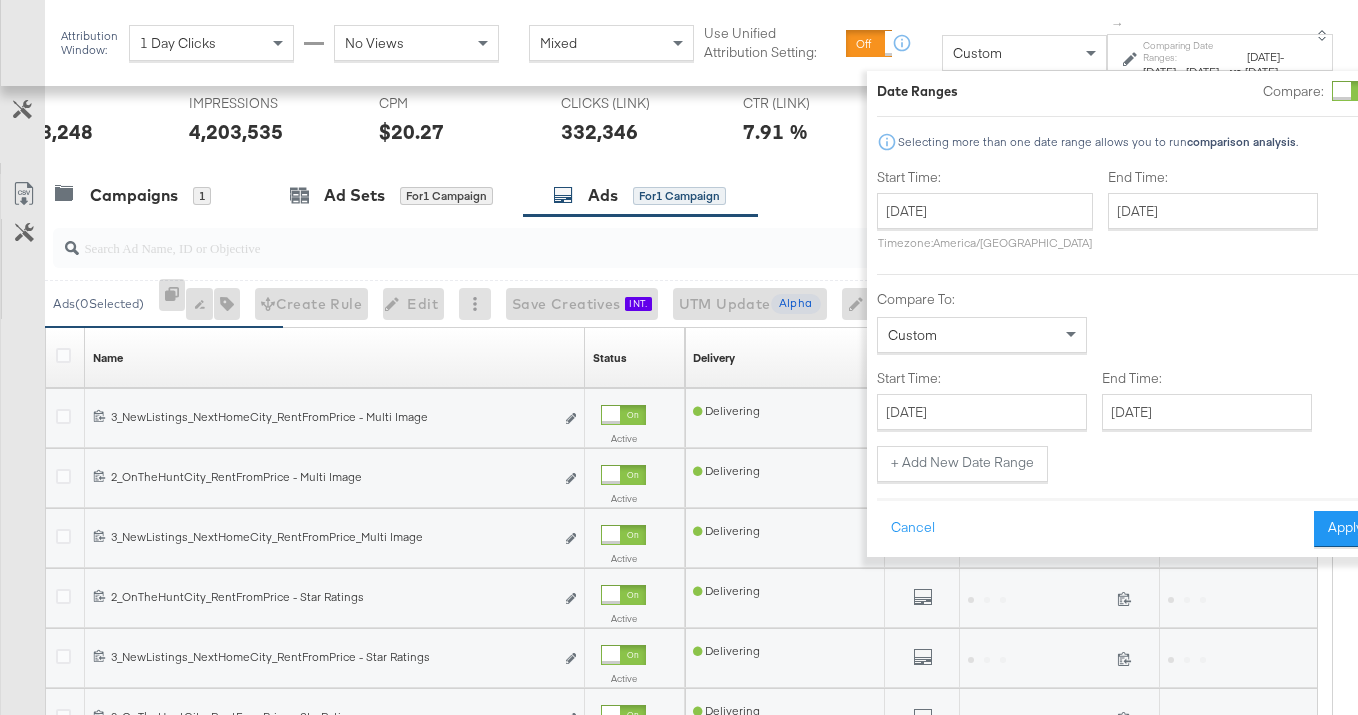 scroll, scrollTop: 1196, scrollLeft: 0, axis: vertical 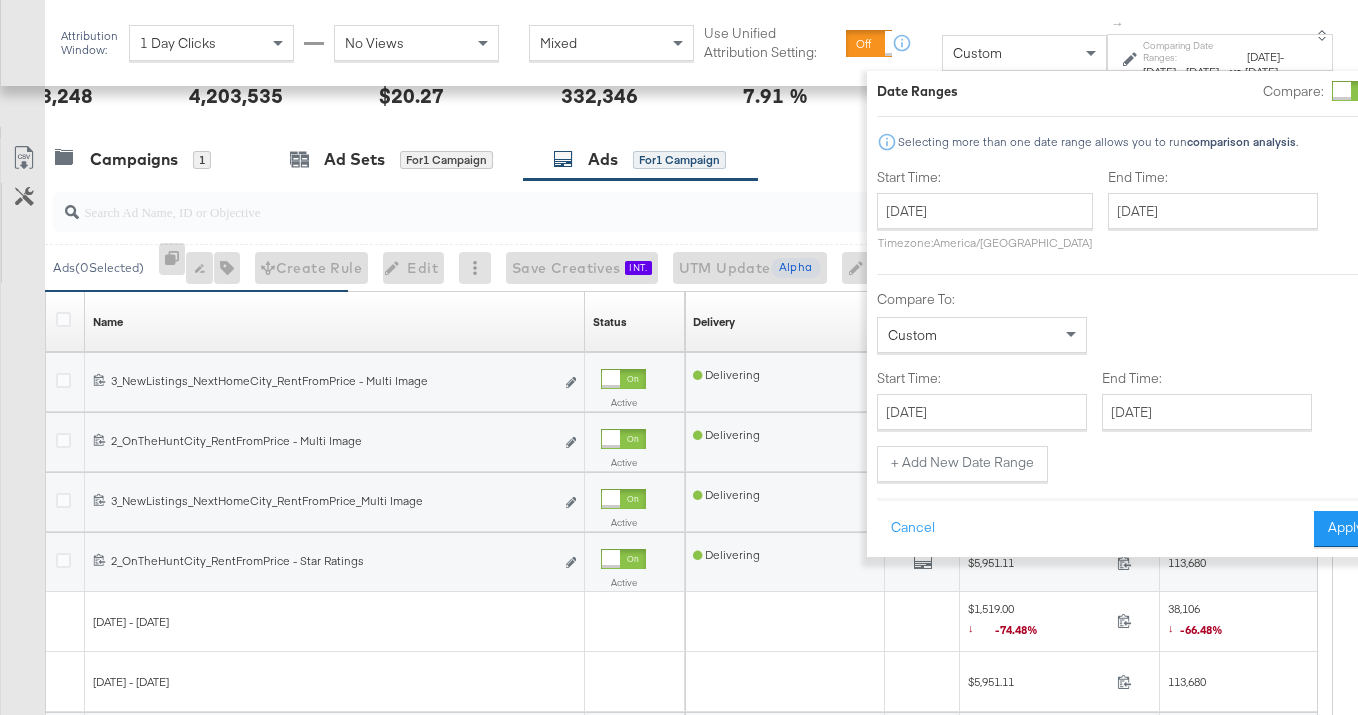 click at bounding box center (1342, 91) 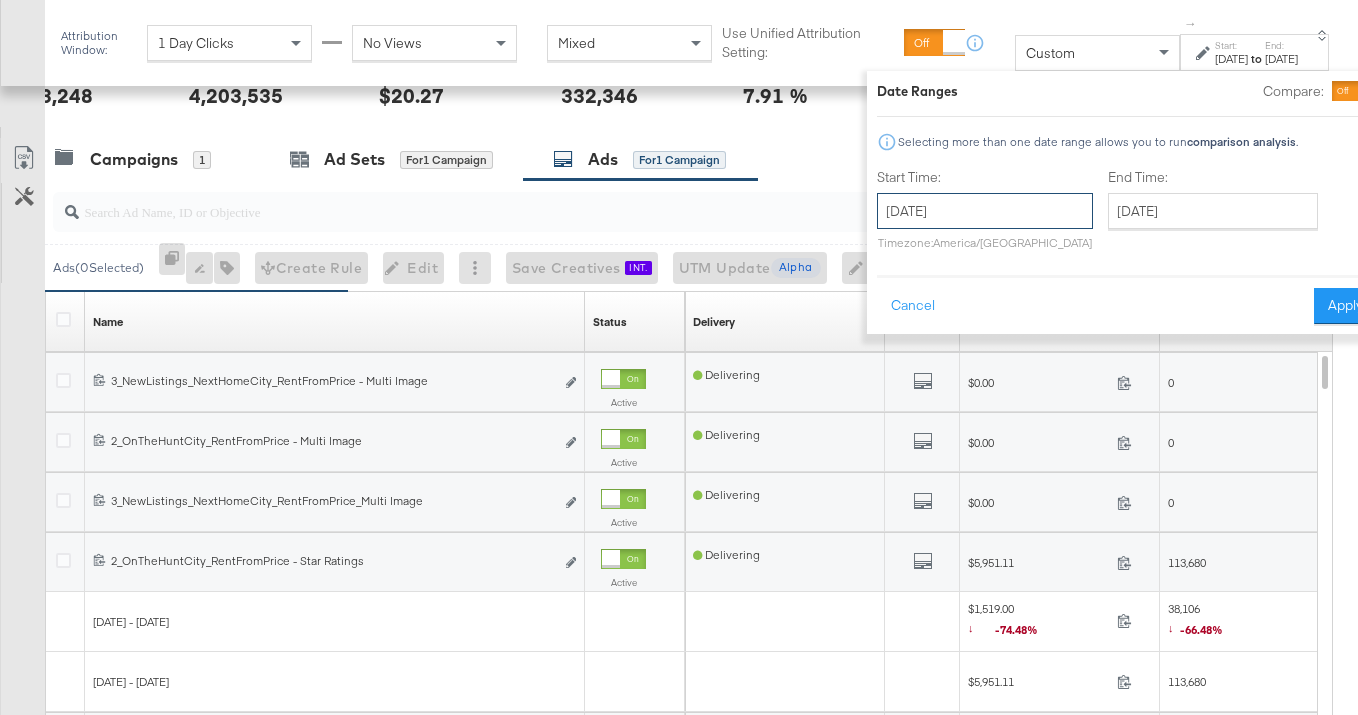 click on "[DATE]" at bounding box center (985, 211) 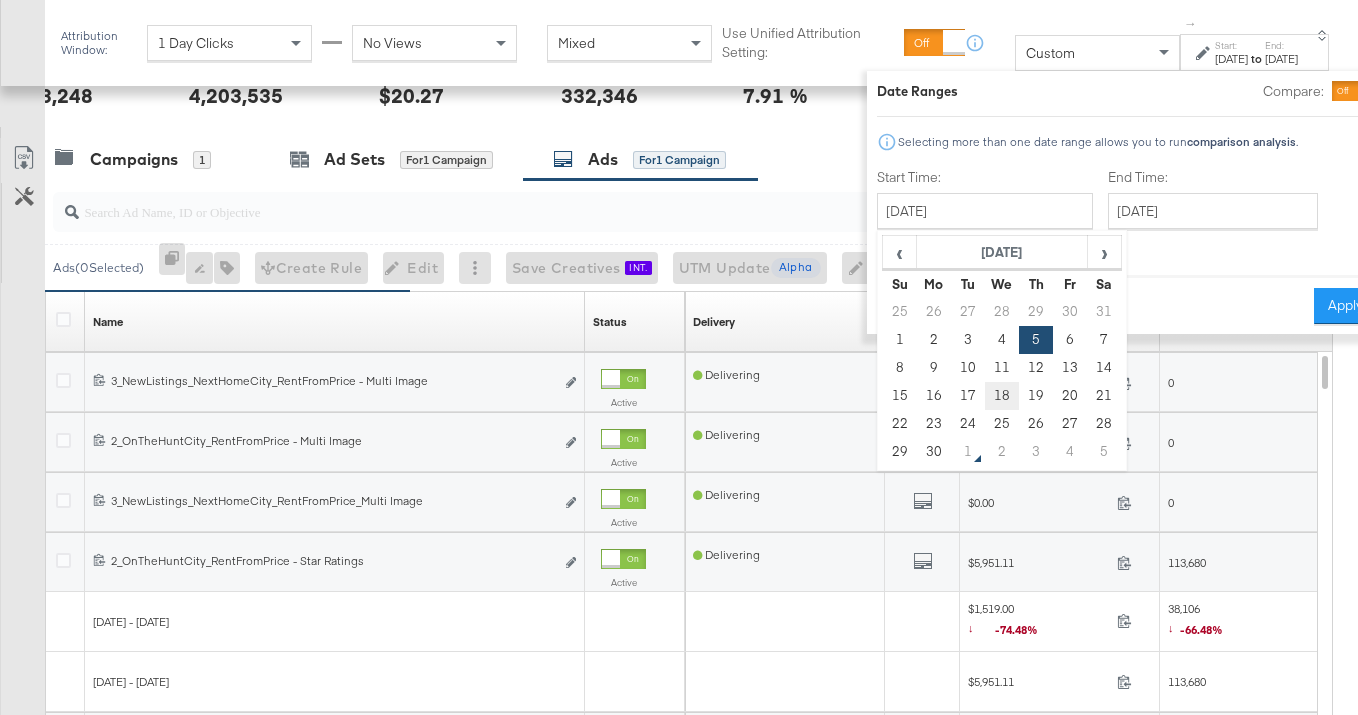 click on "18" at bounding box center [1001, 396] 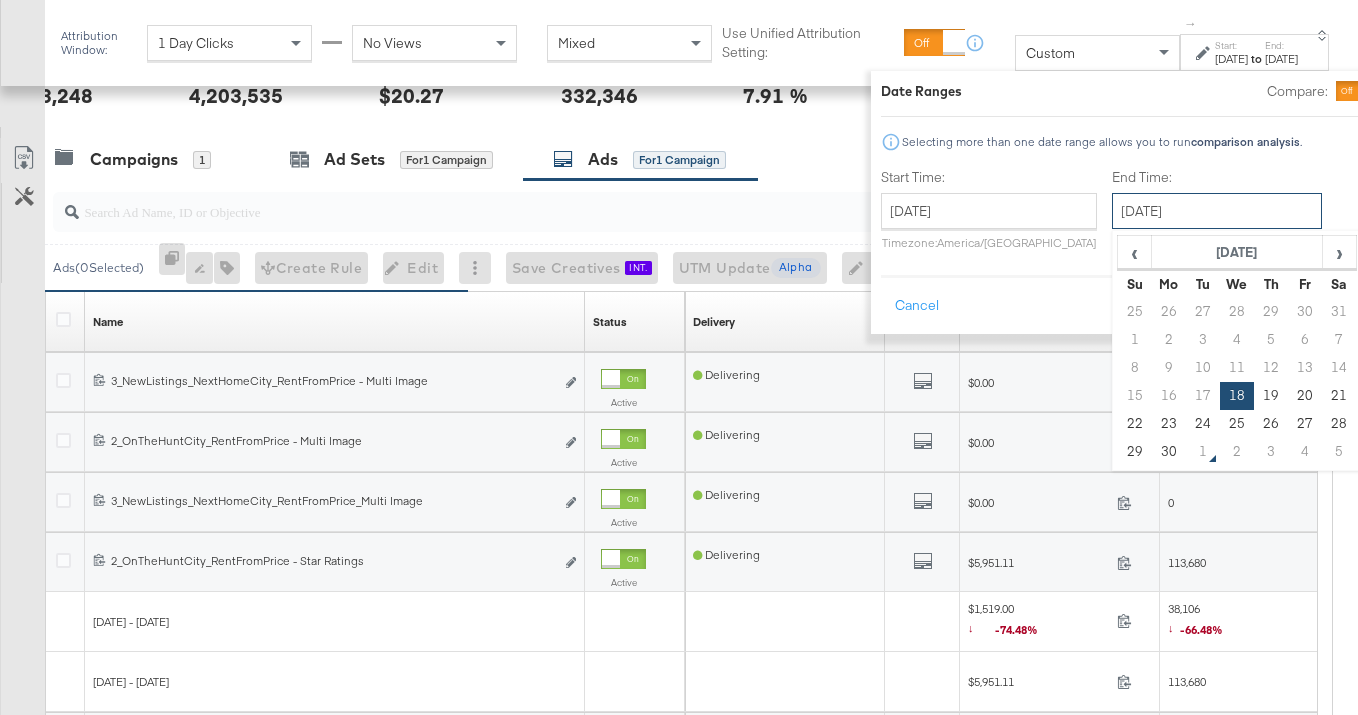 click on "[DATE]" at bounding box center (1217, 211) 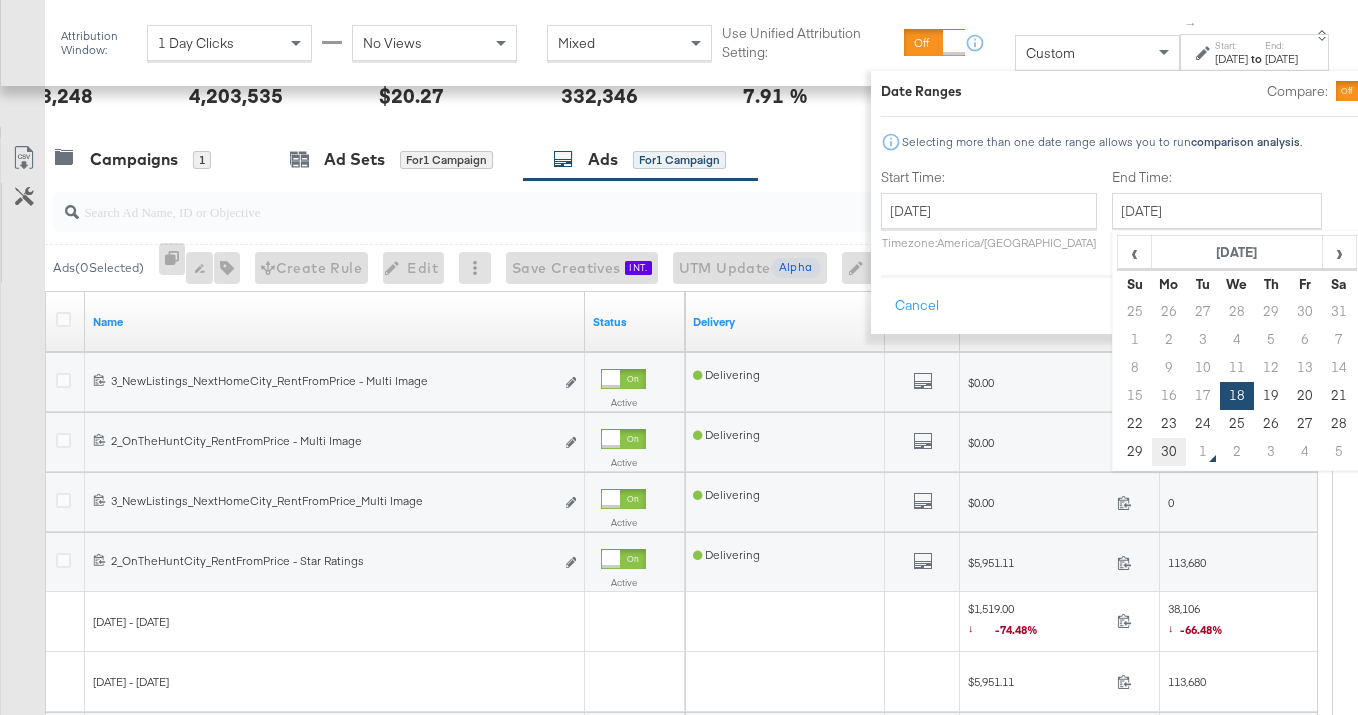 click on "30" at bounding box center (1168, 452) 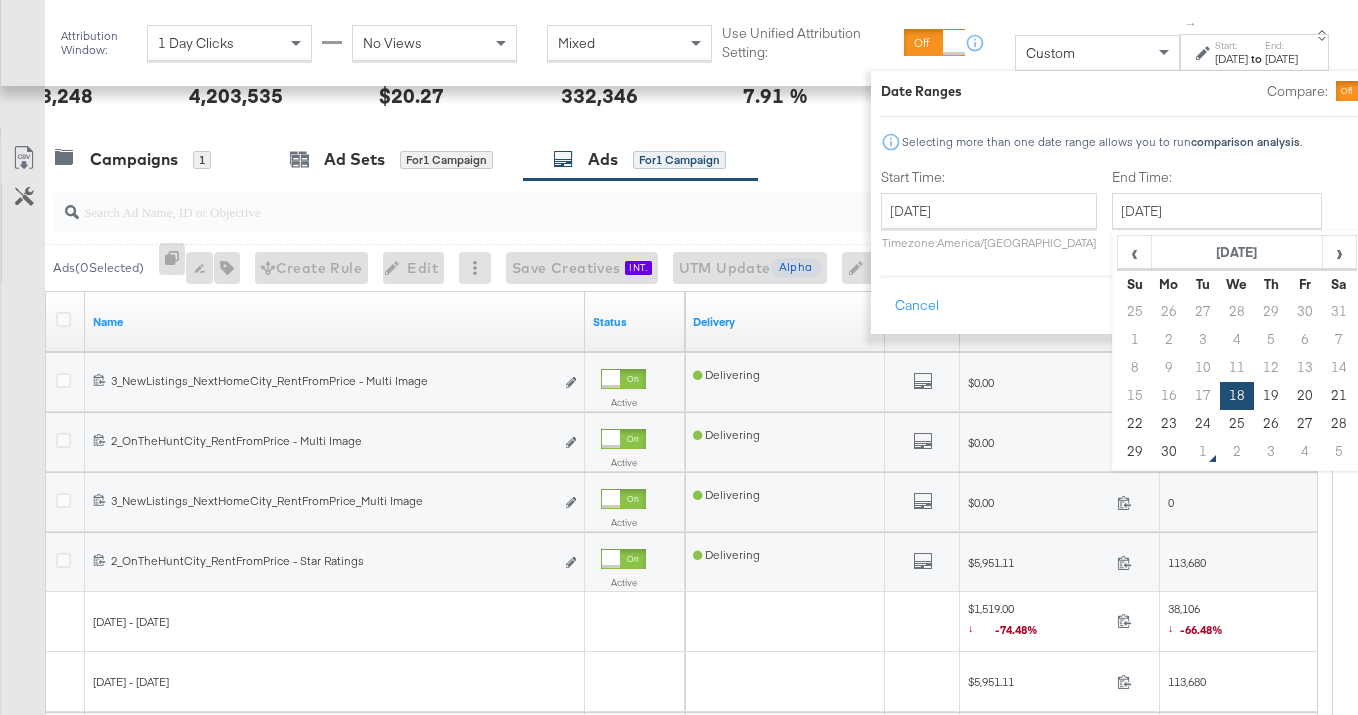 type on "[DATE]" 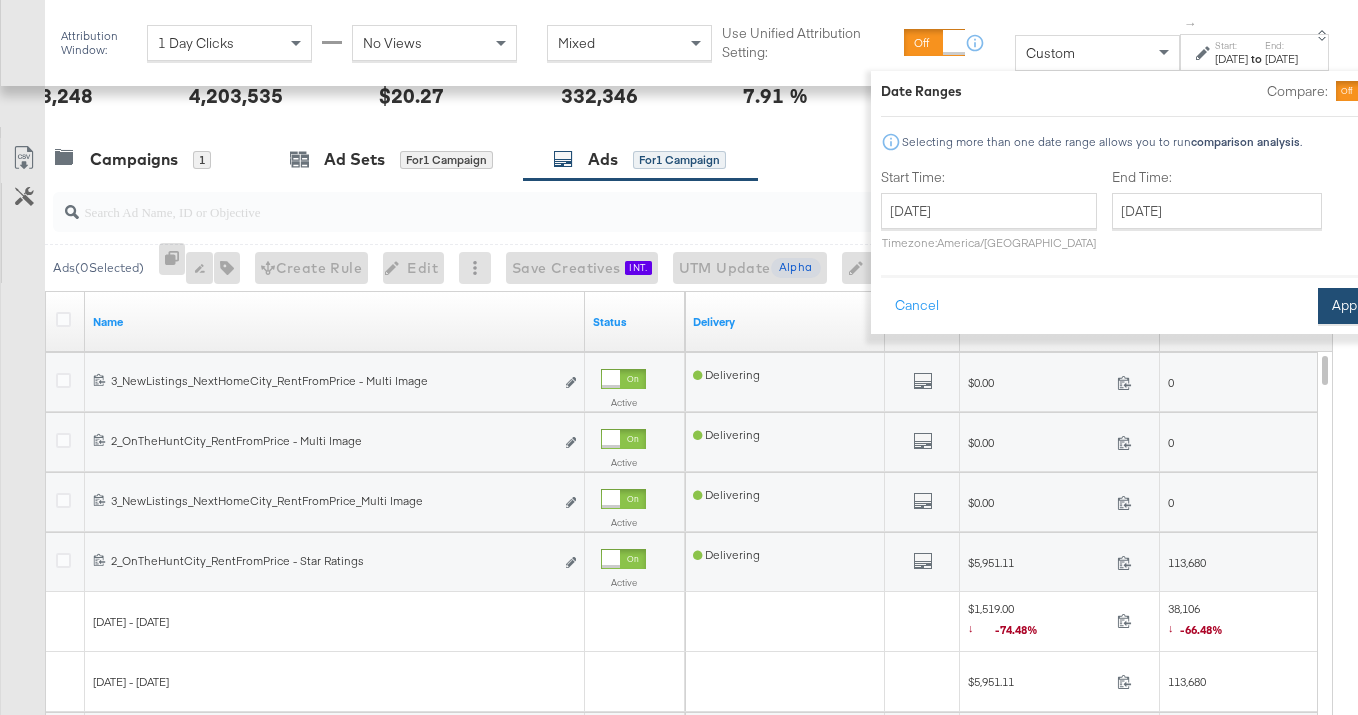 click on "Apply" at bounding box center [1349, 306] 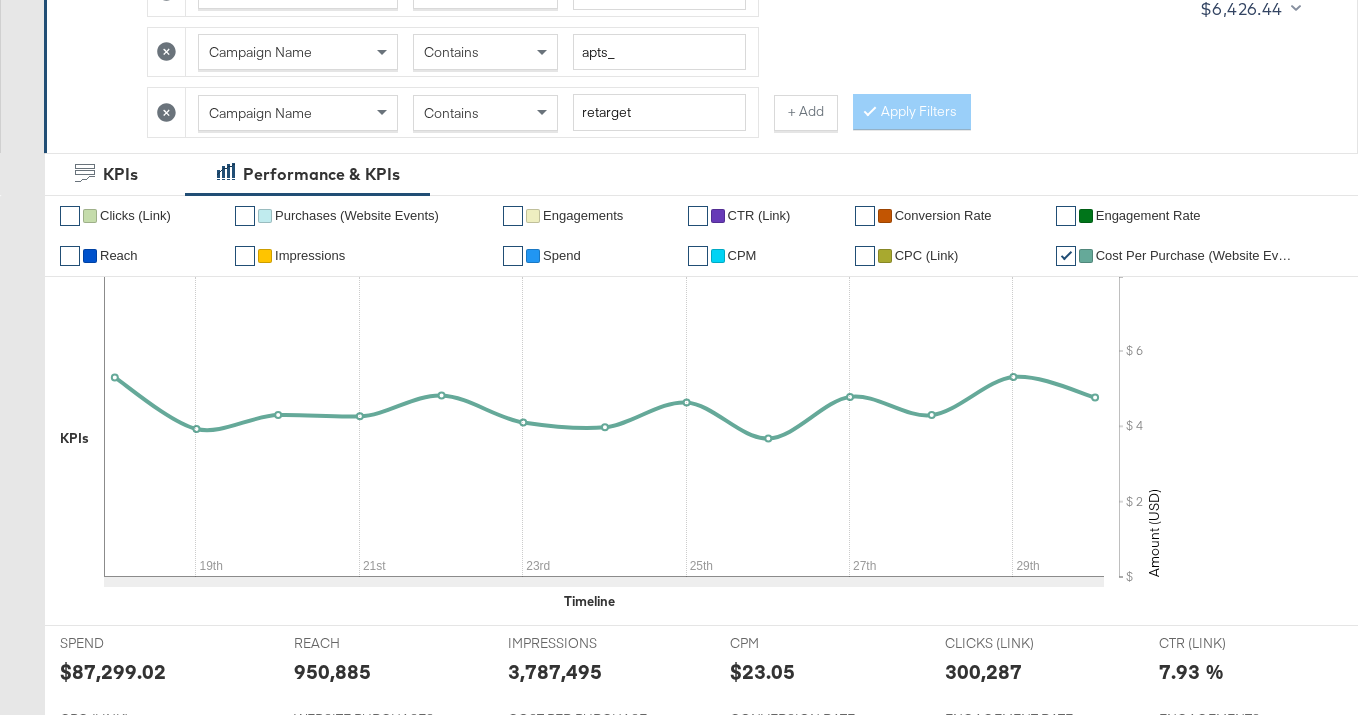 scroll, scrollTop: 234, scrollLeft: 0, axis: vertical 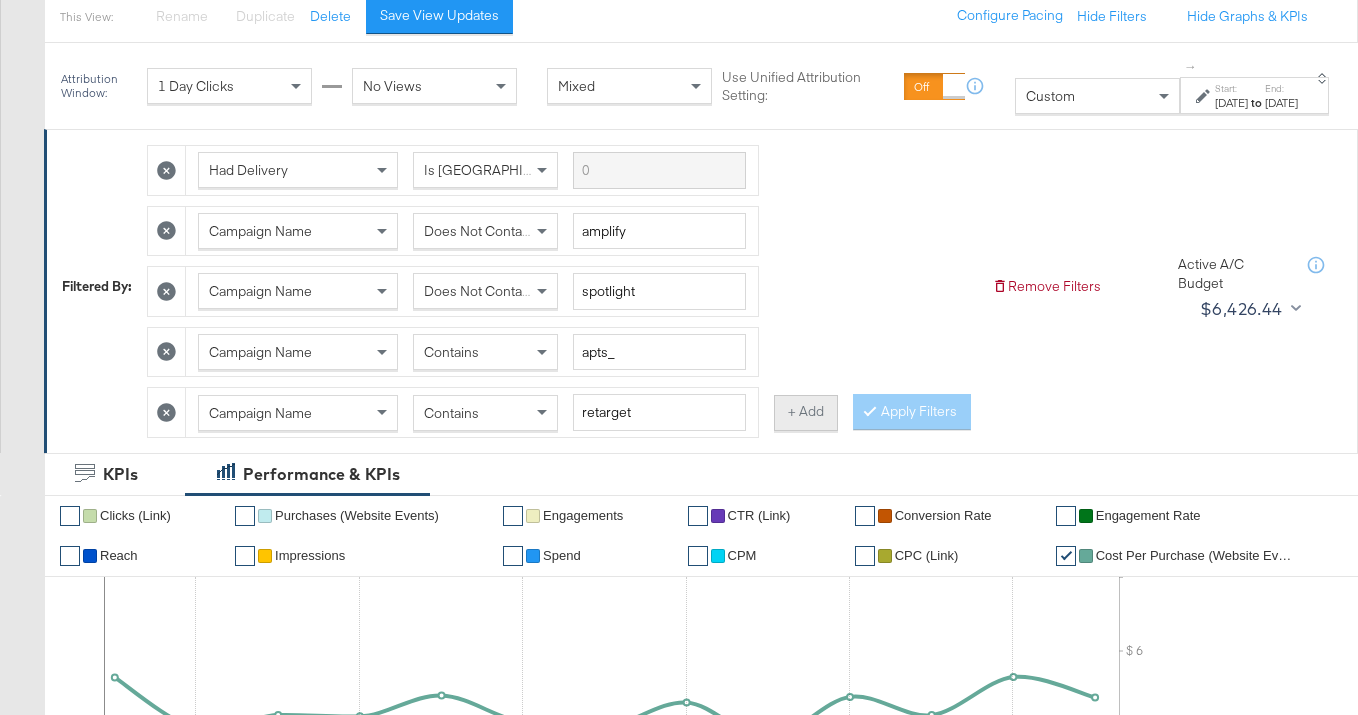 click on "+ Add" at bounding box center (806, 413) 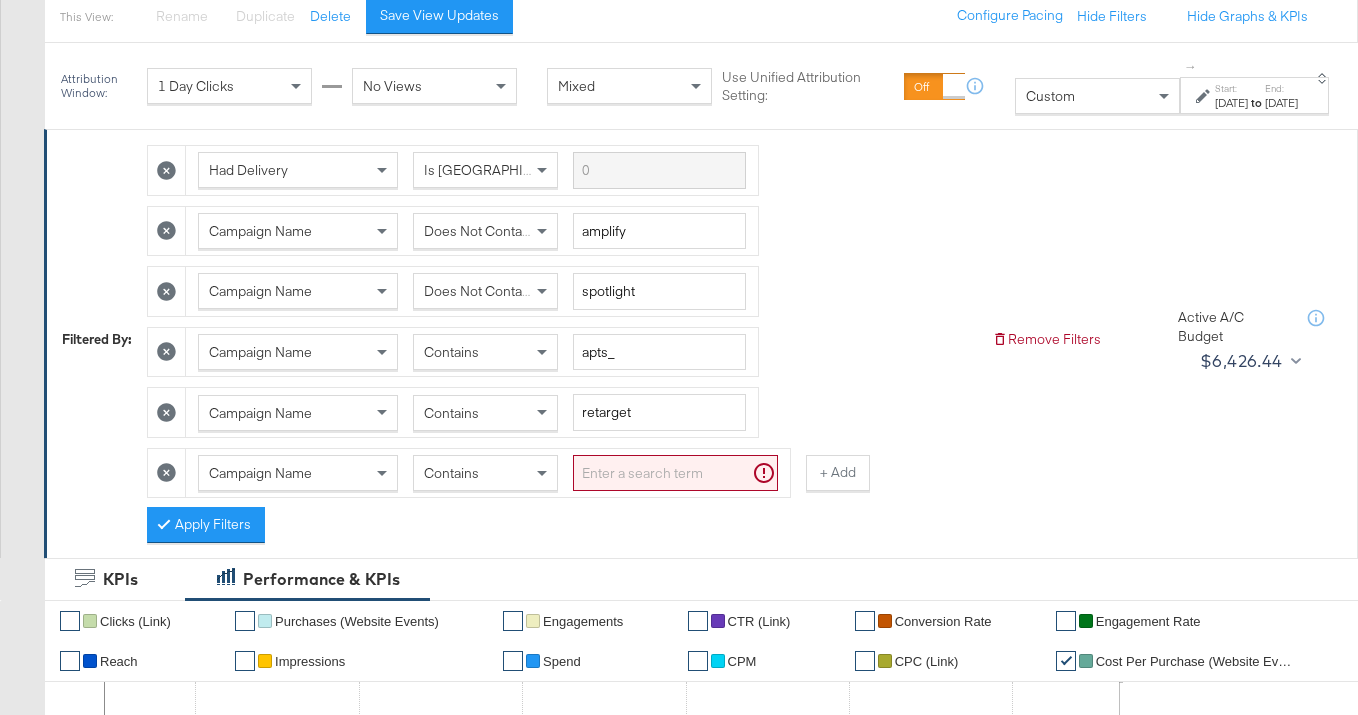 click on "Campaign Name" at bounding box center (298, 473) 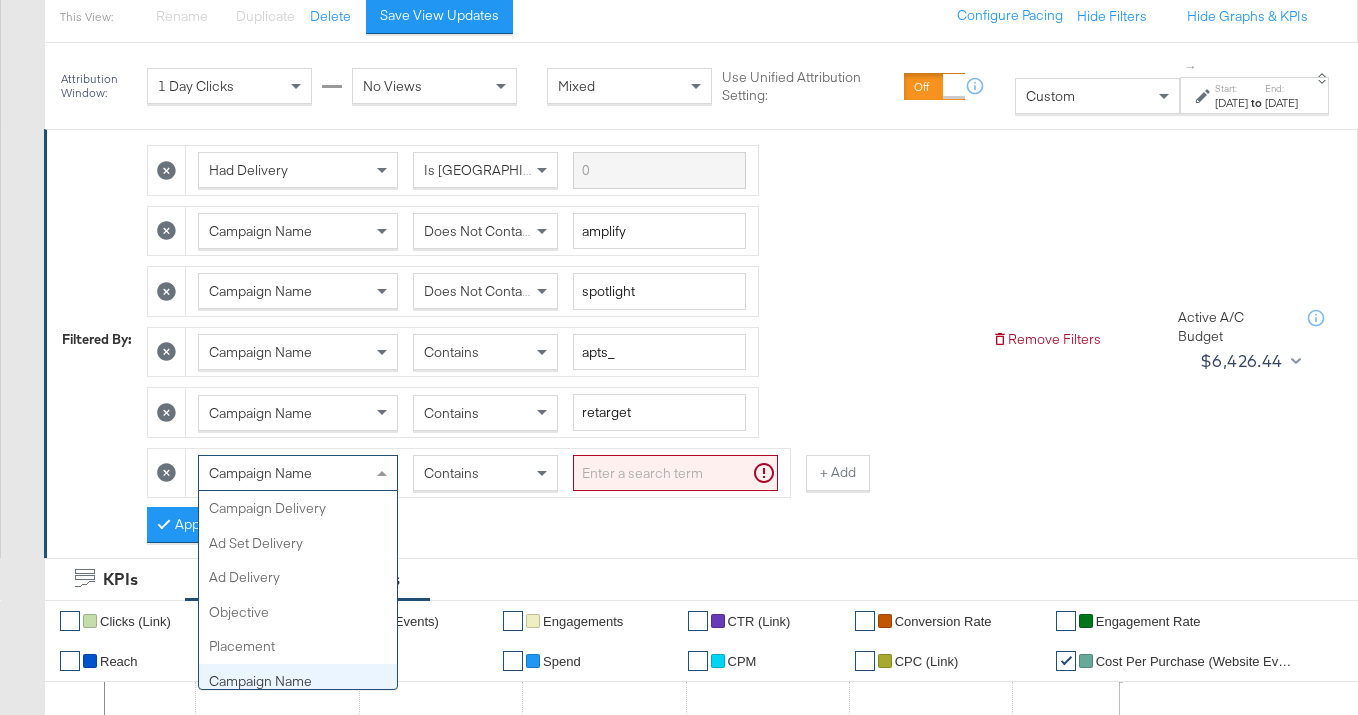 scroll, scrollTop: 173, scrollLeft: 0, axis: vertical 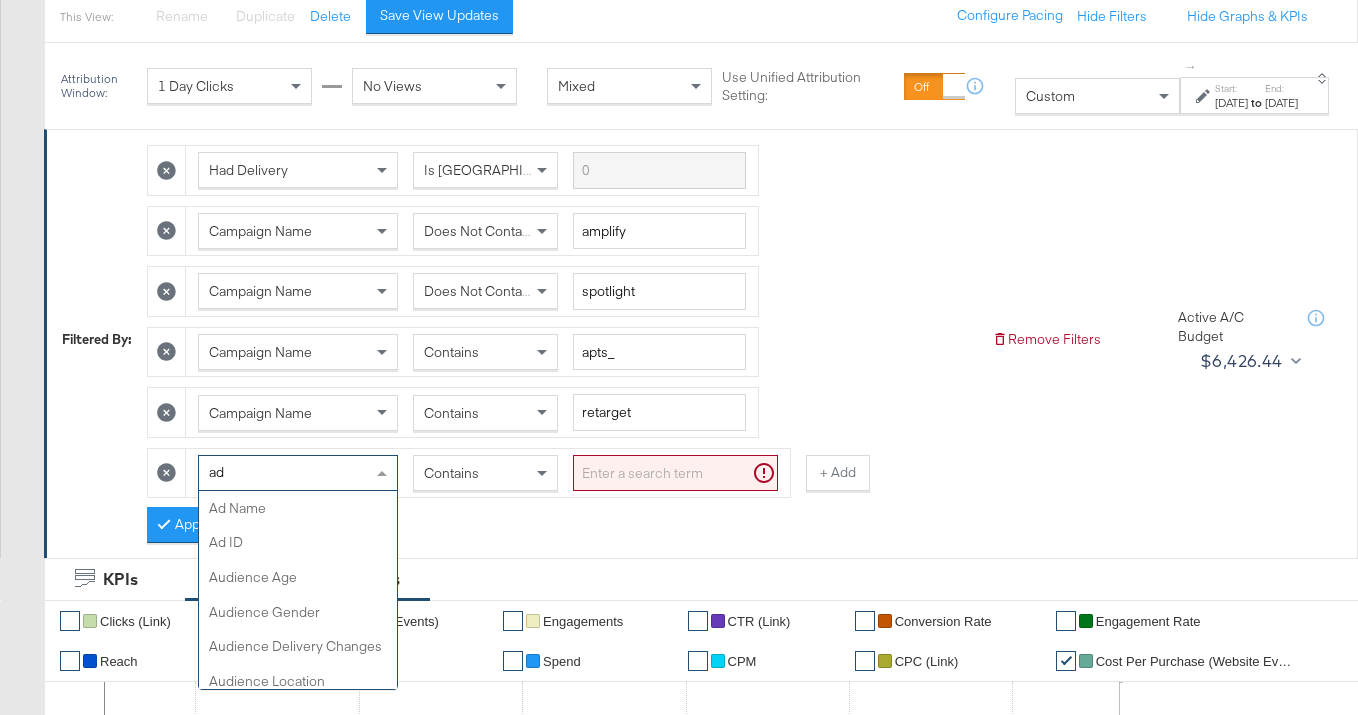 type on "ad d" 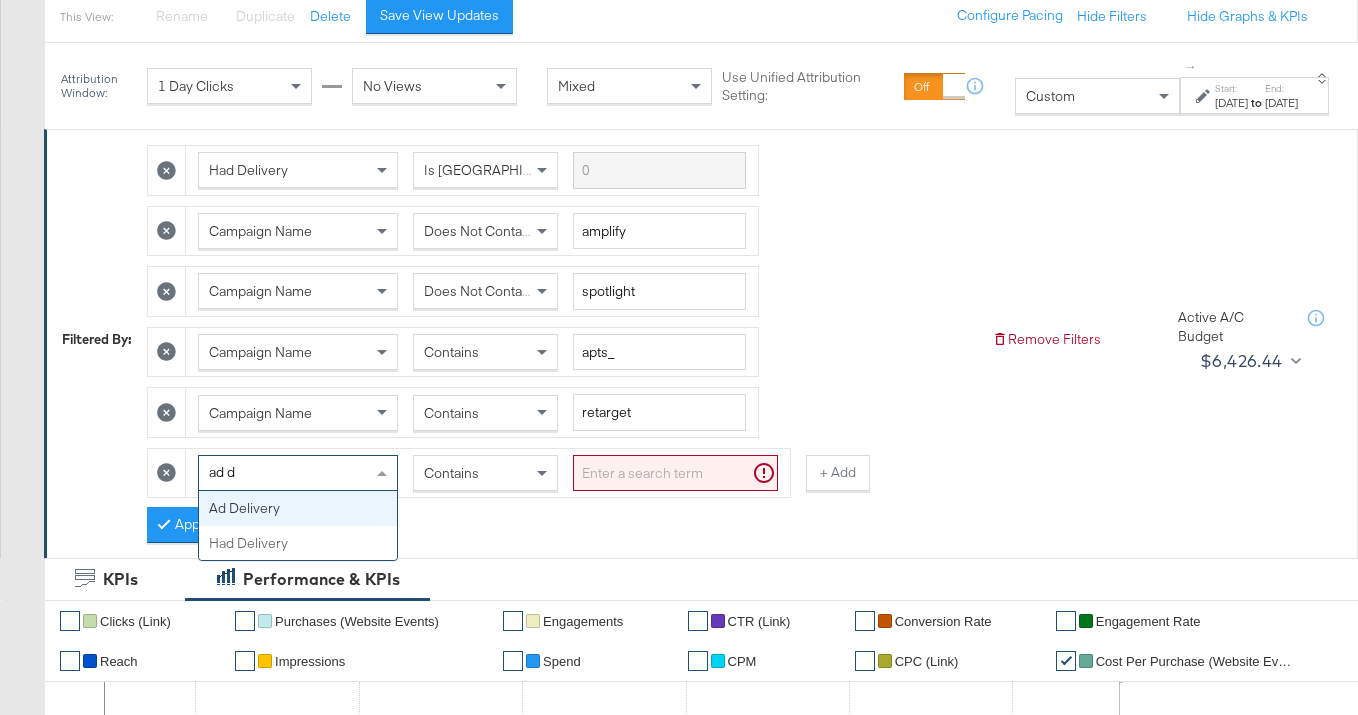 scroll, scrollTop: 0, scrollLeft: 0, axis: both 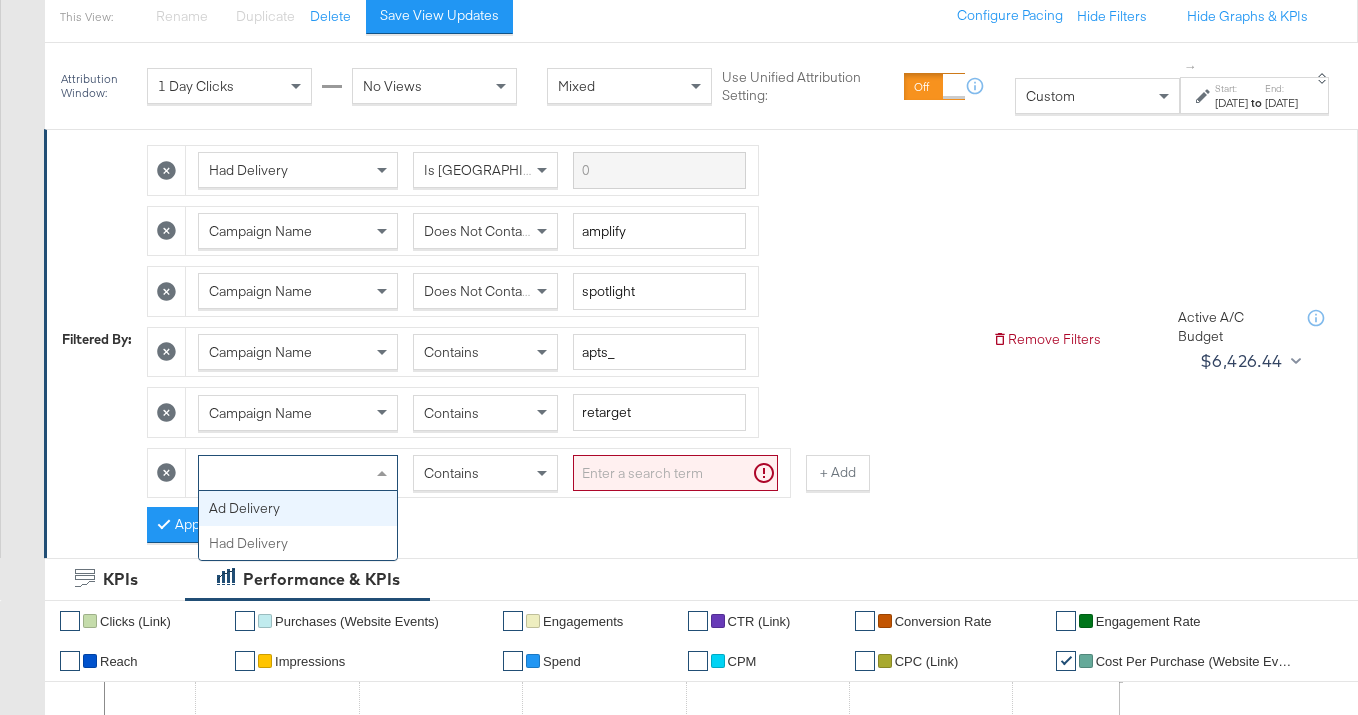 drag, startPoint x: 264, startPoint y: 512, endPoint x: 362, endPoint y: 495, distance: 99.46356 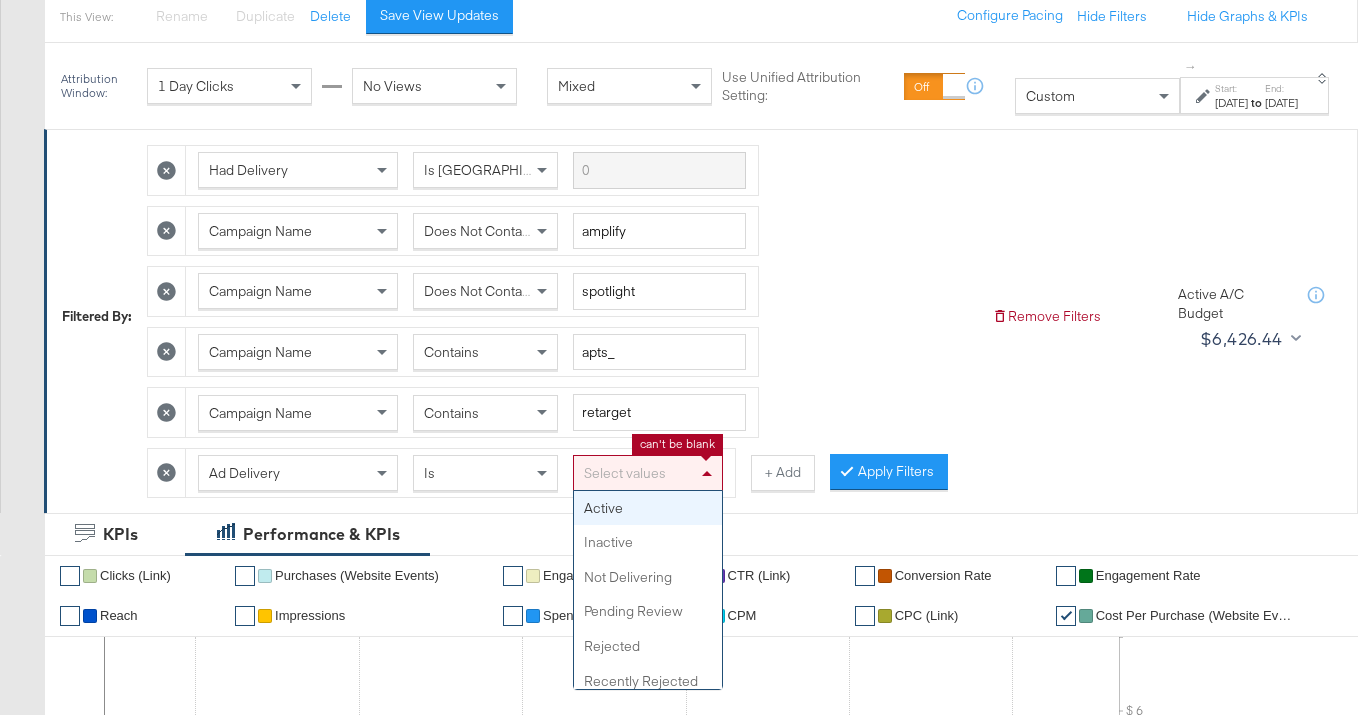 click on "Select values" at bounding box center (648, 473) 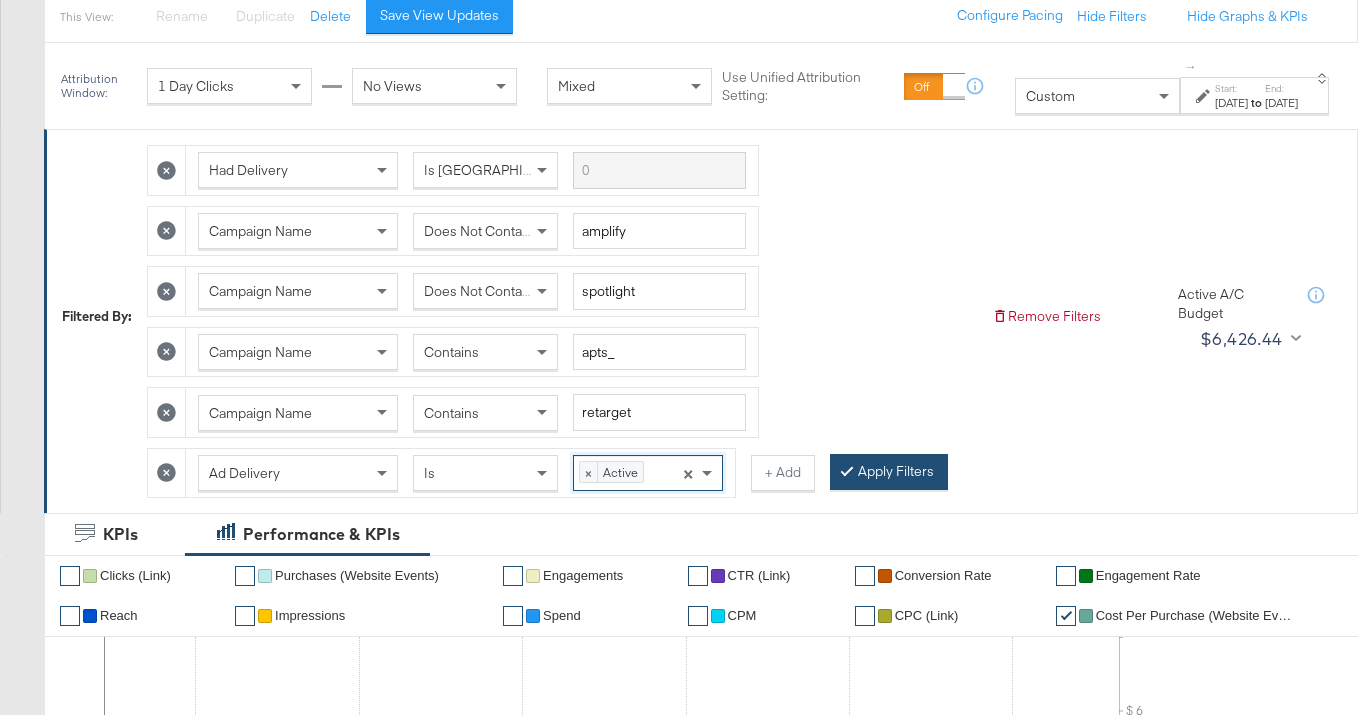 click on "Apply Filters" at bounding box center [889, 472] 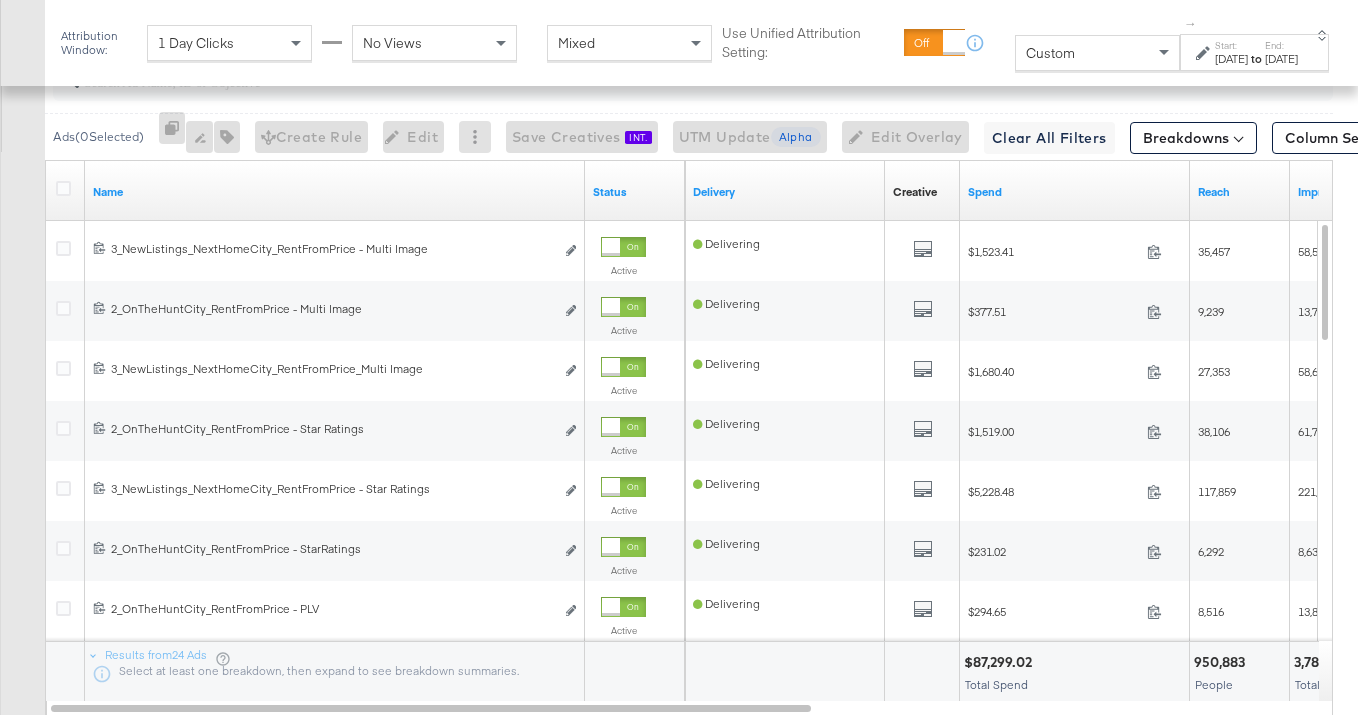 scroll, scrollTop: 1383, scrollLeft: 0, axis: vertical 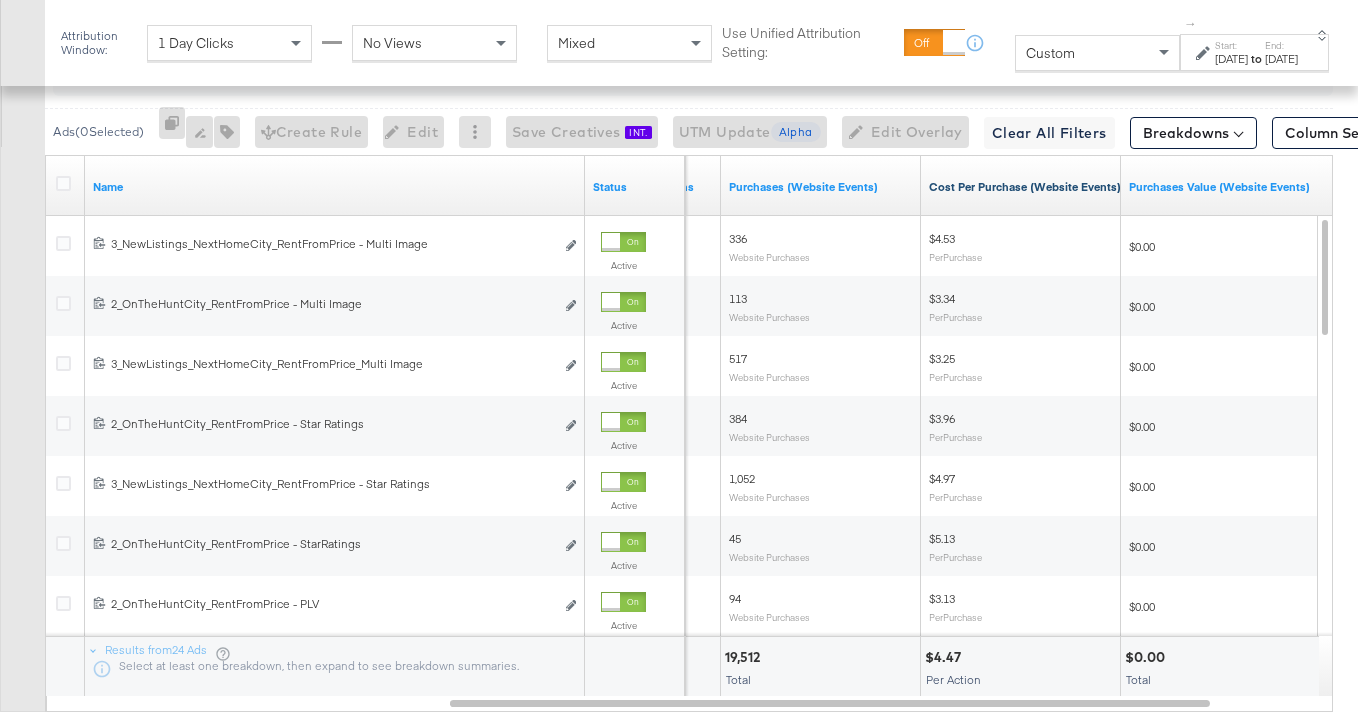 click on "Cost Per Purchase (Website Events)" at bounding box center [1025, 187] 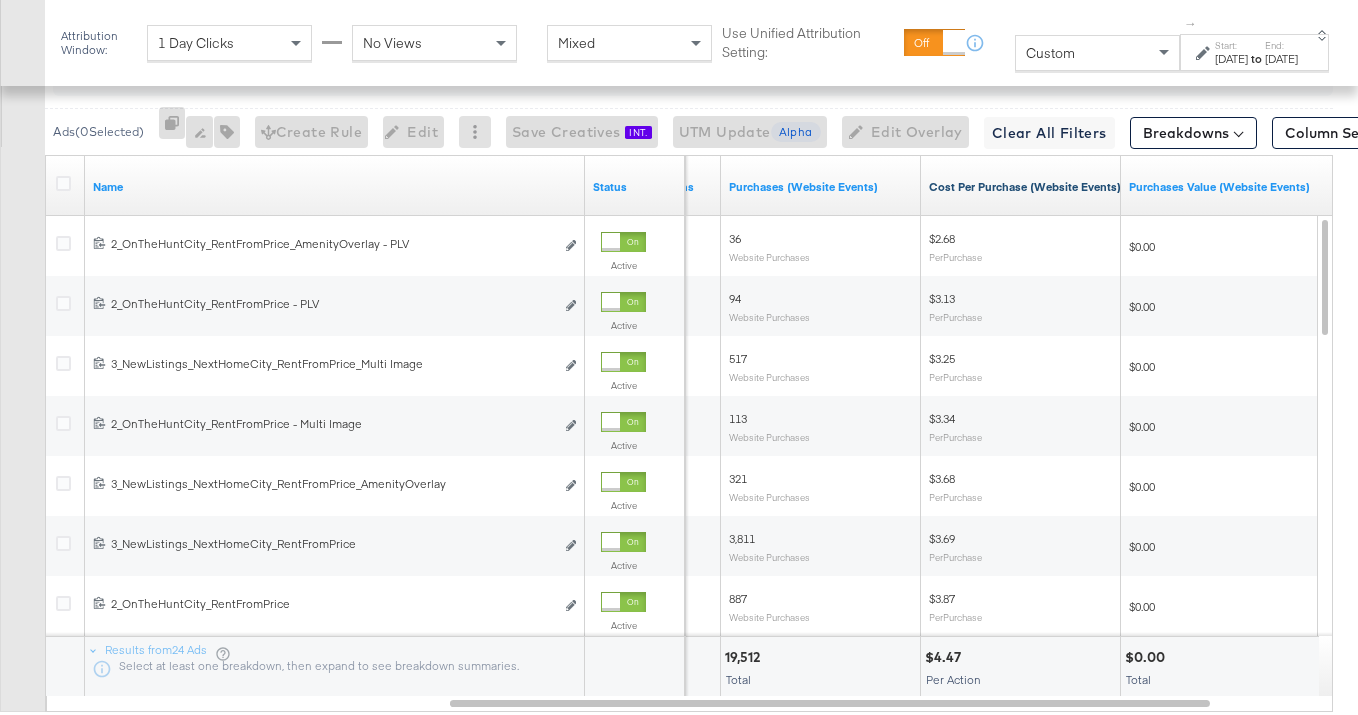 click on "Cost Per Purchase (Website Events)   ↑" at bounding box center [1029, 187] 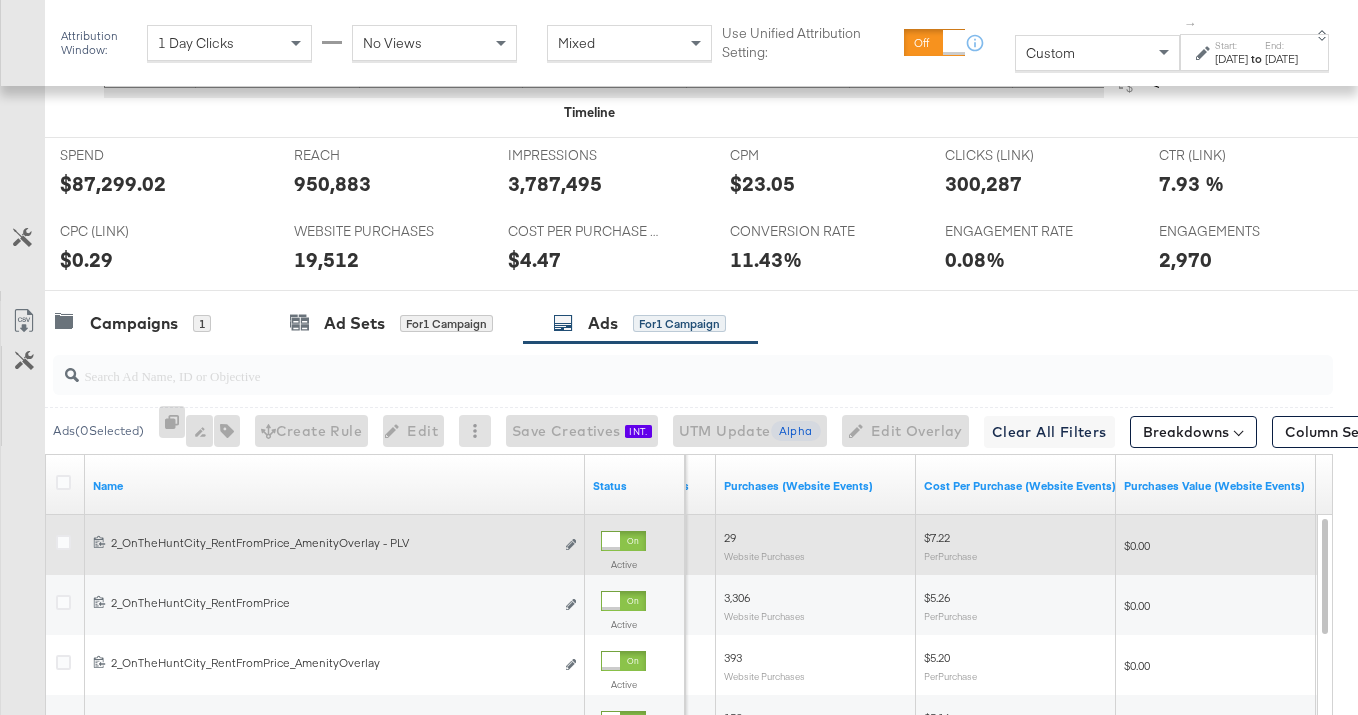 scroll, scrollTop: 1061, scrollLeft: 0, axis: vertical 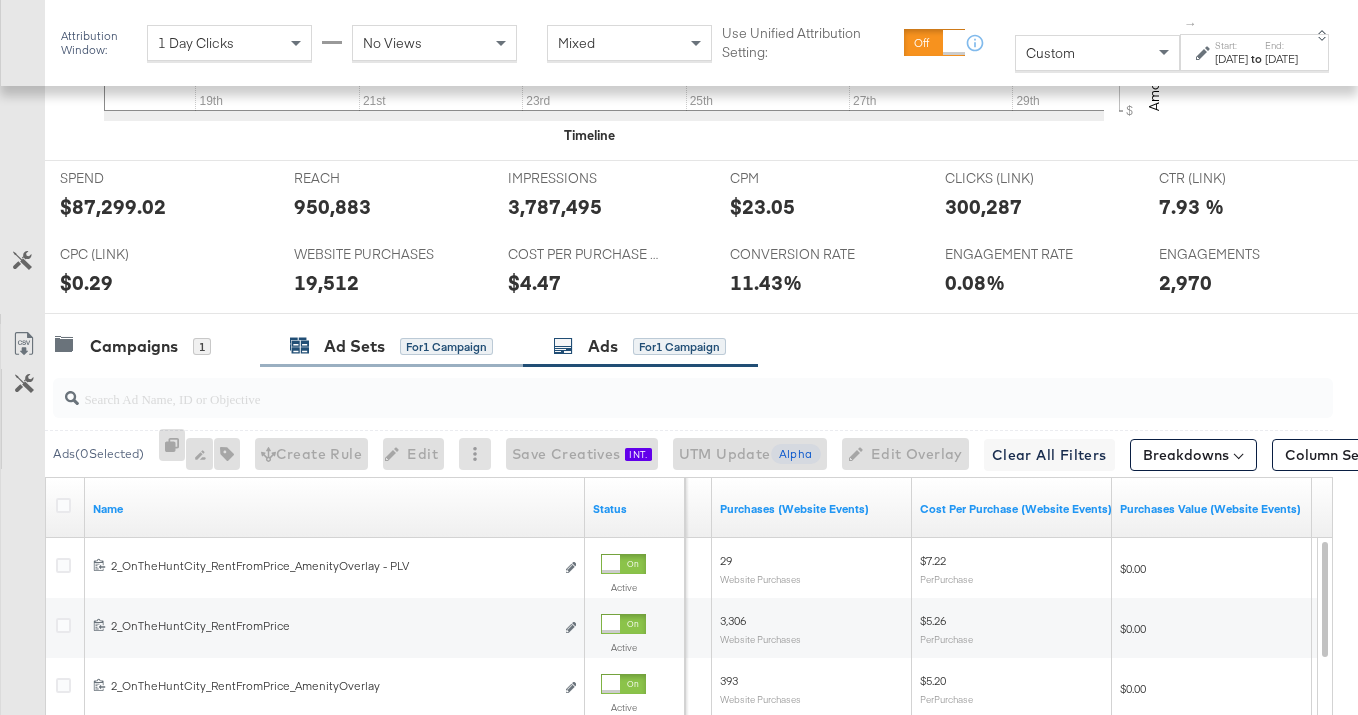 click on "for  1   Campaign" at bounding box center [446, 347] 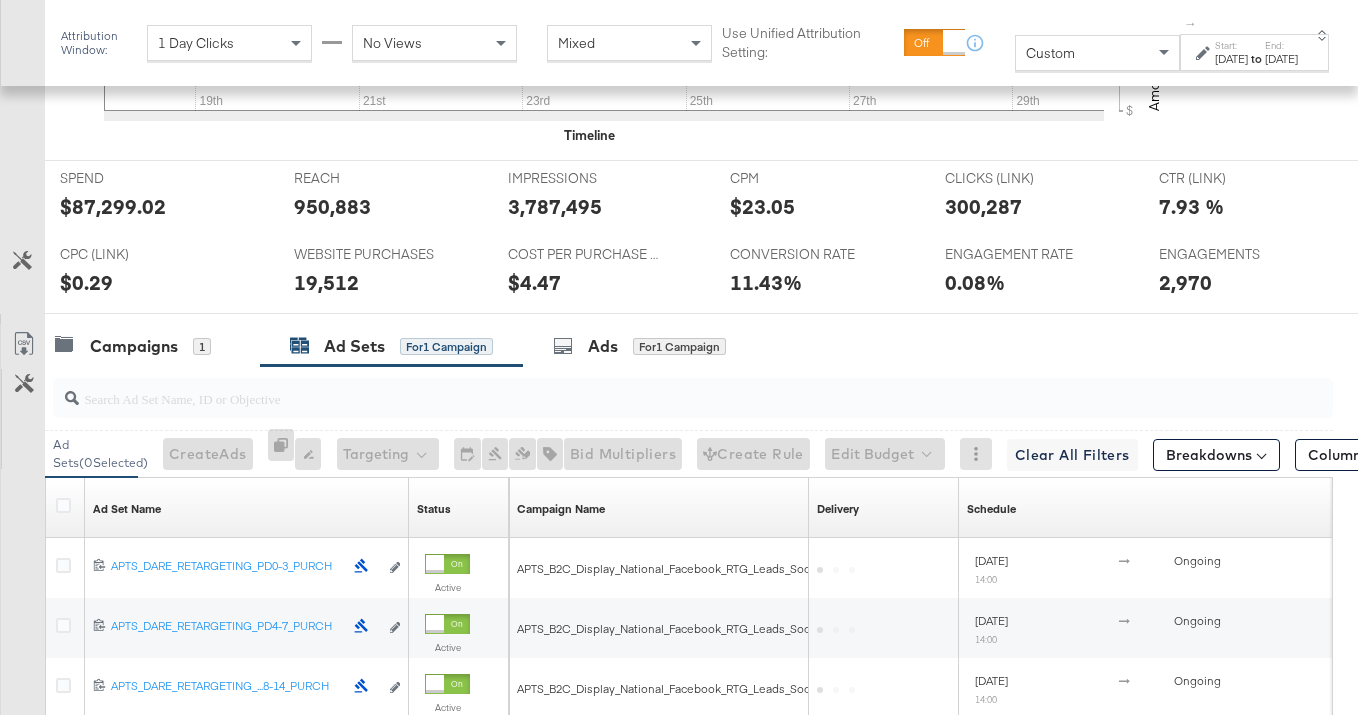 scroll, scrollTop: 1271, scrollLeft: 0, axis: vertical 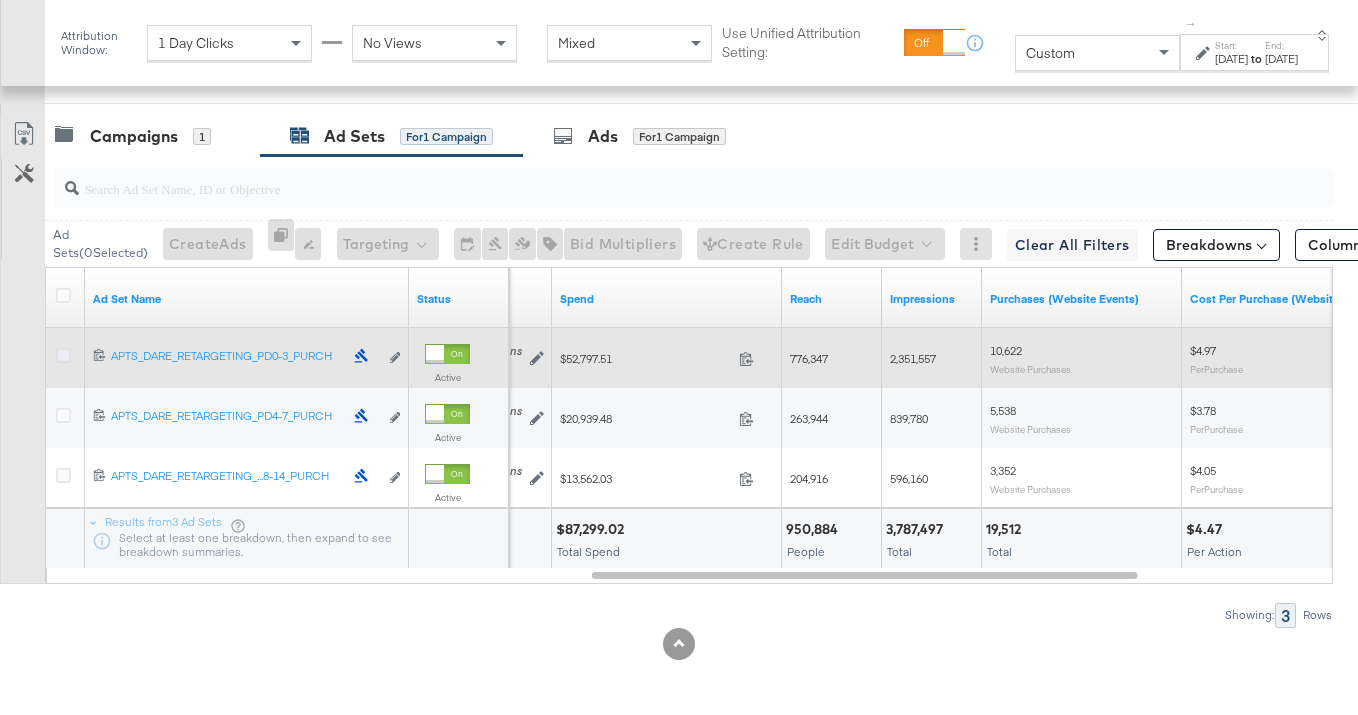 click at bounding box center [63, 355] 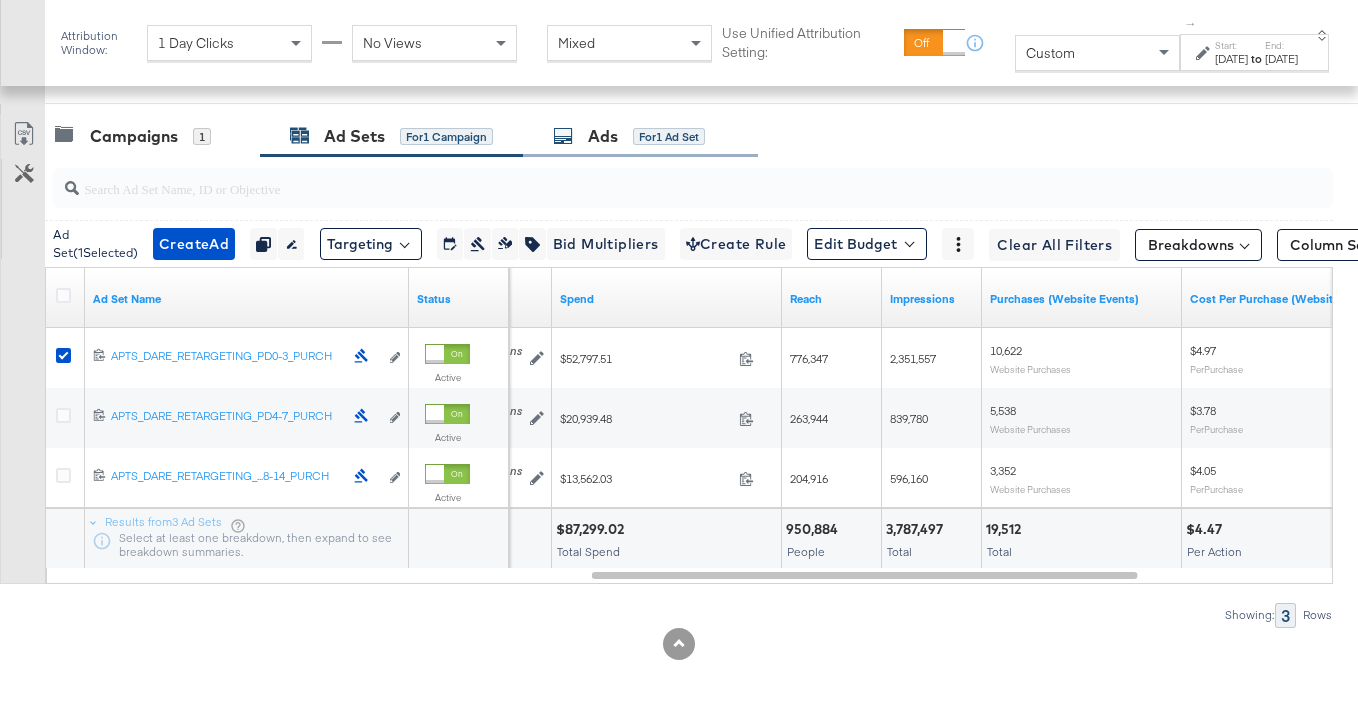 click on "for  1   Ad Set" at bounding box center [669, 137] 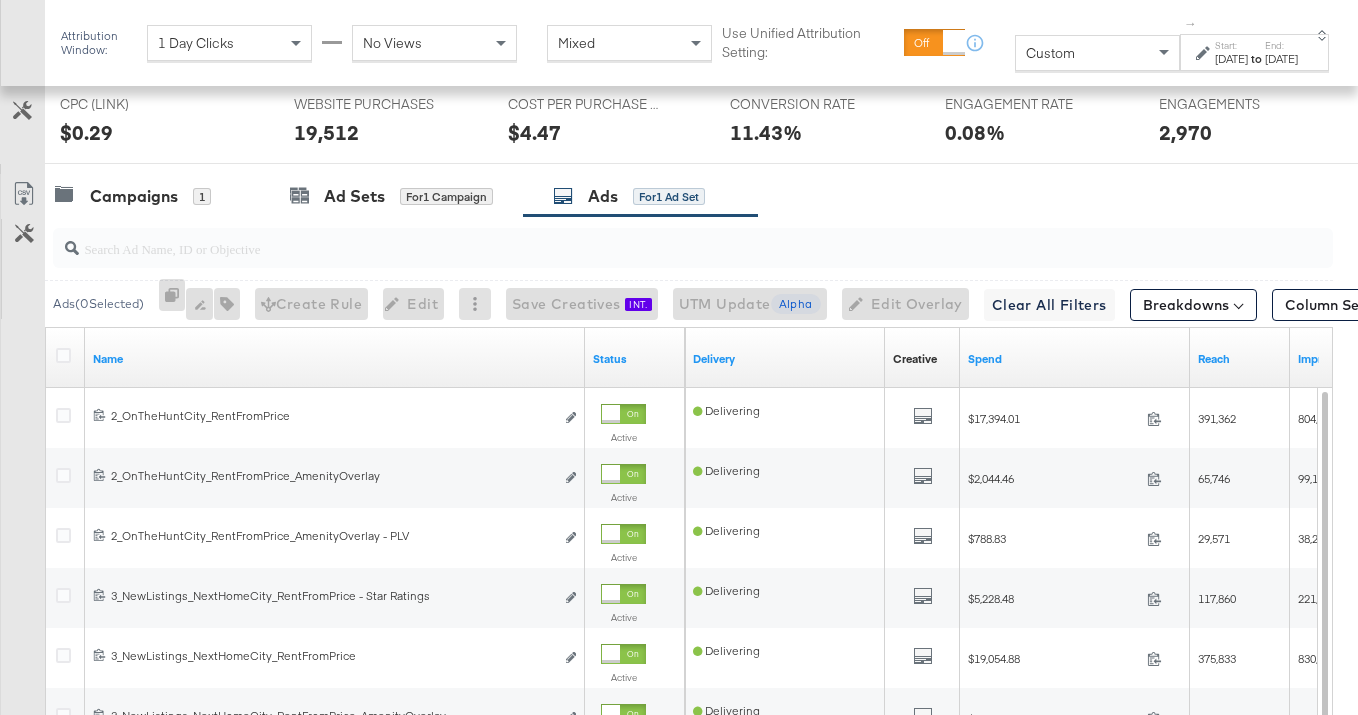 scroll, scrollTop: 1271, scrollLeft: 0, axis: vertical 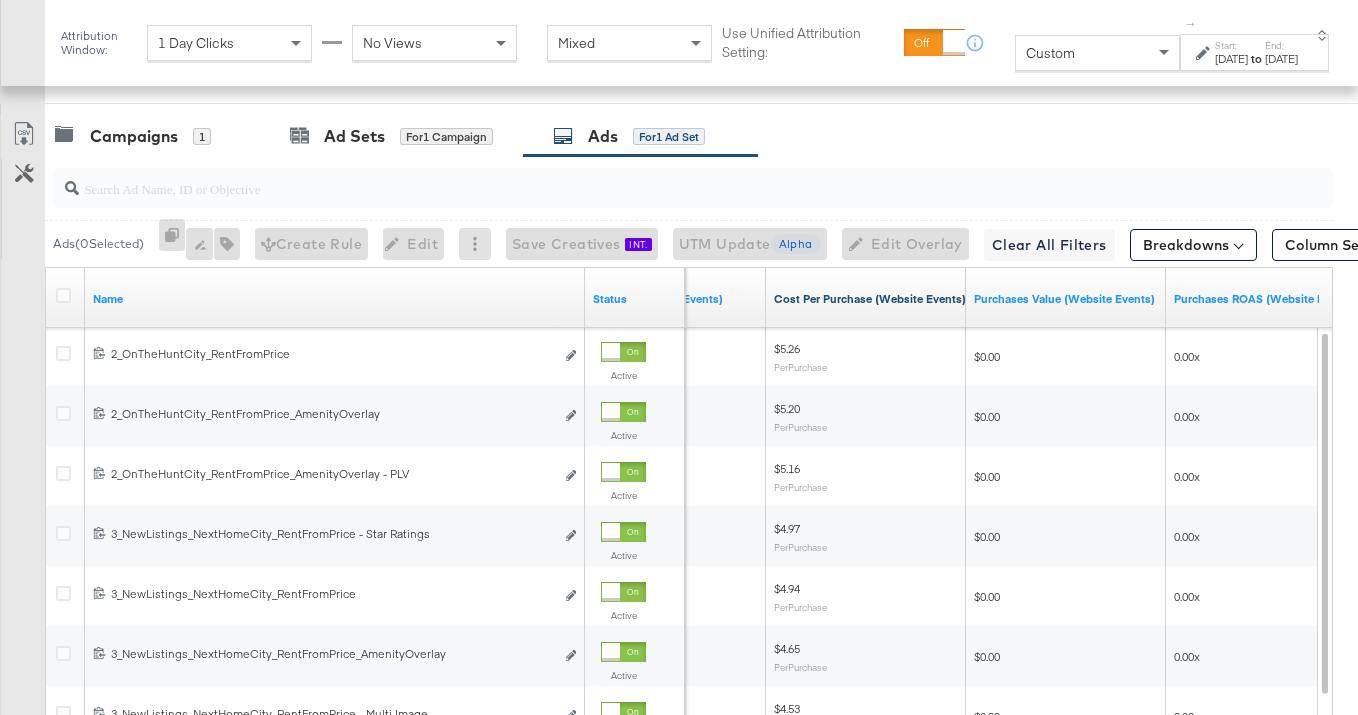 click on "Cost Per Purchase (Website Events)   ↓" at bounding box center [874, 299] 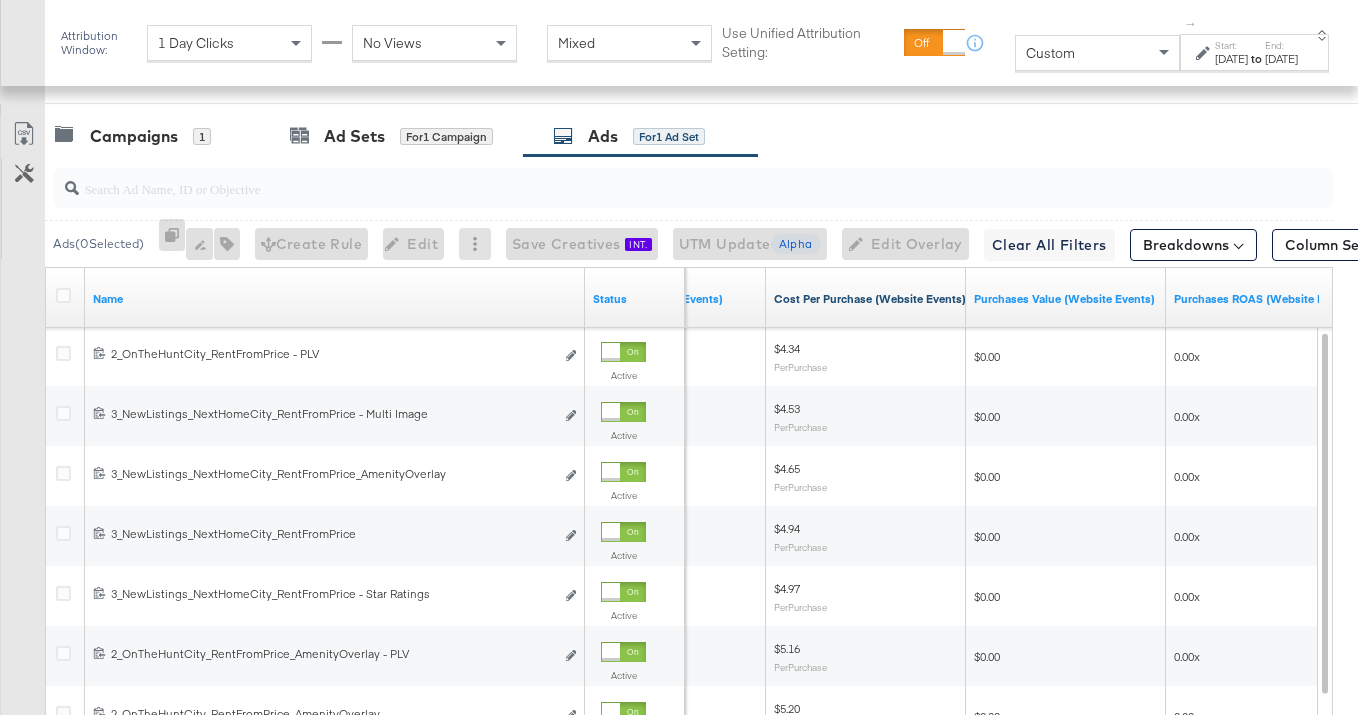 click on "Cost Per Purchase (Website Events)   ↑" at bounding box center (874, 299) 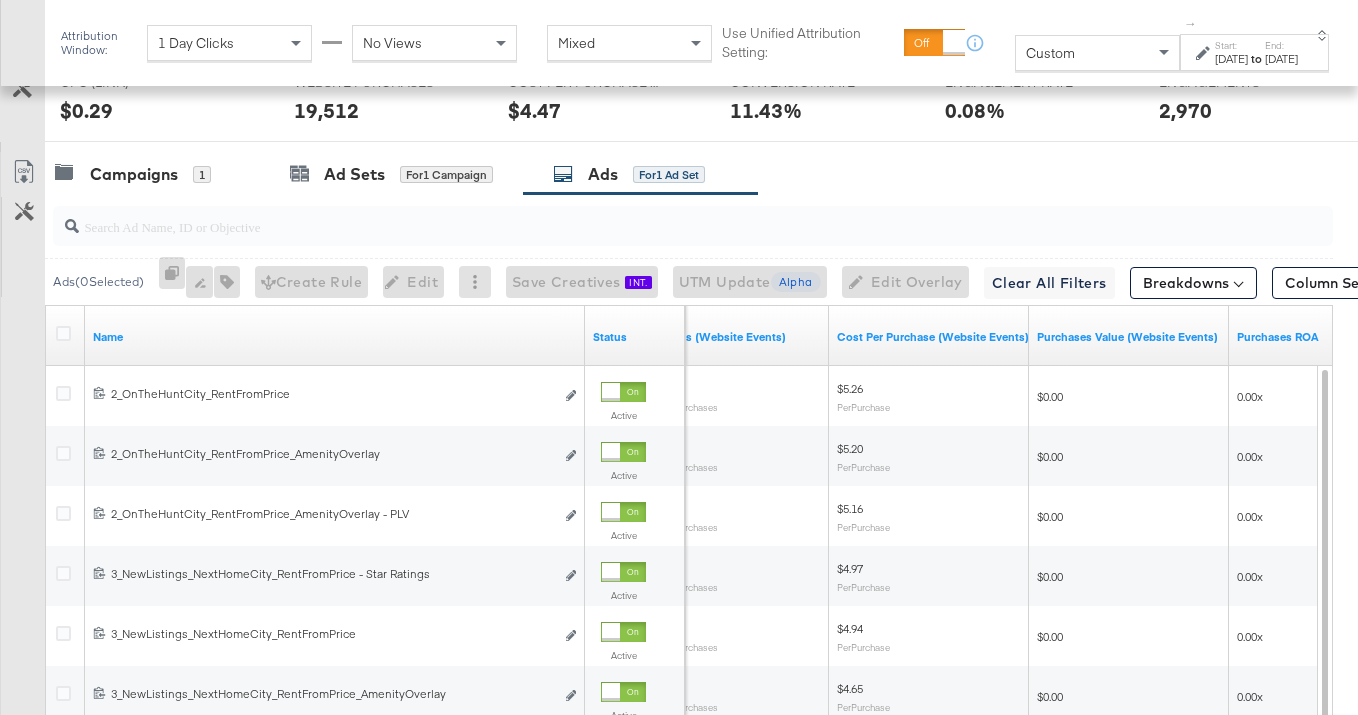 scroll, scrollTop: 994, scrollLeft: 0, axis: vertical 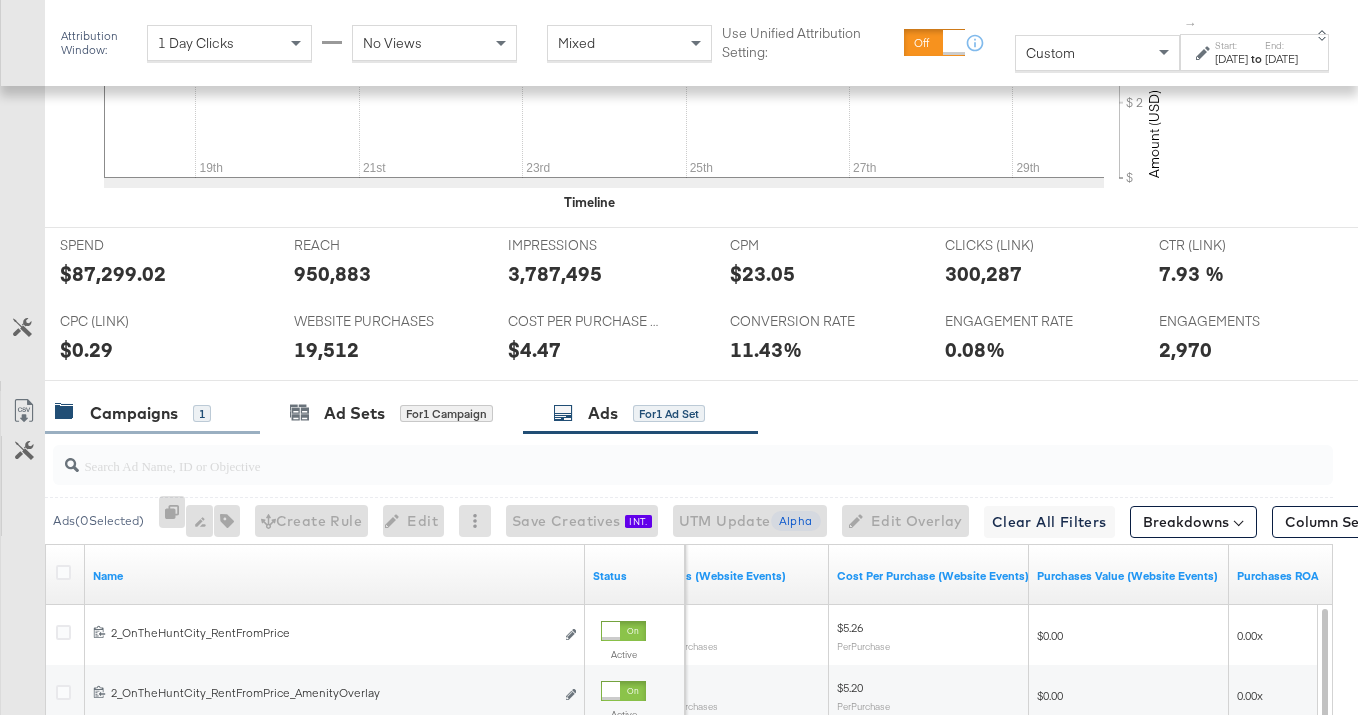click on "Campaigns" at bounding box center (134, 413) 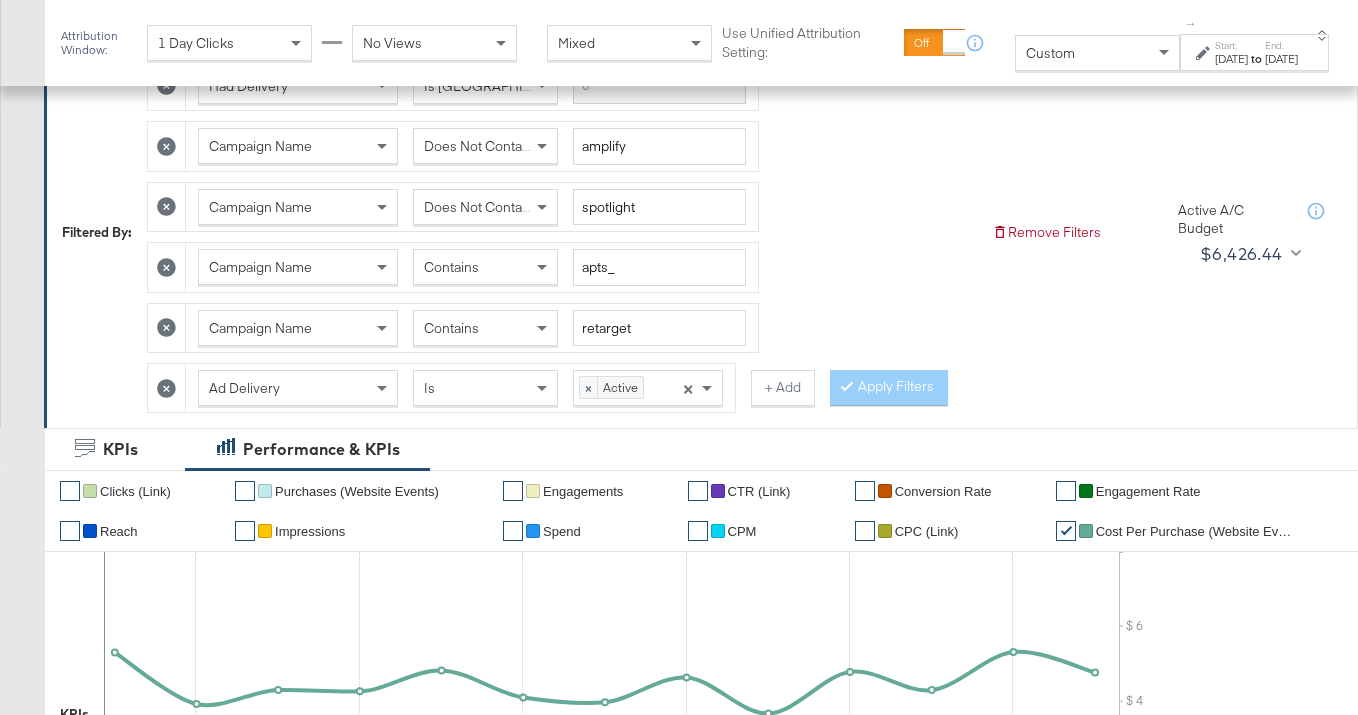 scroll, scrollTop: 356, scrollLeft: 0, axis: vertical 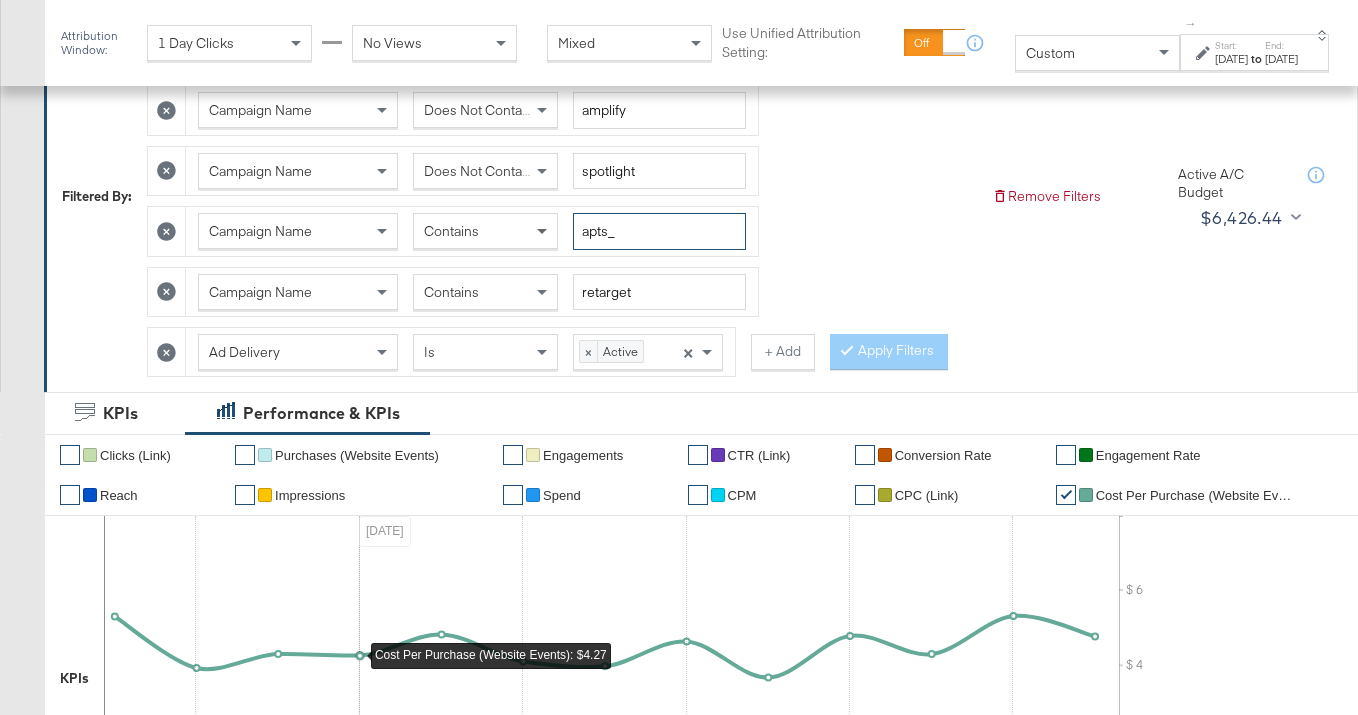 drag, startPoint x: 610, startPoint y: 231, endPoint x: 556, endPoint y: 230, distance: 54.00926 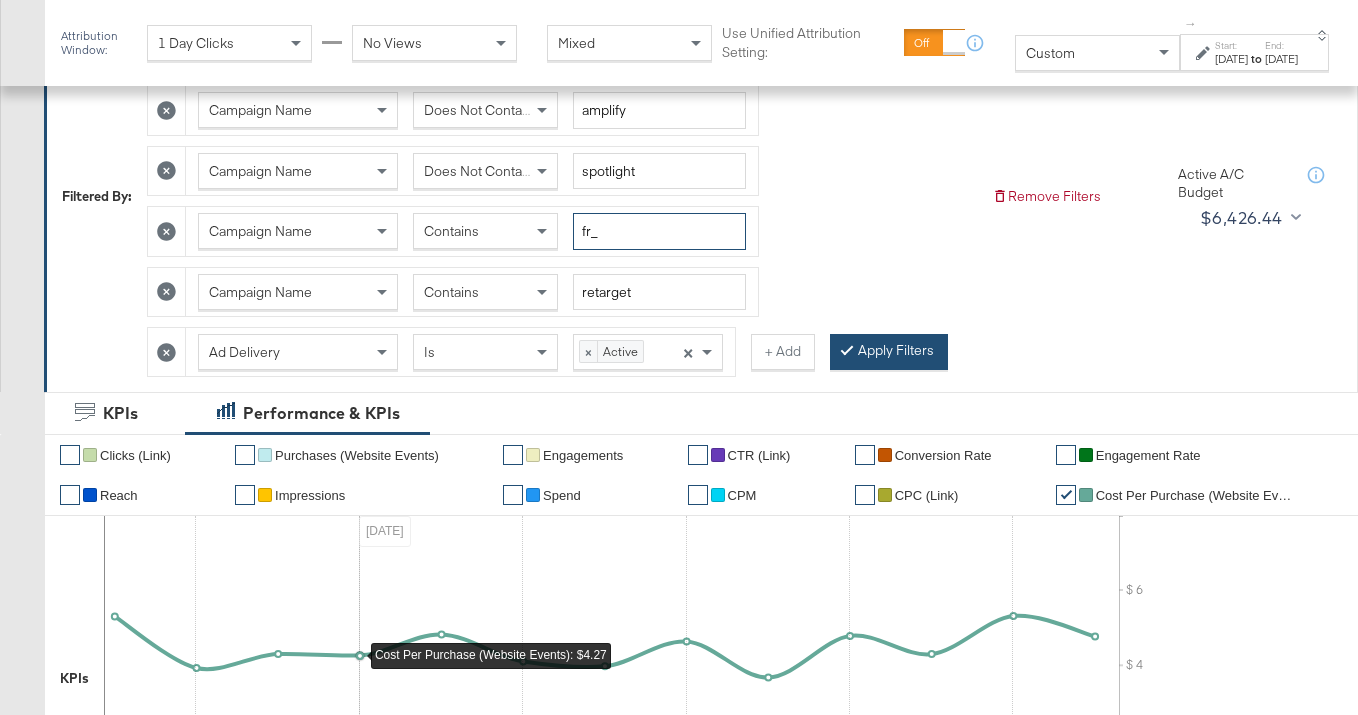 type on "fr_" 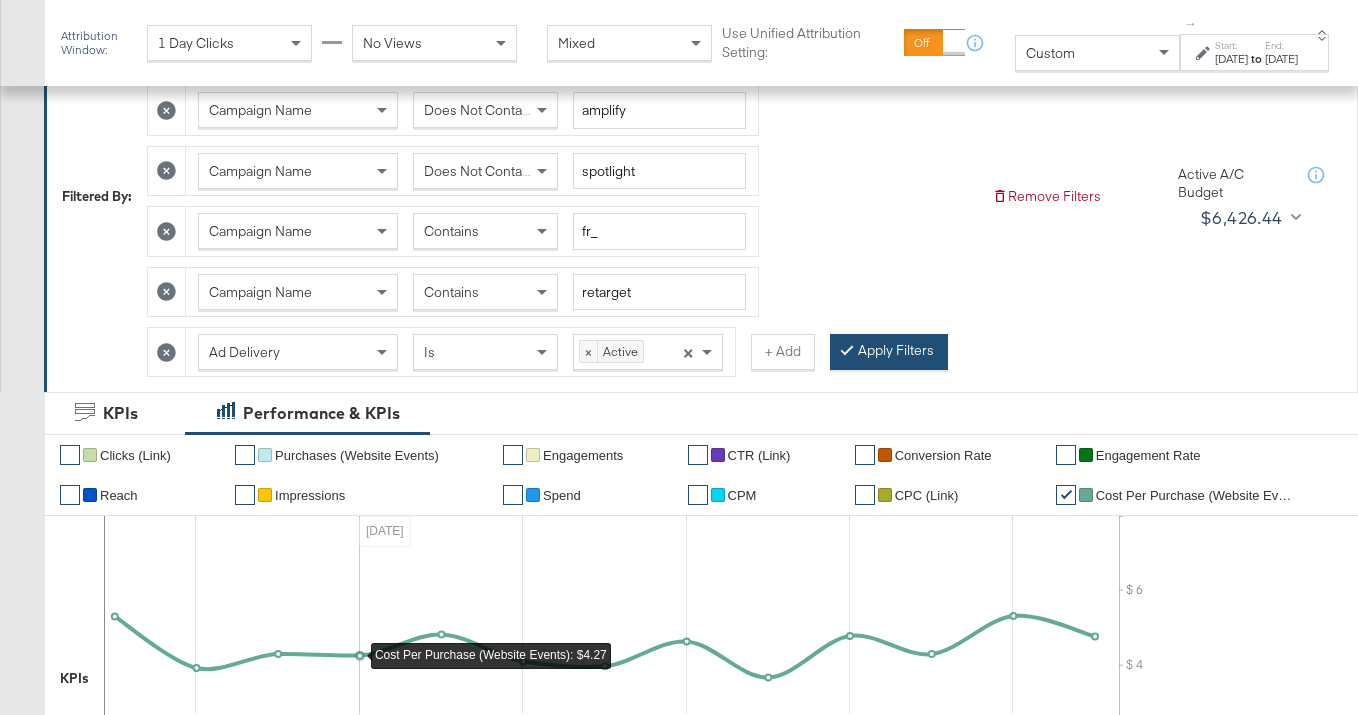 click at bounding box center [851, 350] 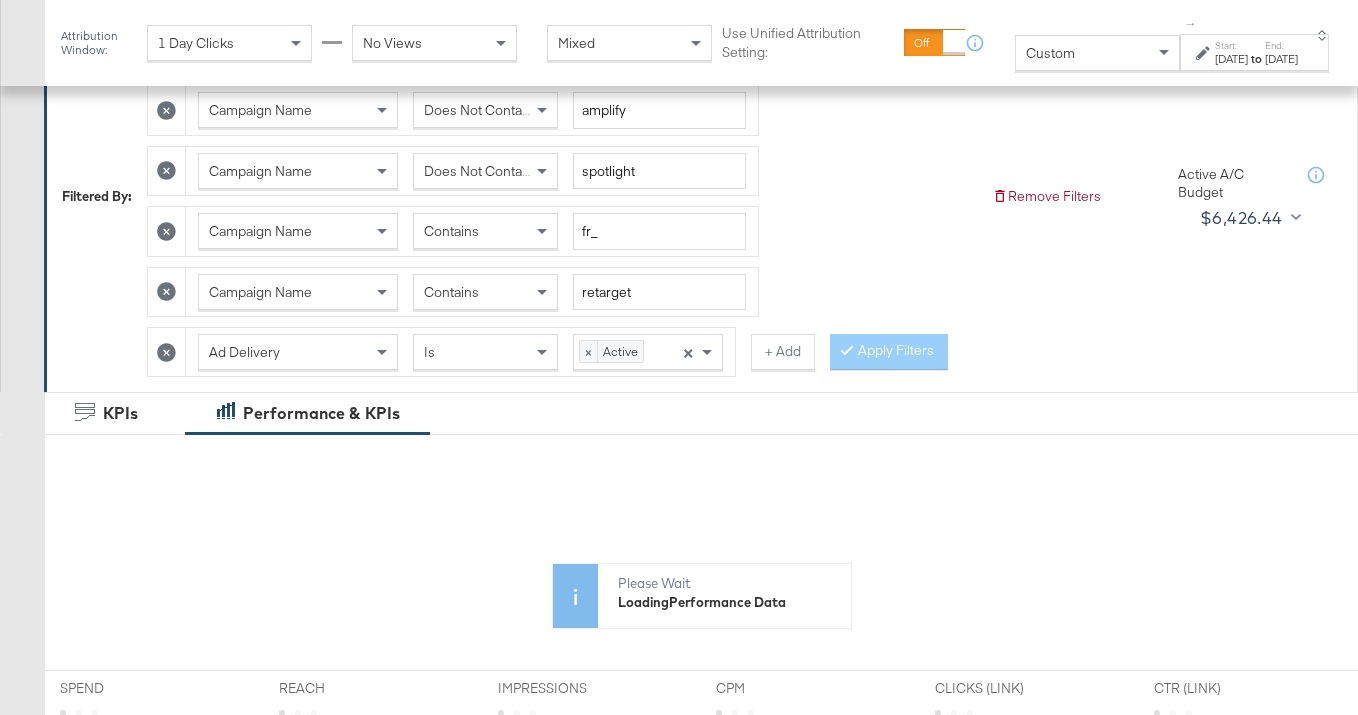 click on "Contains" at bounding box center [485, 292] 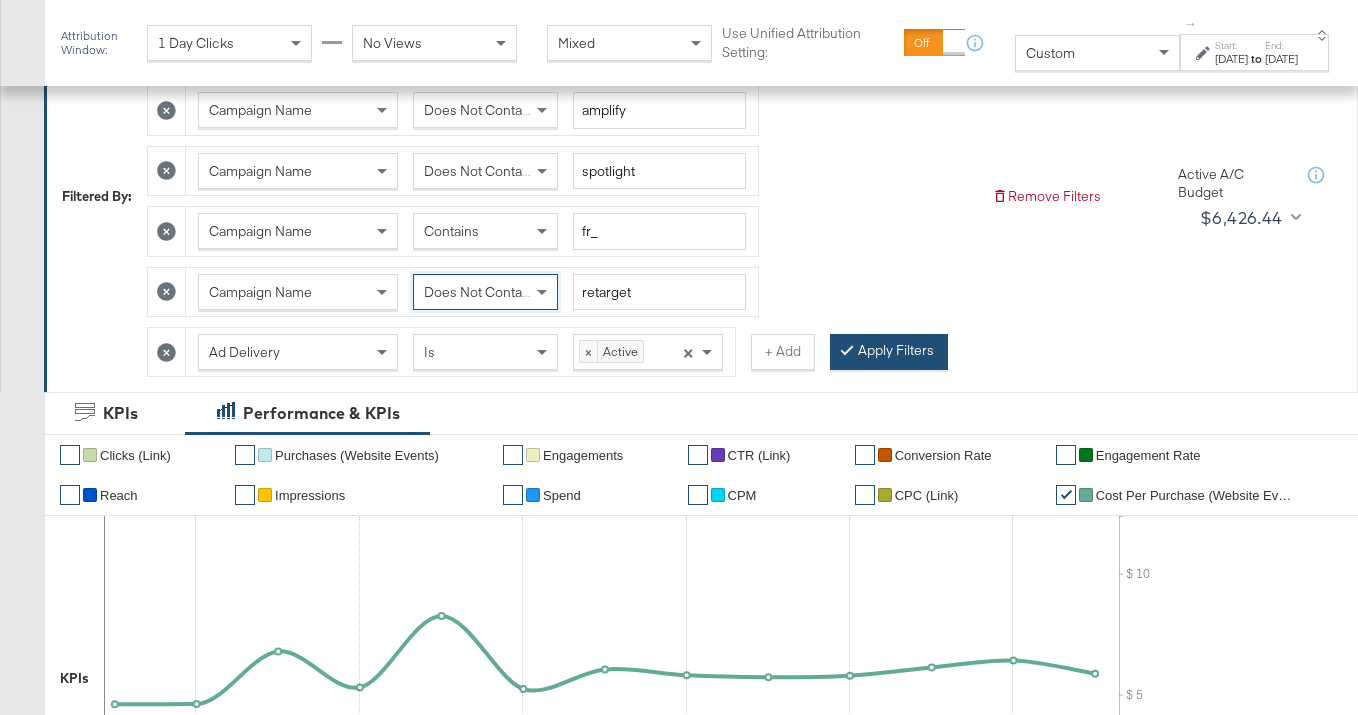 click on "Apply Filters" at bounding box center (889, 352) 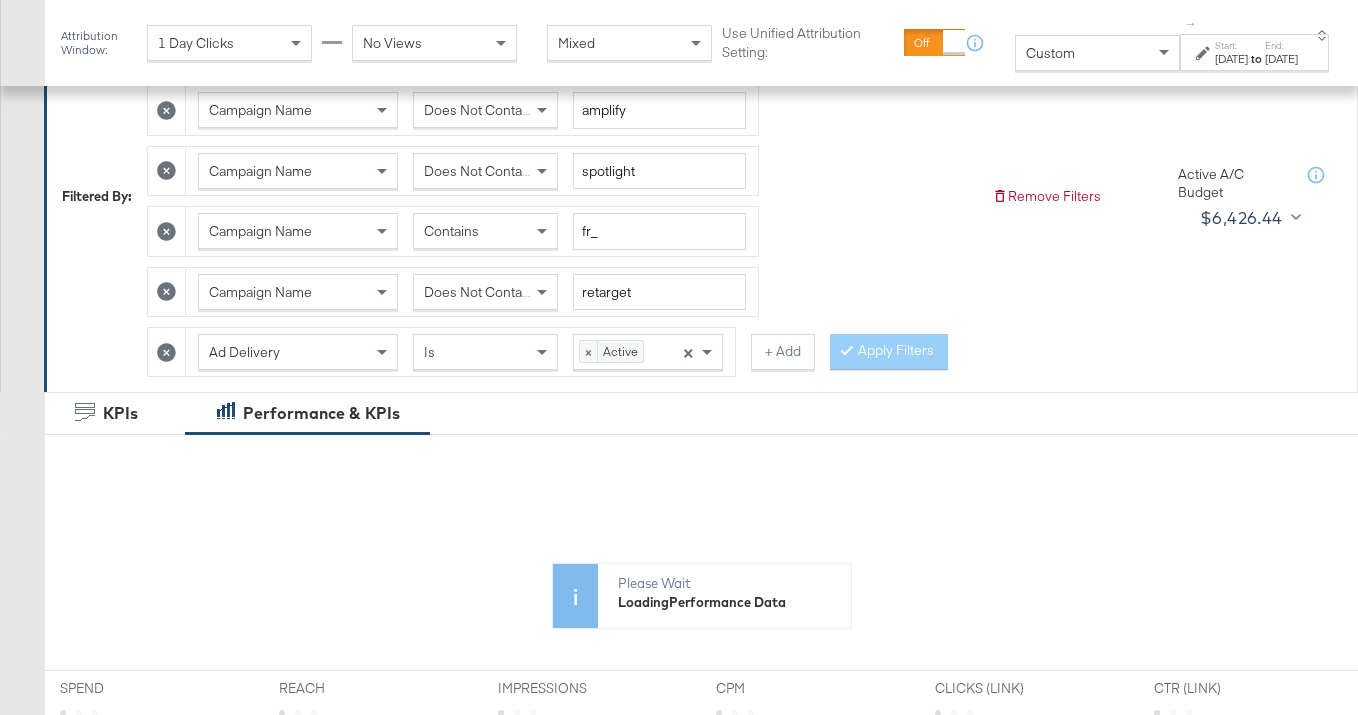 click on "[DATE]" at bounding box center (1231, 59) 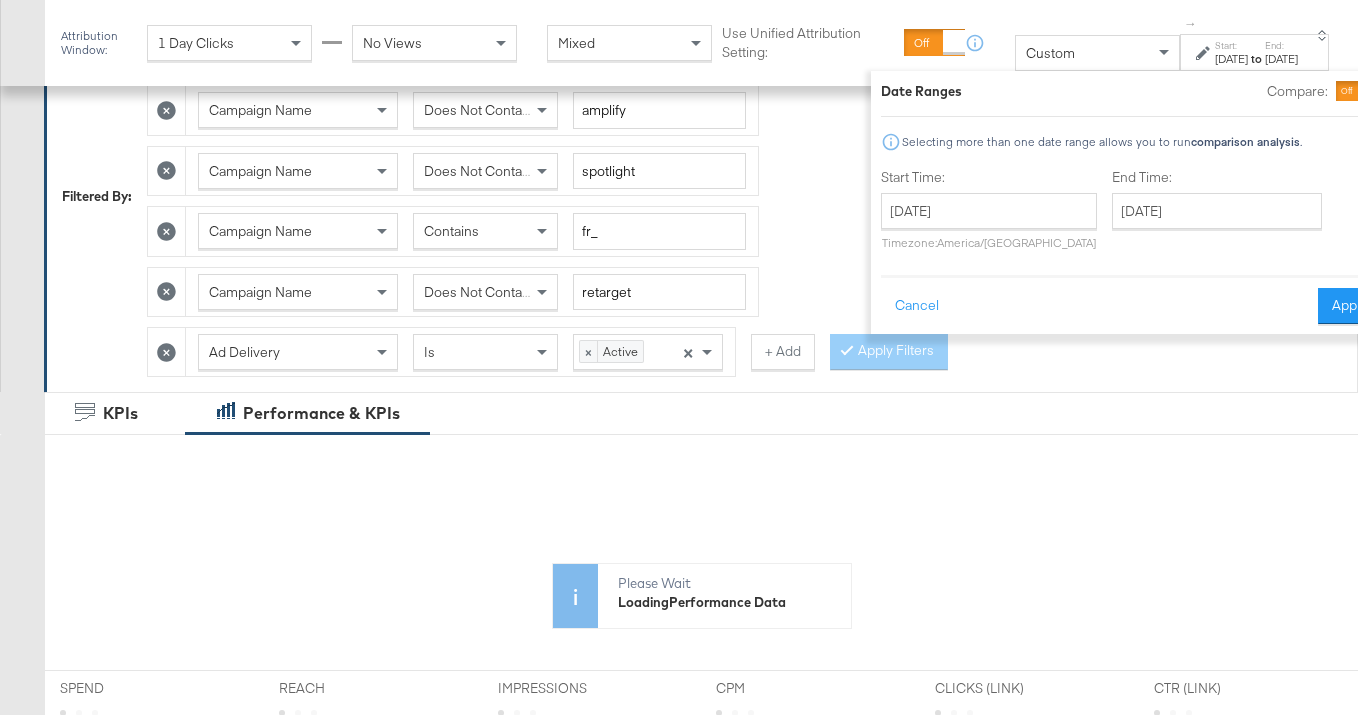 click at bounding box center (1371, 91) 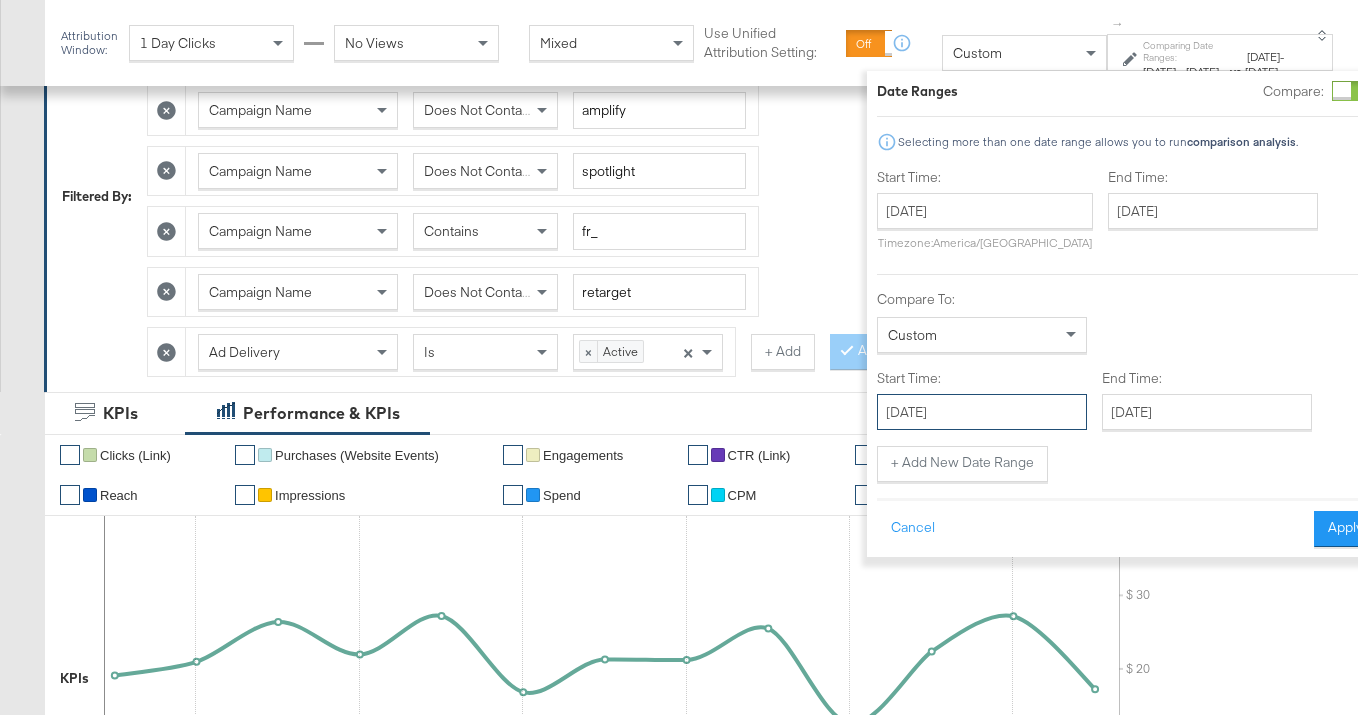 click on "[DATE]" at bounding box center (982, 412) 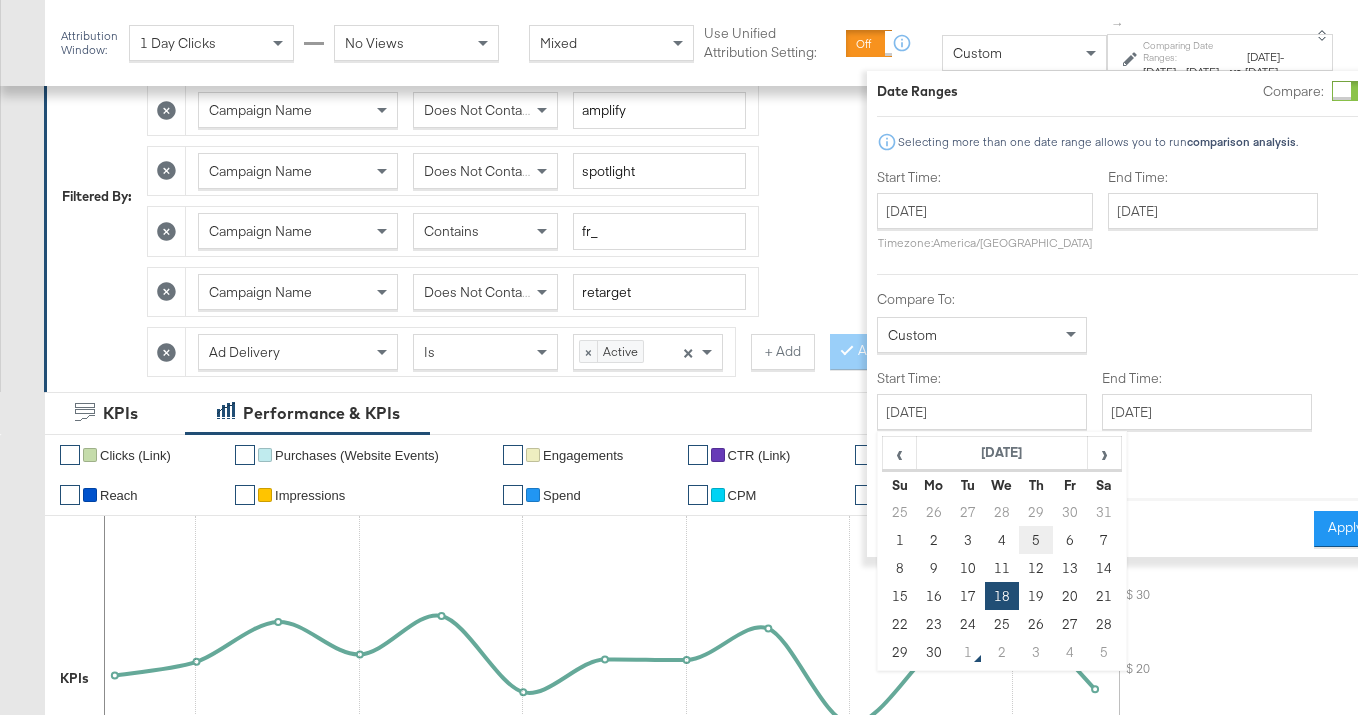 click on "5" at bounding box center [1036, 540] 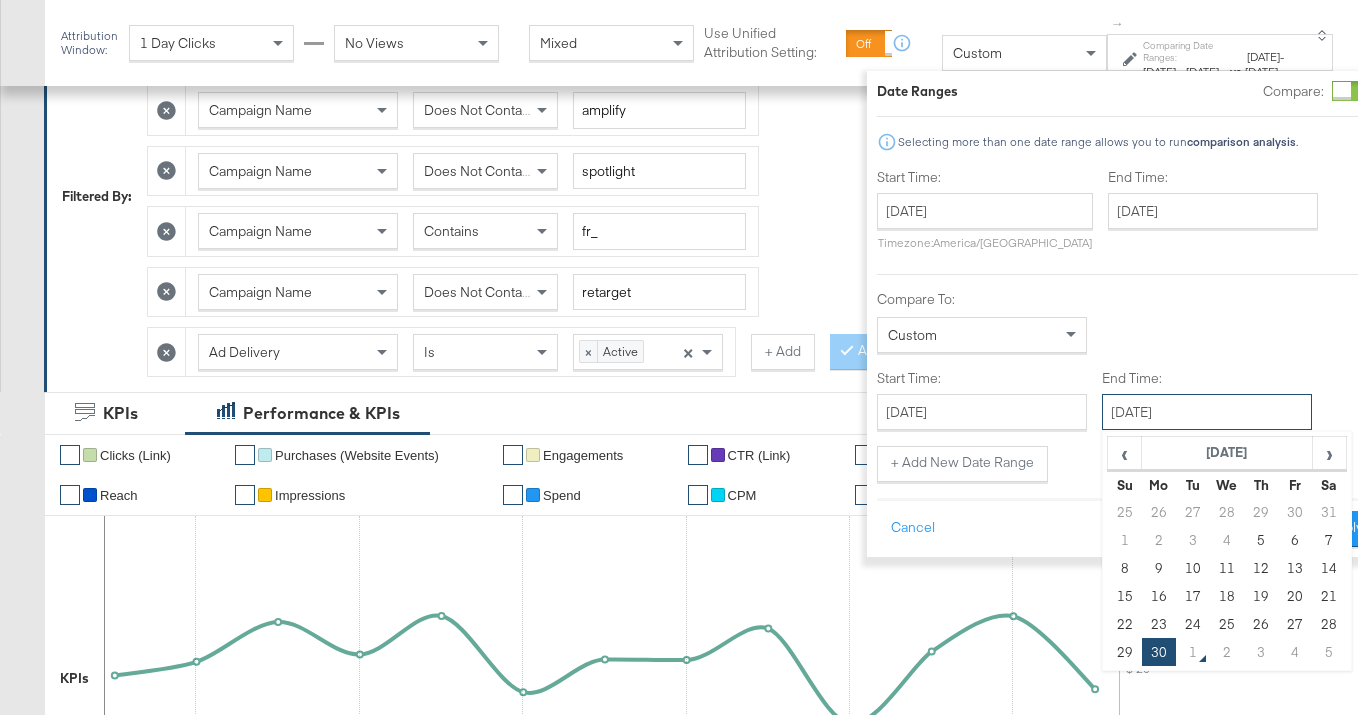 drag, startPoint x: 1122, startPoint y: 407, endPoint x: 1111, endPoint y: 425, distance: 21.095022 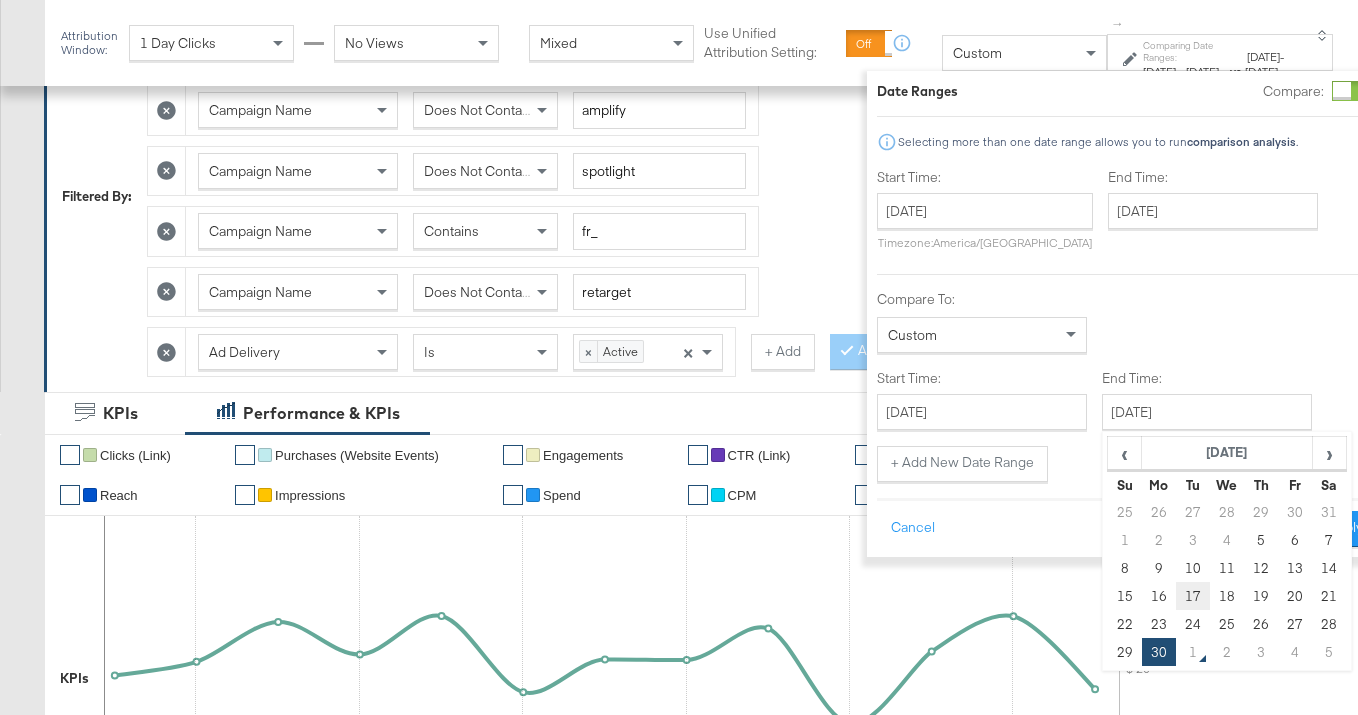 click on "17" at bounding box center (1193, 596) 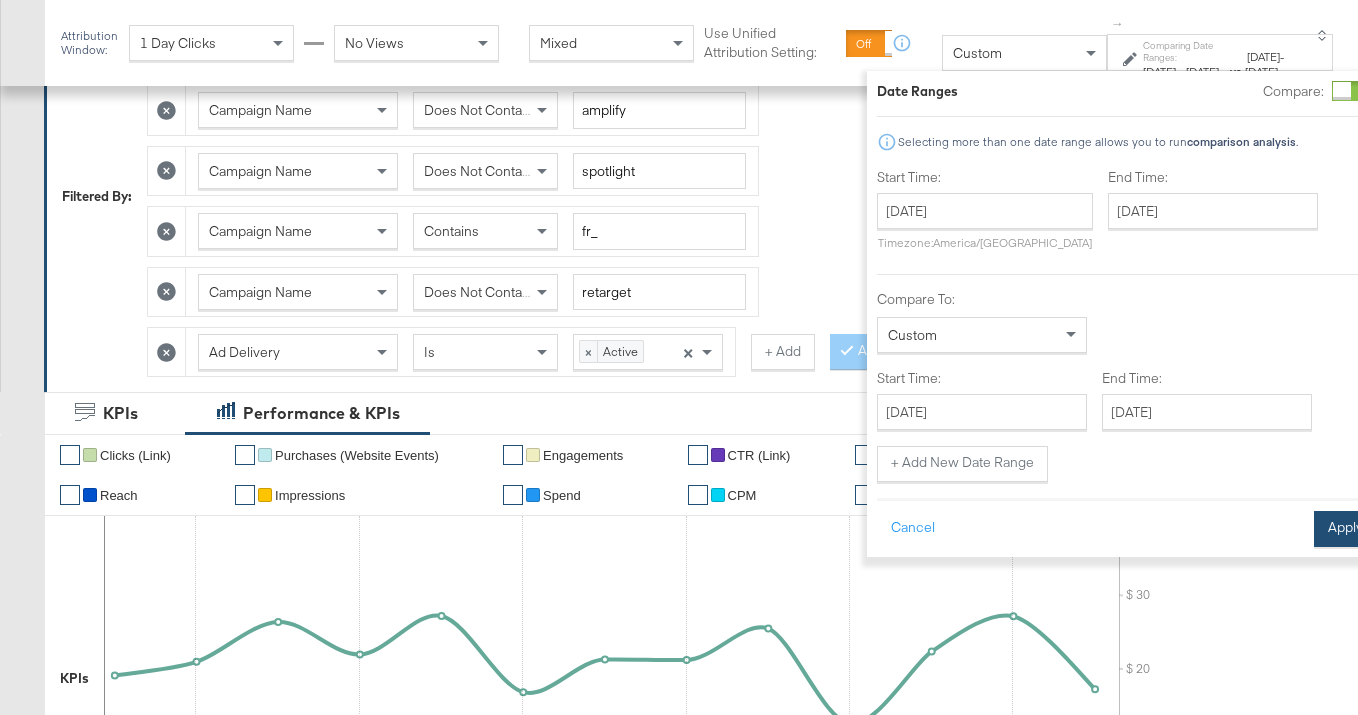click on "Apply" at bounding box center (1345, 529) 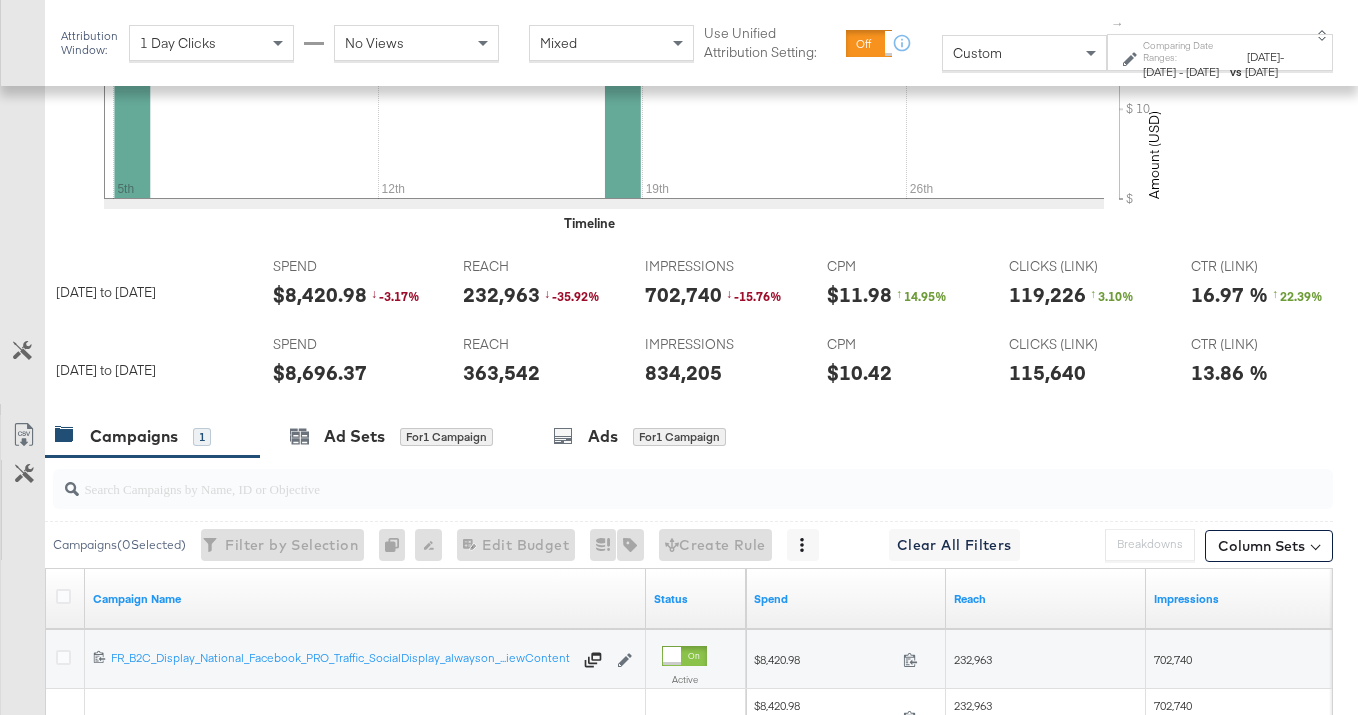 scroll, scrollTop: 974, scrollLeft: 0, axis: vertical 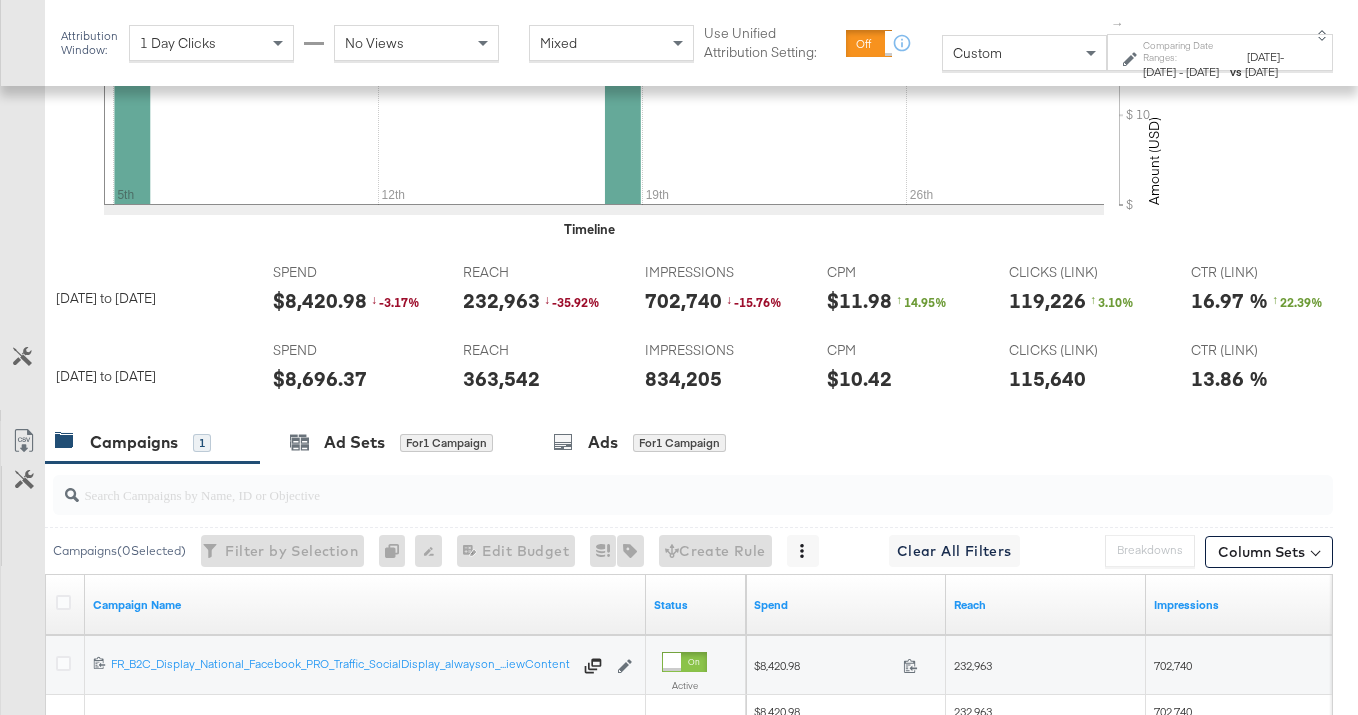 click on "$8,696.37" at bounding box center (320, 378) 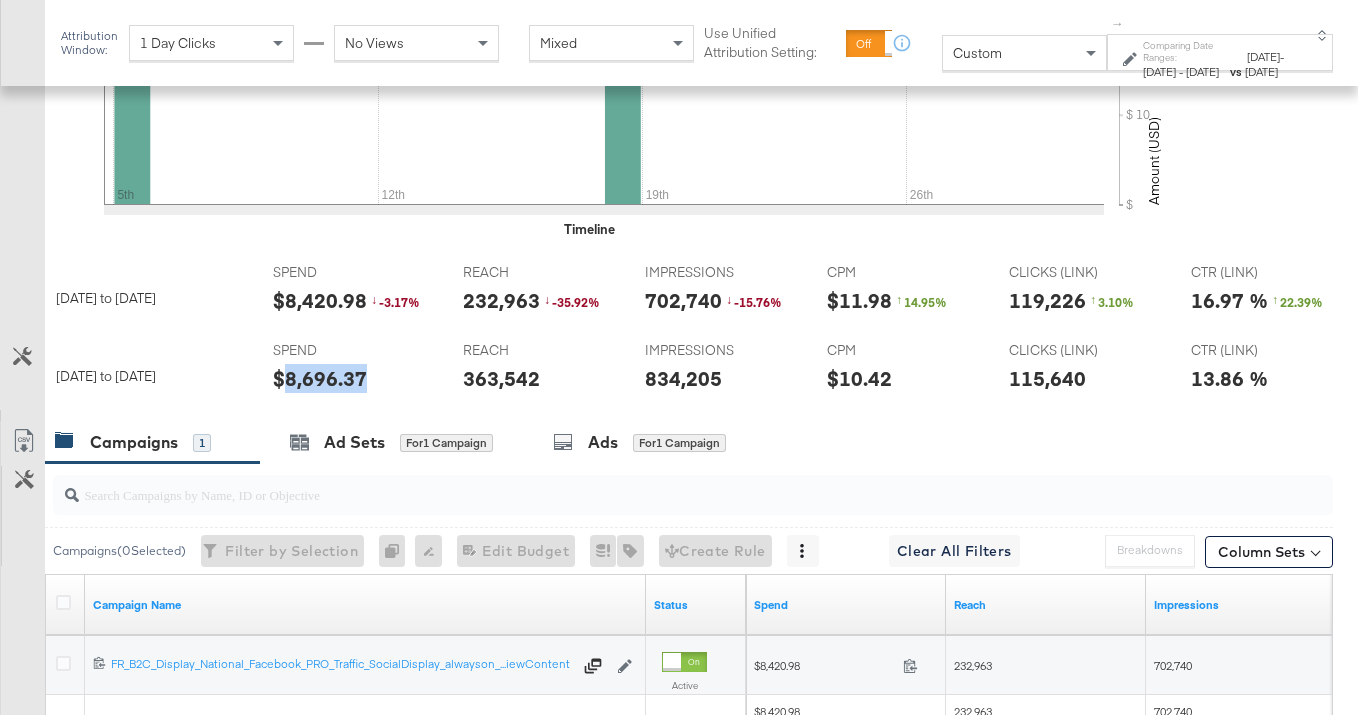 click on "$8,696.37" at bounding box center (320, 378) 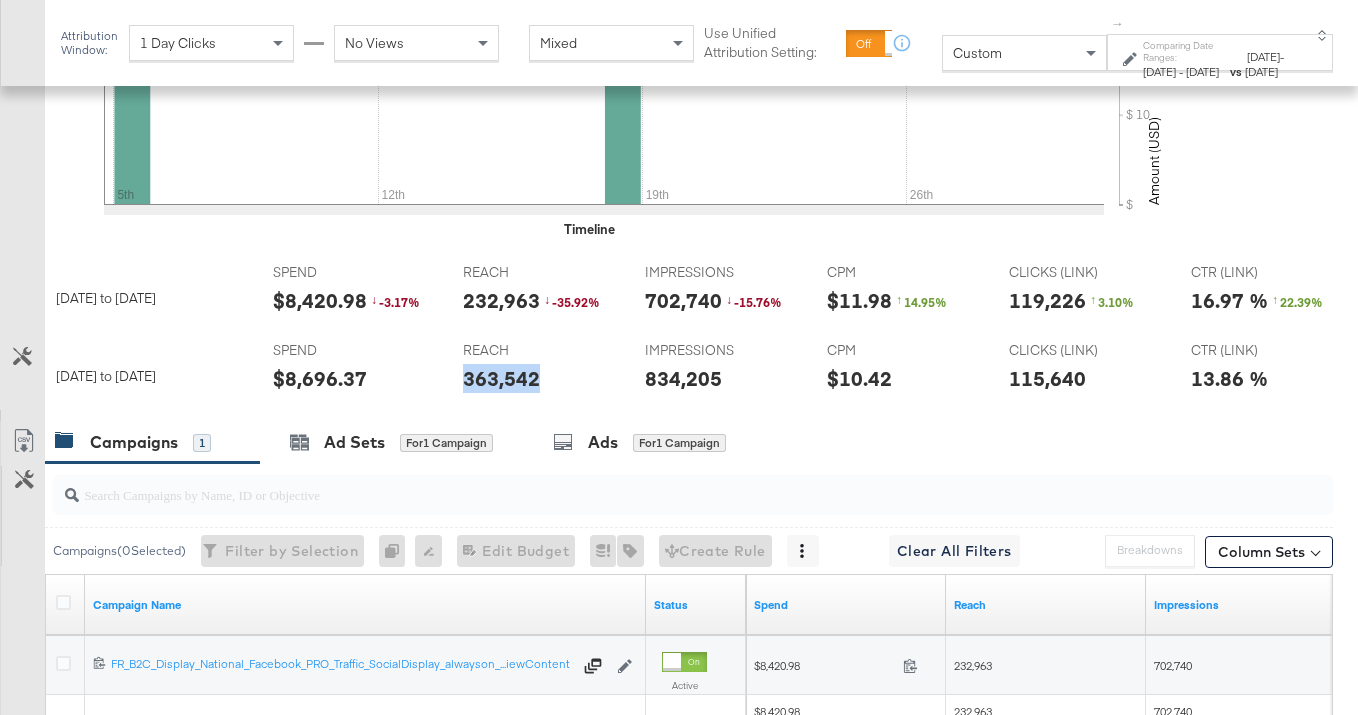 click on "363,542" at bounding box center [501, 378] 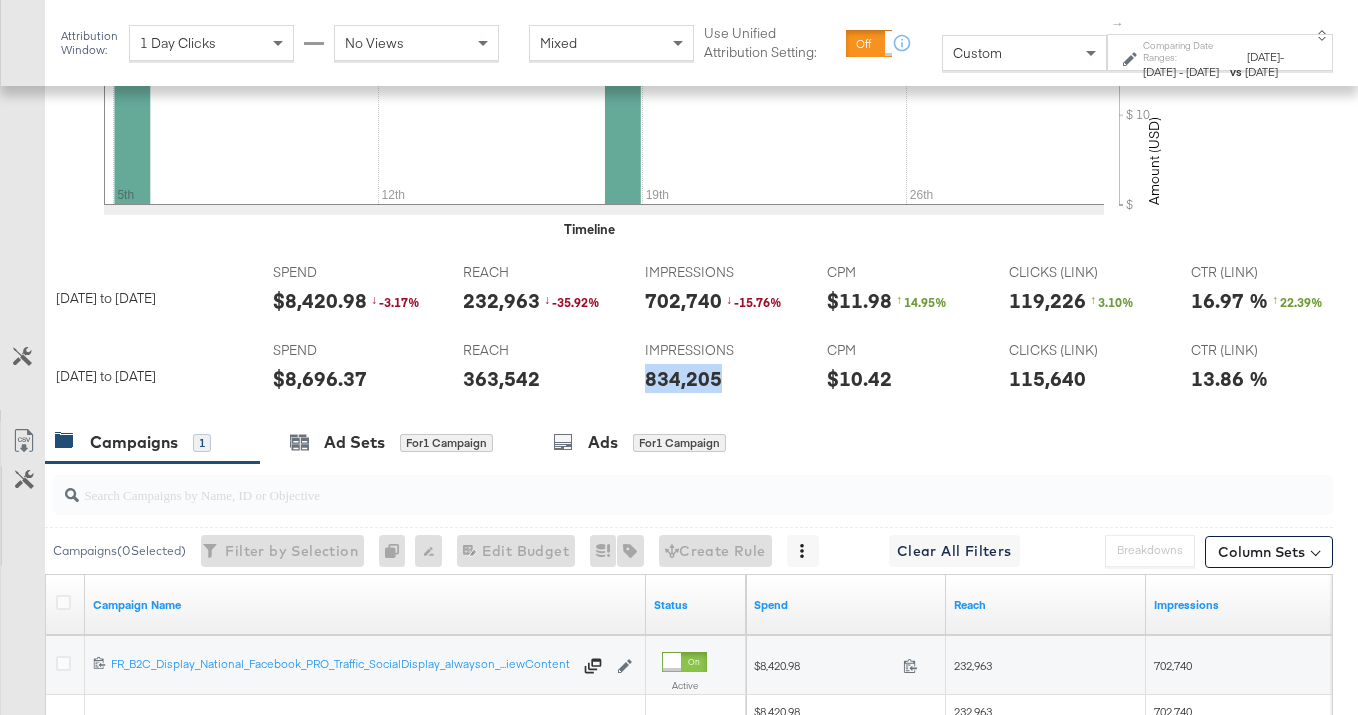 click on "834,205" at bounding box center [683, 378] 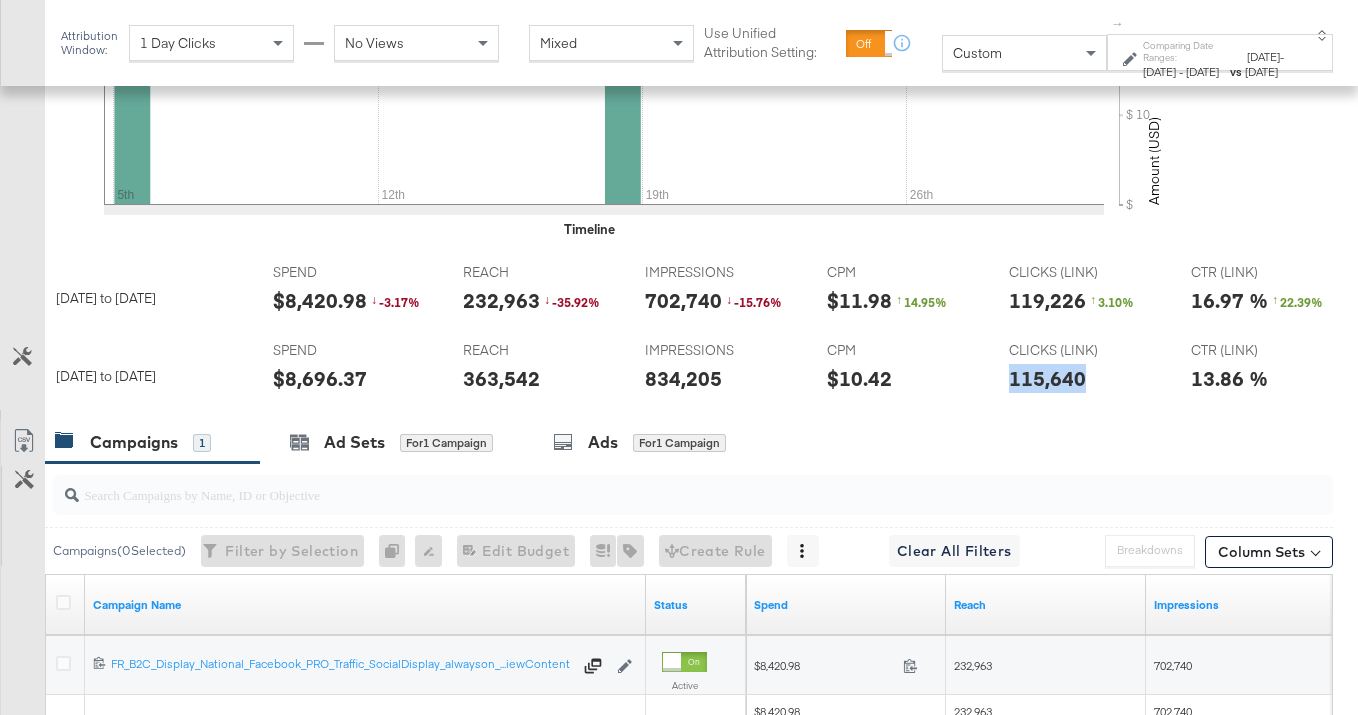 click on "115,640" at bounding box center (1047, 378) 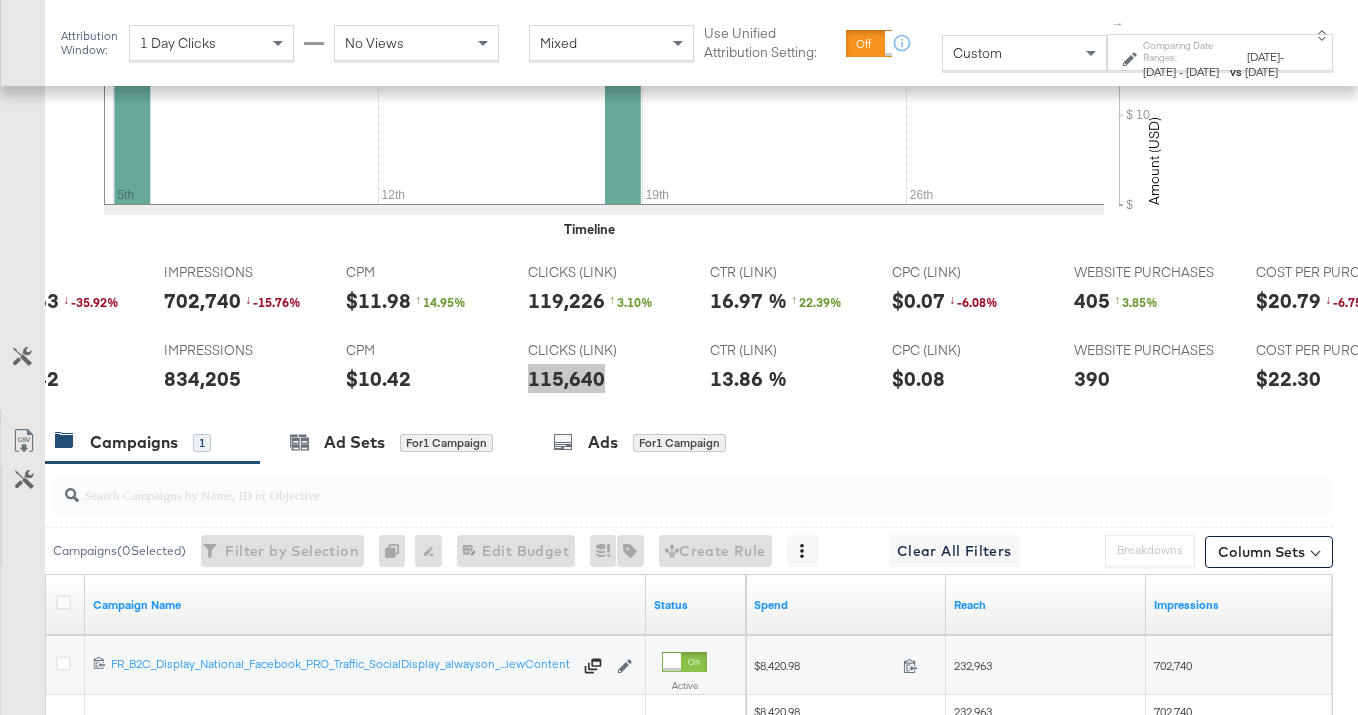 scroll, scrollTop: 0, scrollLeft: 483, axis: horizontal 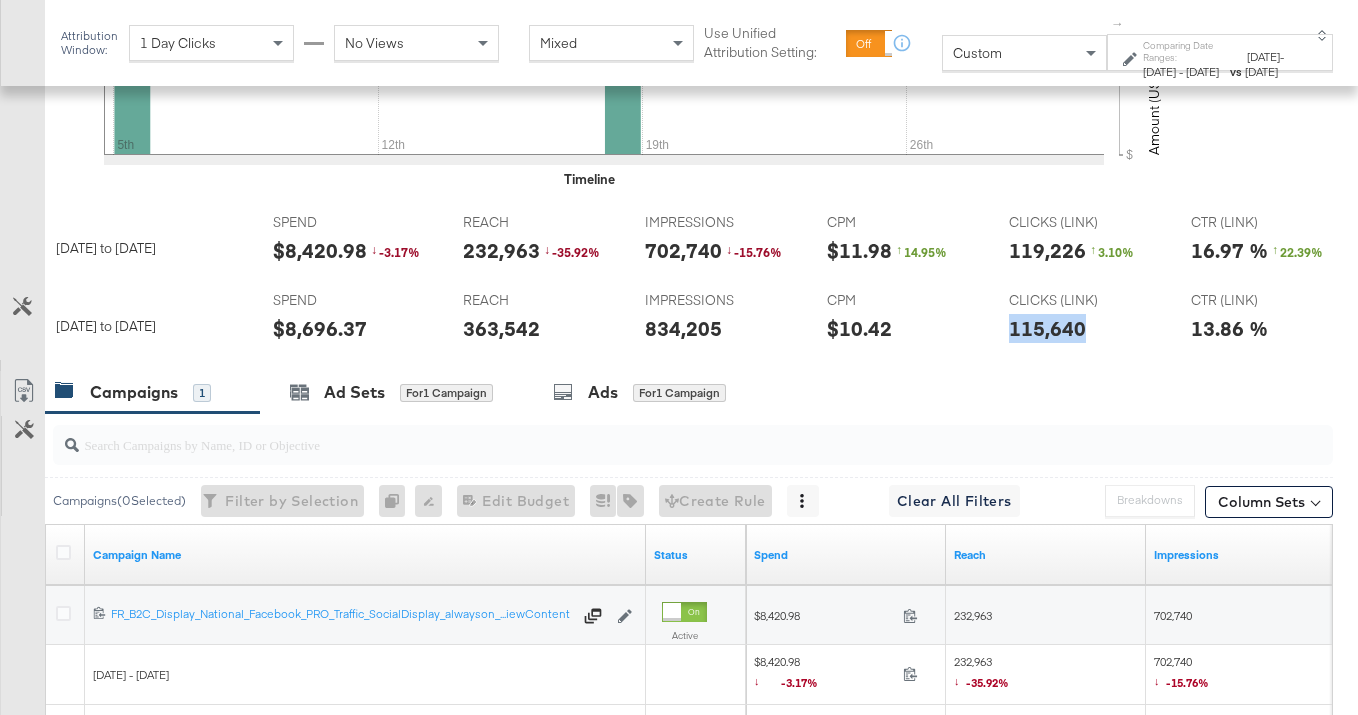 click on "$8,420.98" at bounding box center (320, 250) 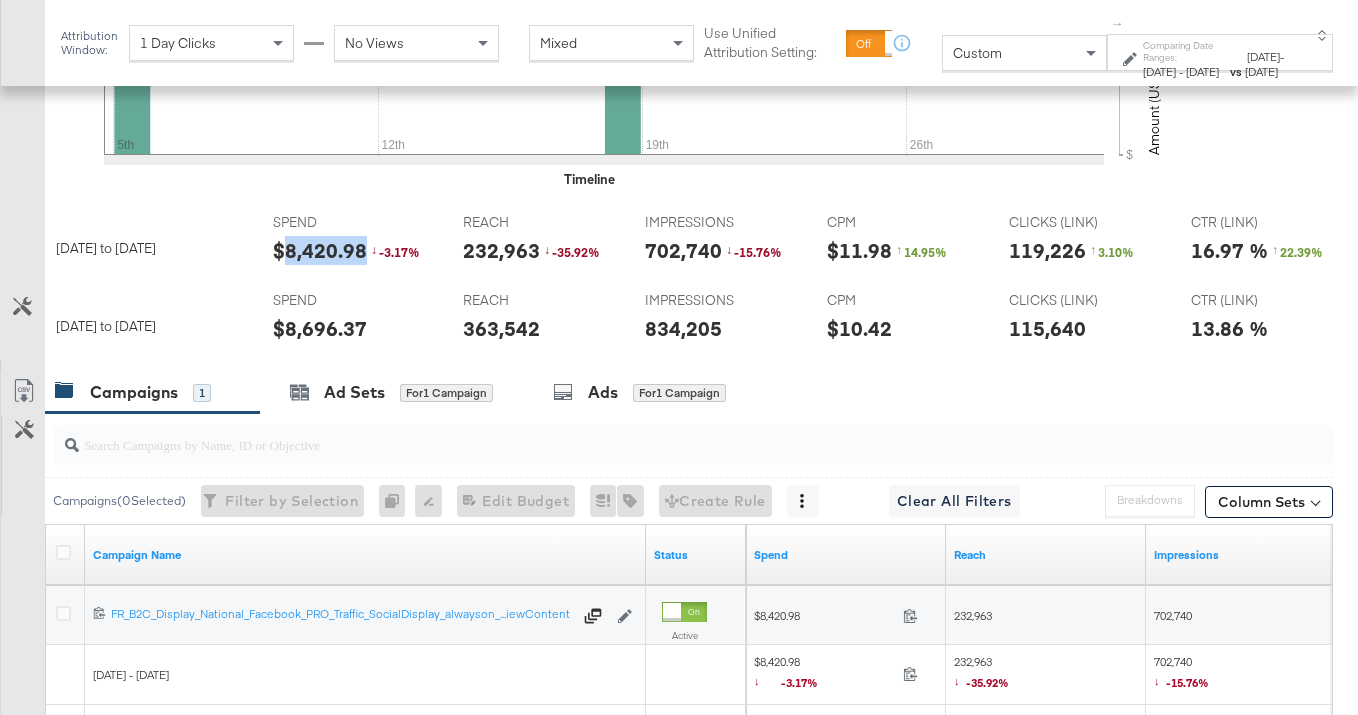 click on "$8,420.98" at bounding box center (320, 250) 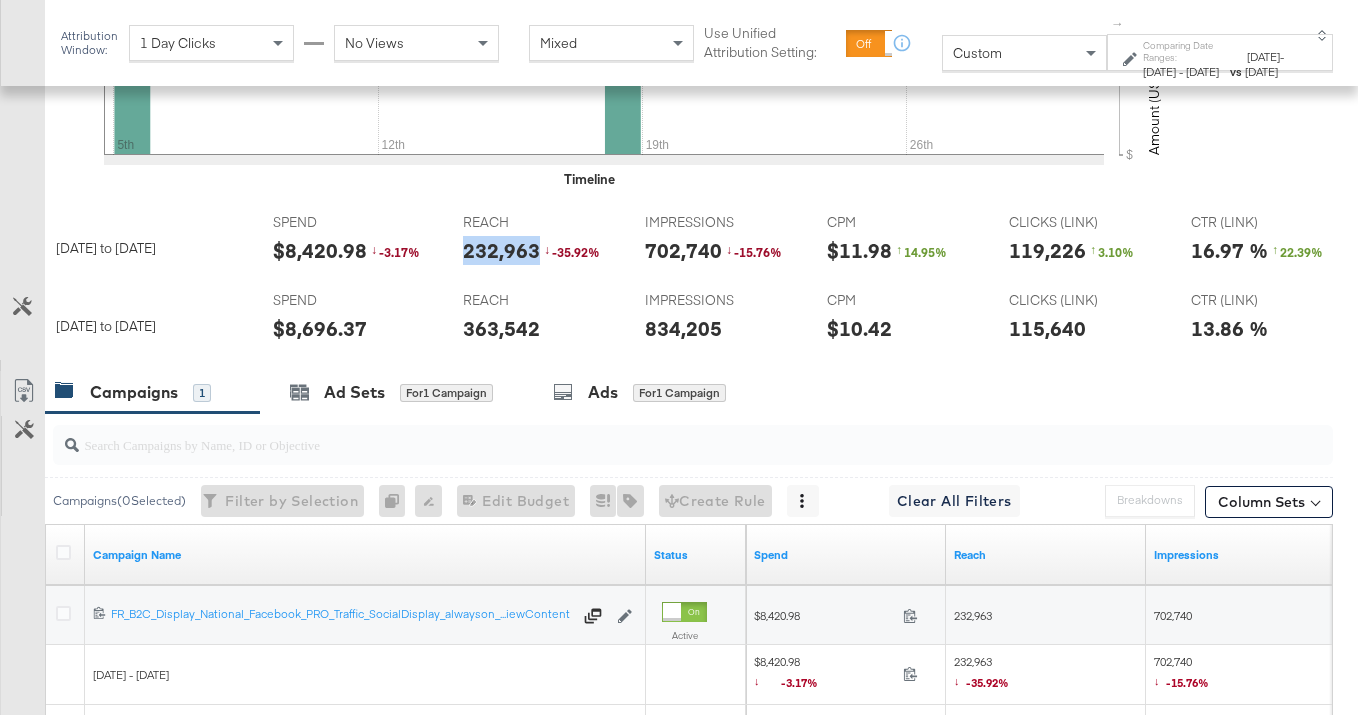 click on "232,963" at bounding box center (501, 250) 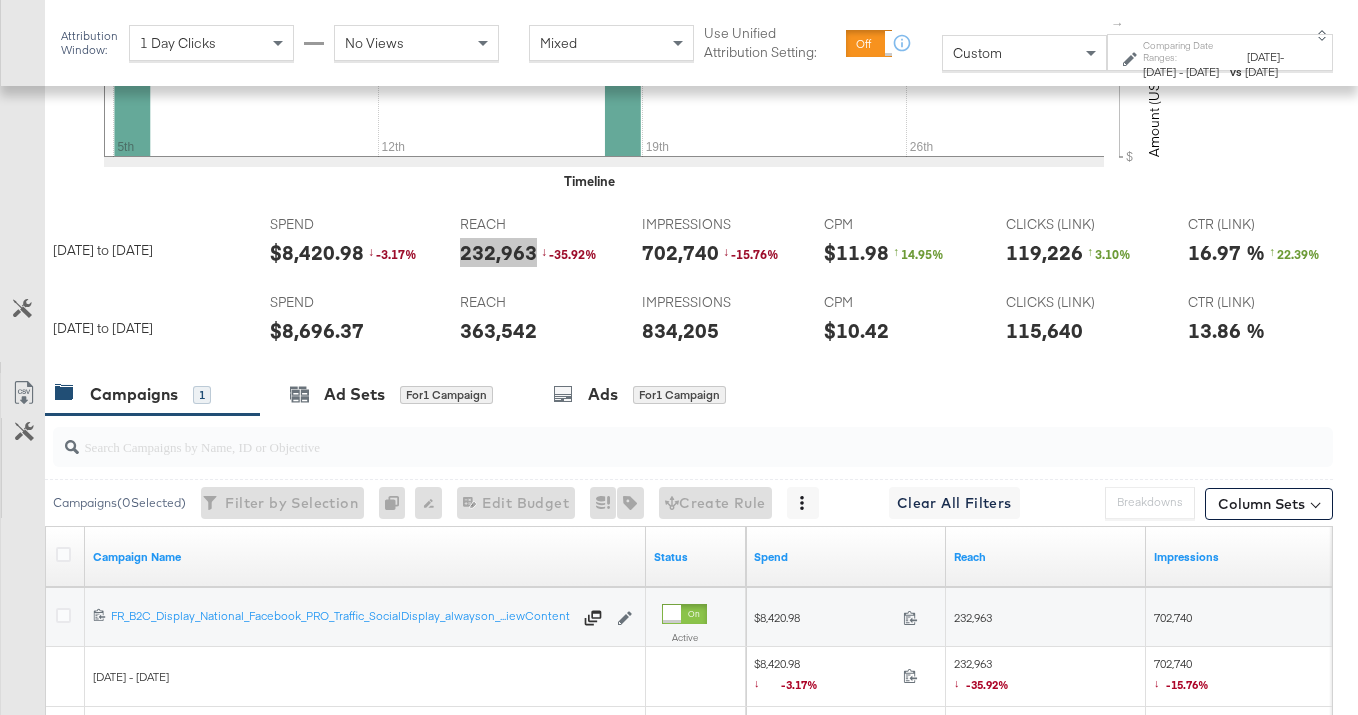 scroll, scrollTop: 1023, scrollLeft: 0, axis: vertical 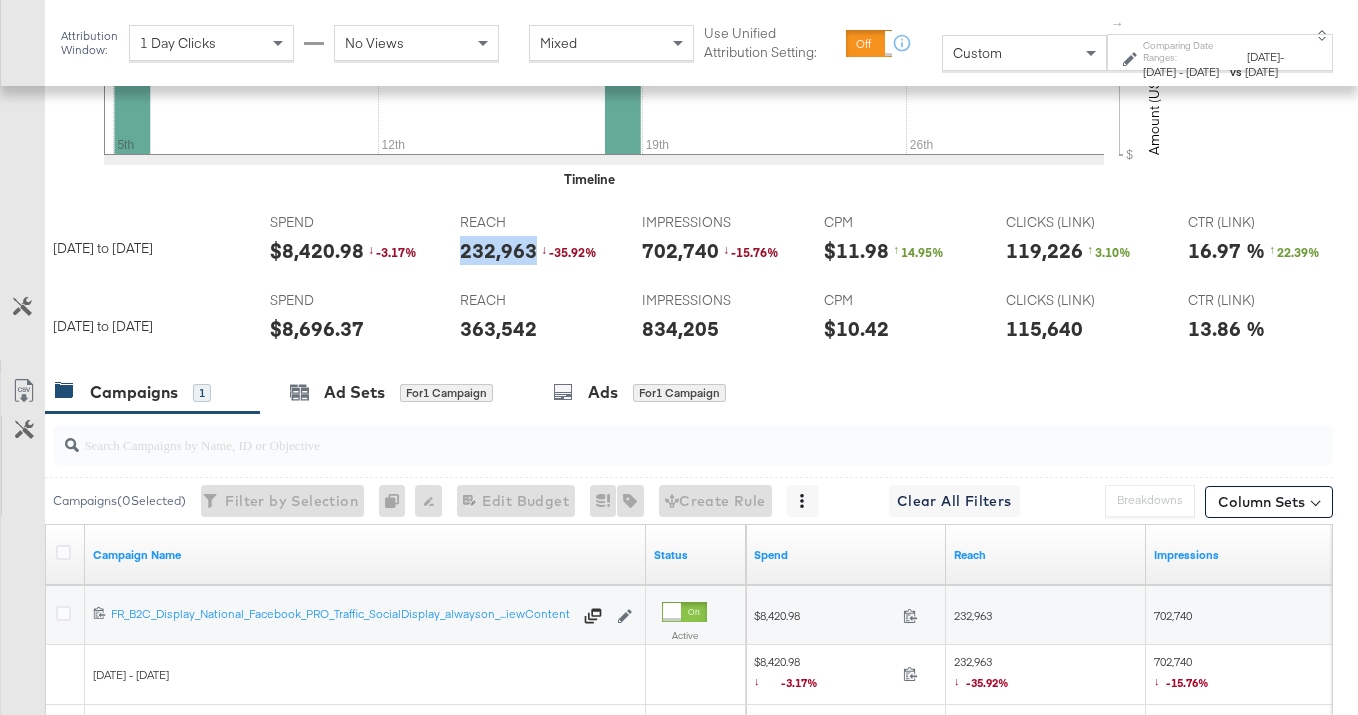 click on "702,740" at bounding box center [680, 250] 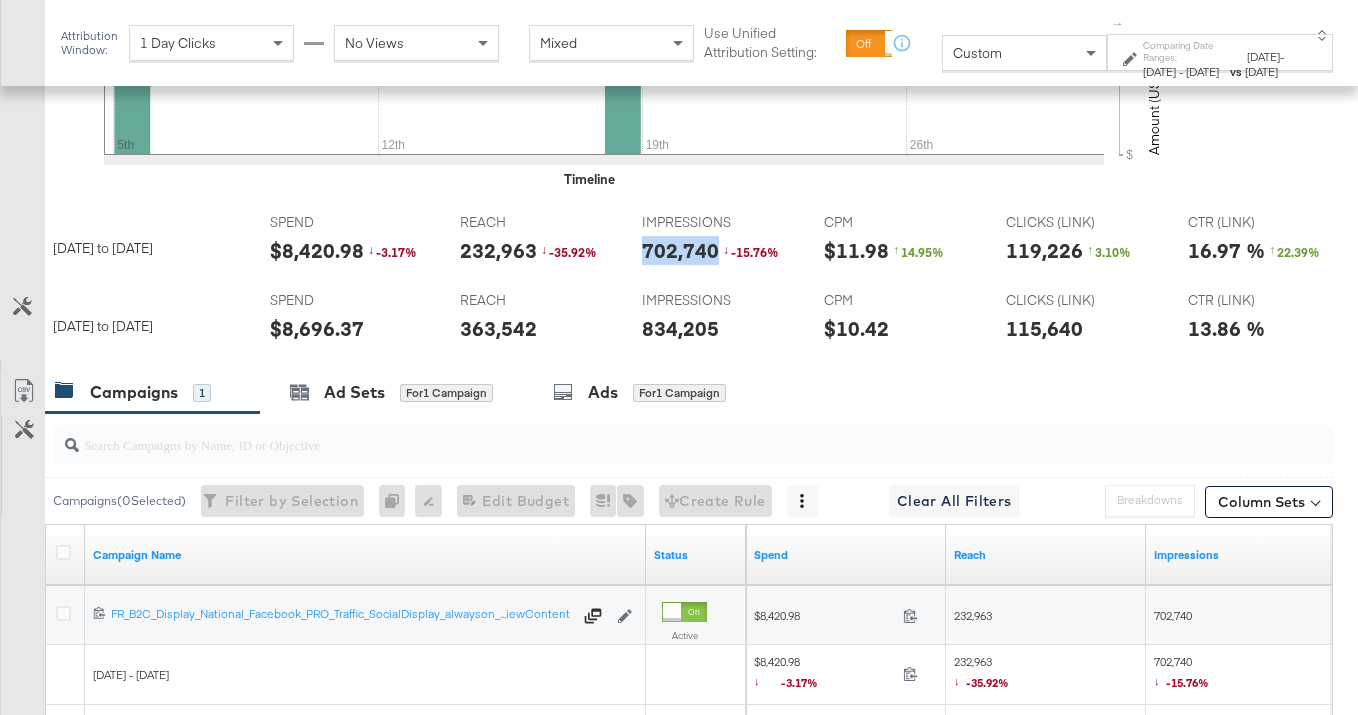 click on "702,740" at bounding box center [680, 250] 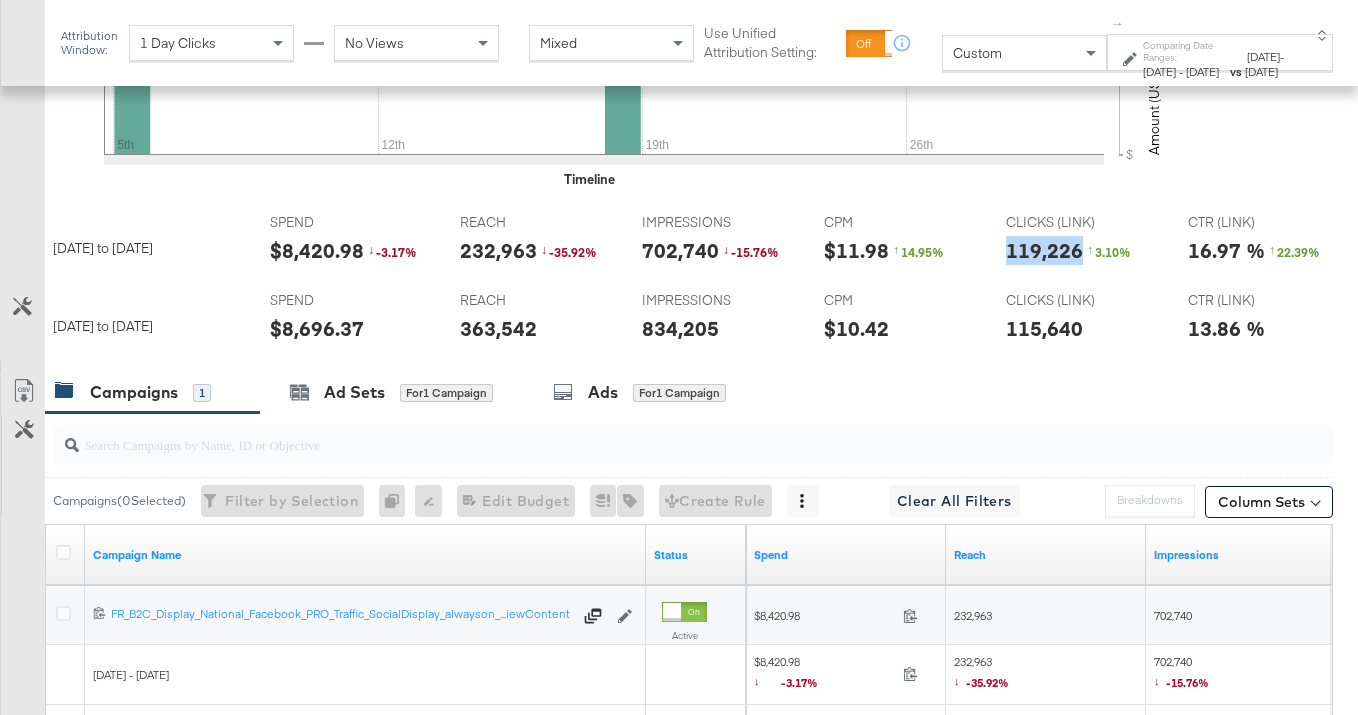 click on "119,226" at bounding box center [1044, 250] 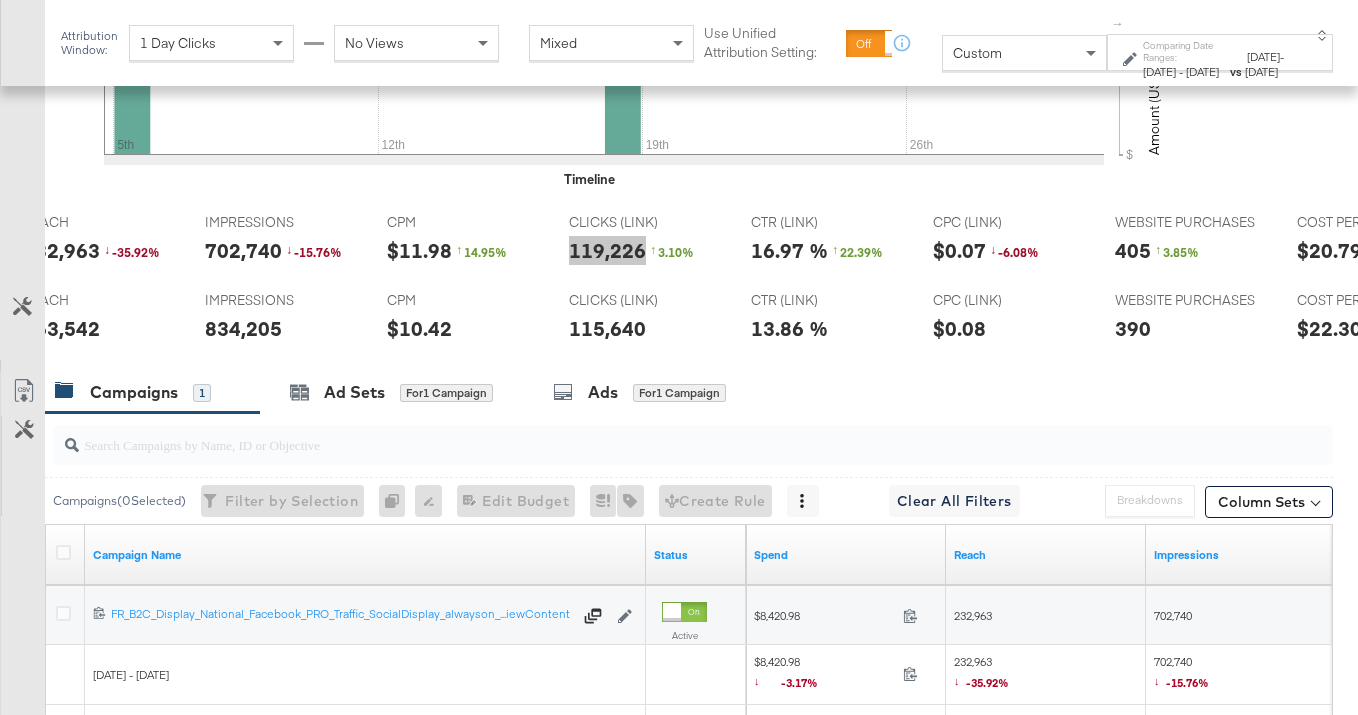 scroll, scrollTop: 0, scrollLeft: 573, axis: horizontal 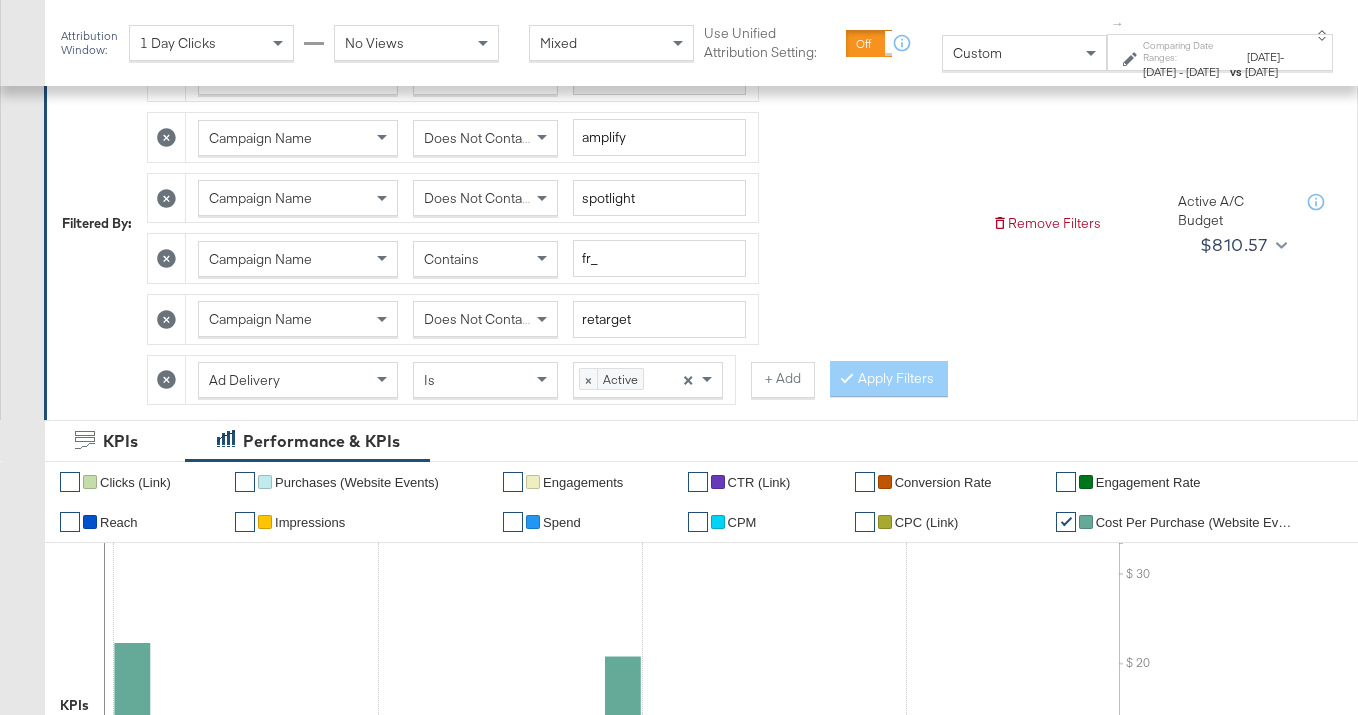 click on "Does Not Contain" at bounding box center (485, 319) 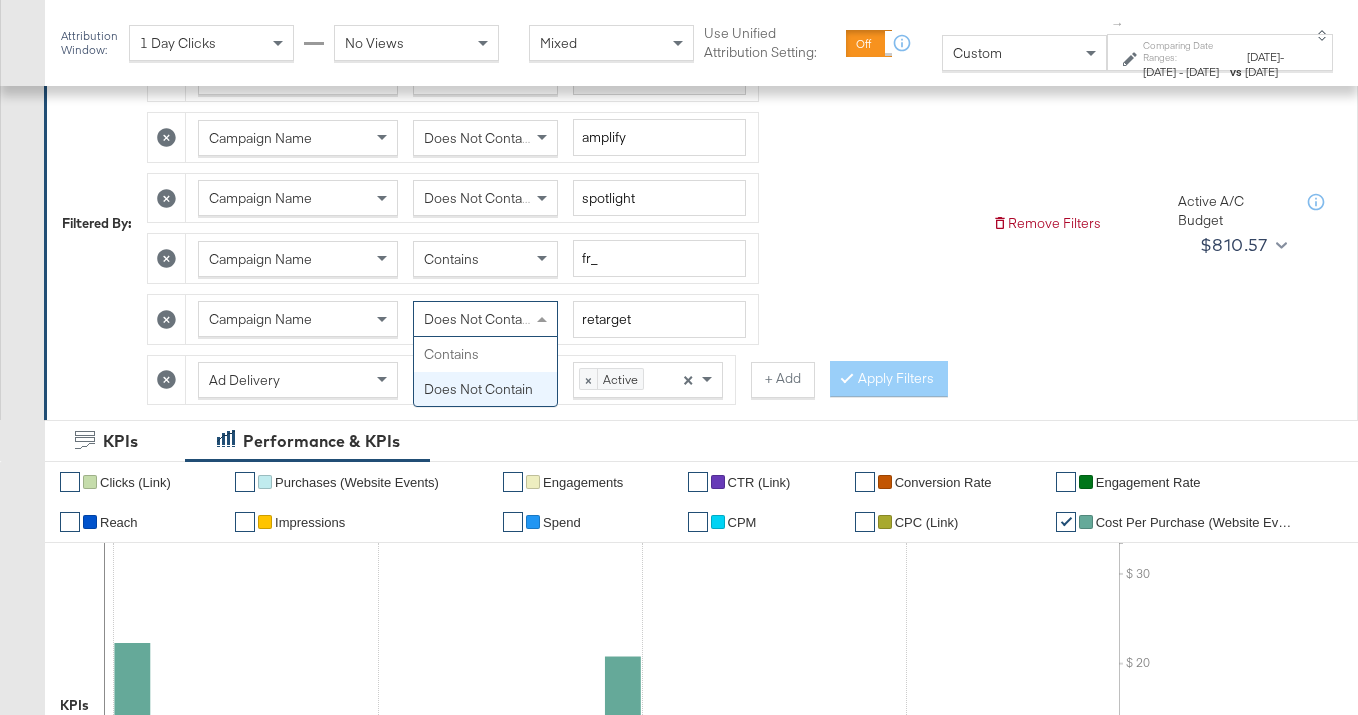 click on "Does Not Contain" at bounding box center [478, 319] 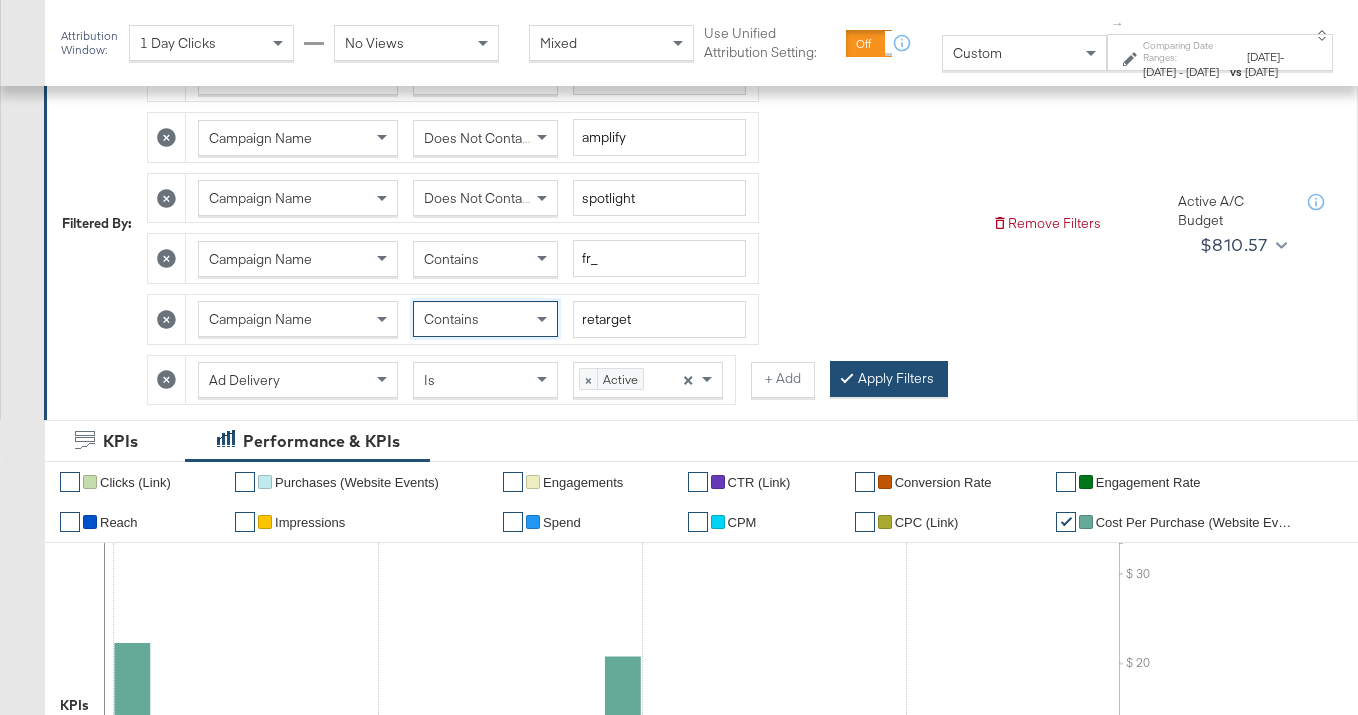 click on "Apply Filters" at bounding box center (889, 379) 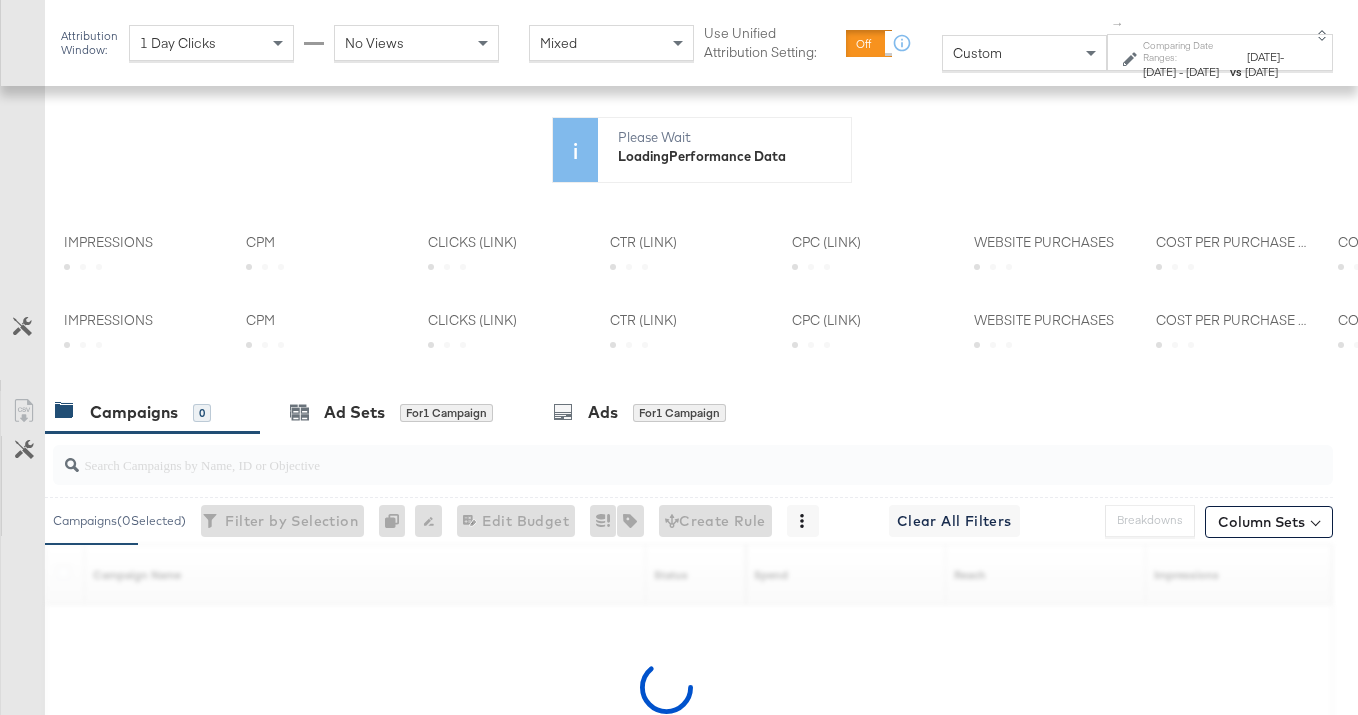 scroll, scrollTop: 1003, scrollLeft: 0, axis: vertical 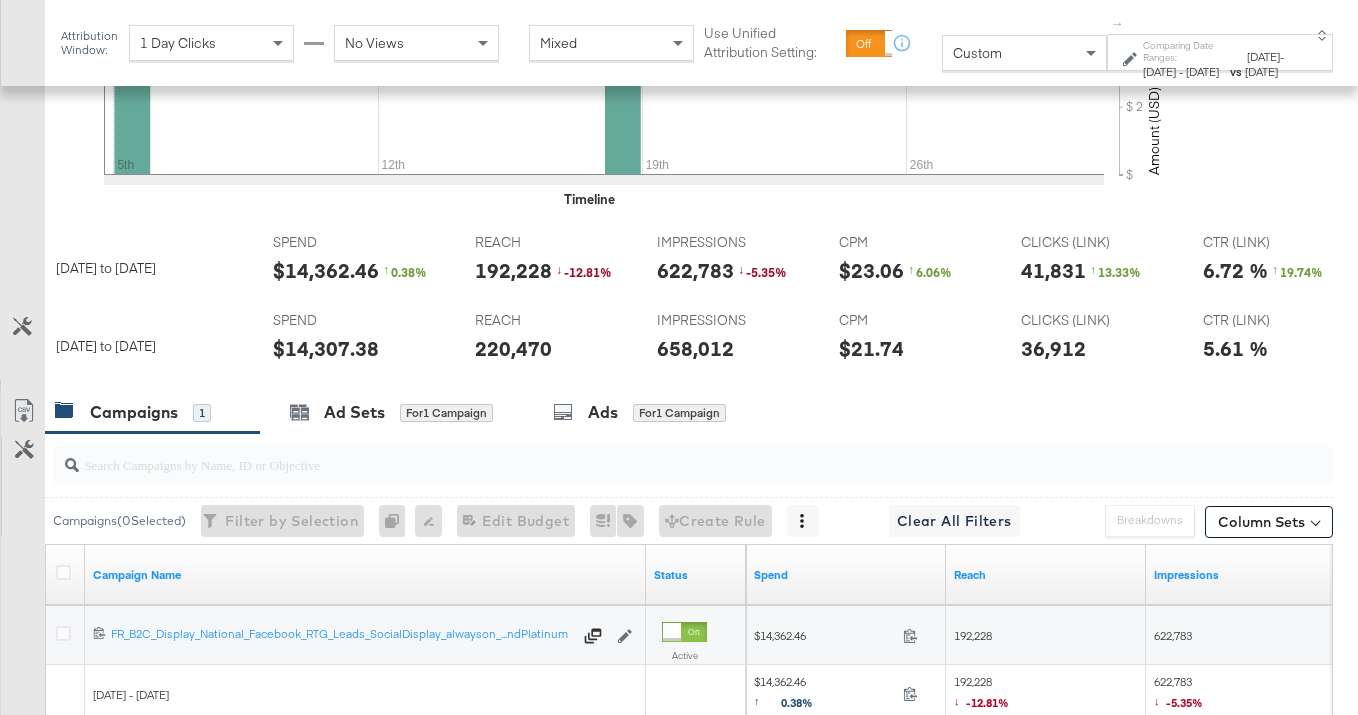 click on "$14,307.38" at bounding box center (326, 348) 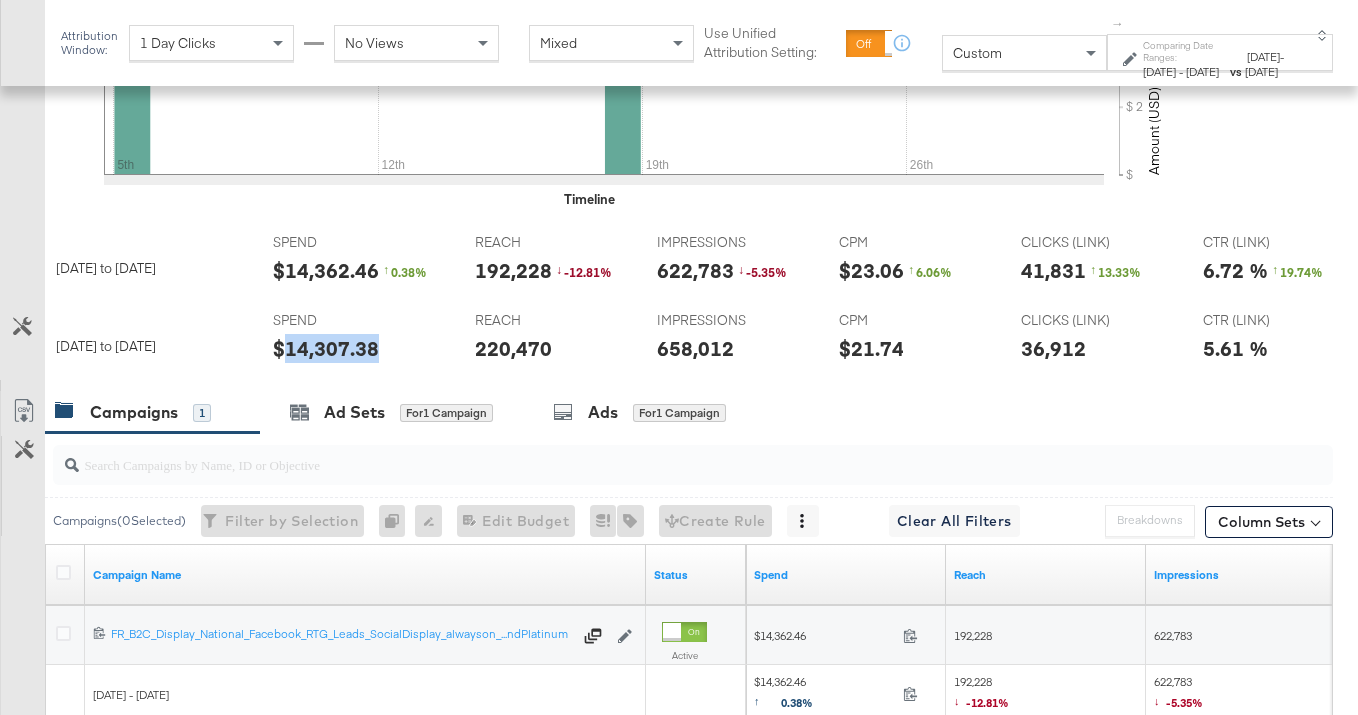 click on "$14,307.38" at bounding box center [326, 348] 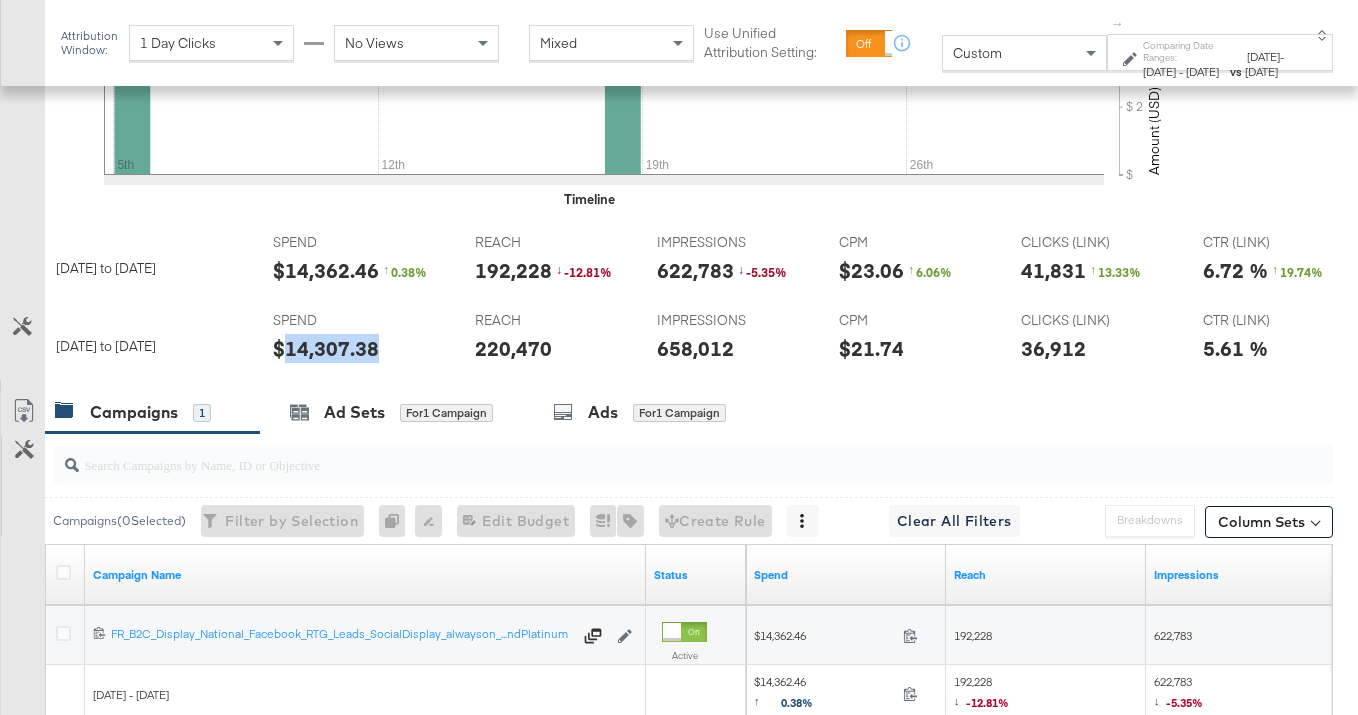 click on "220,470" at bounding box center (513, 348) 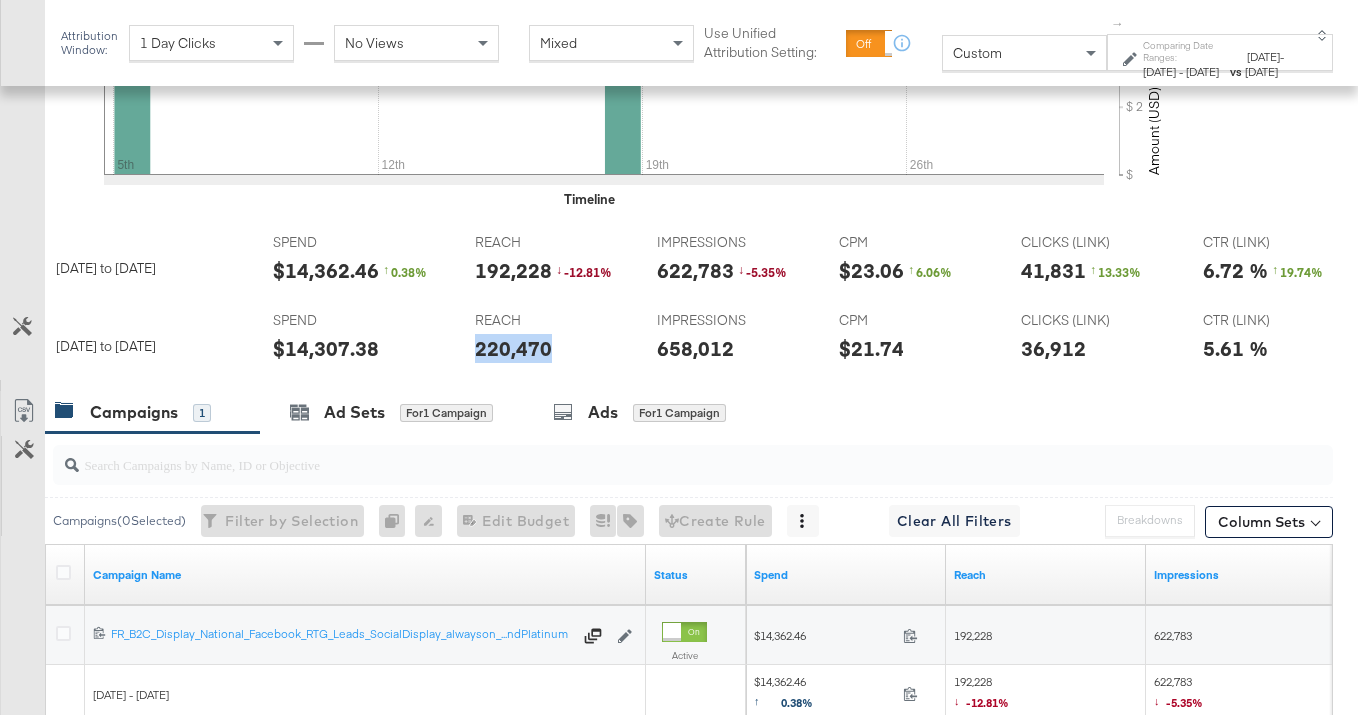 click on "220,470" at bounding box center [513, 348] 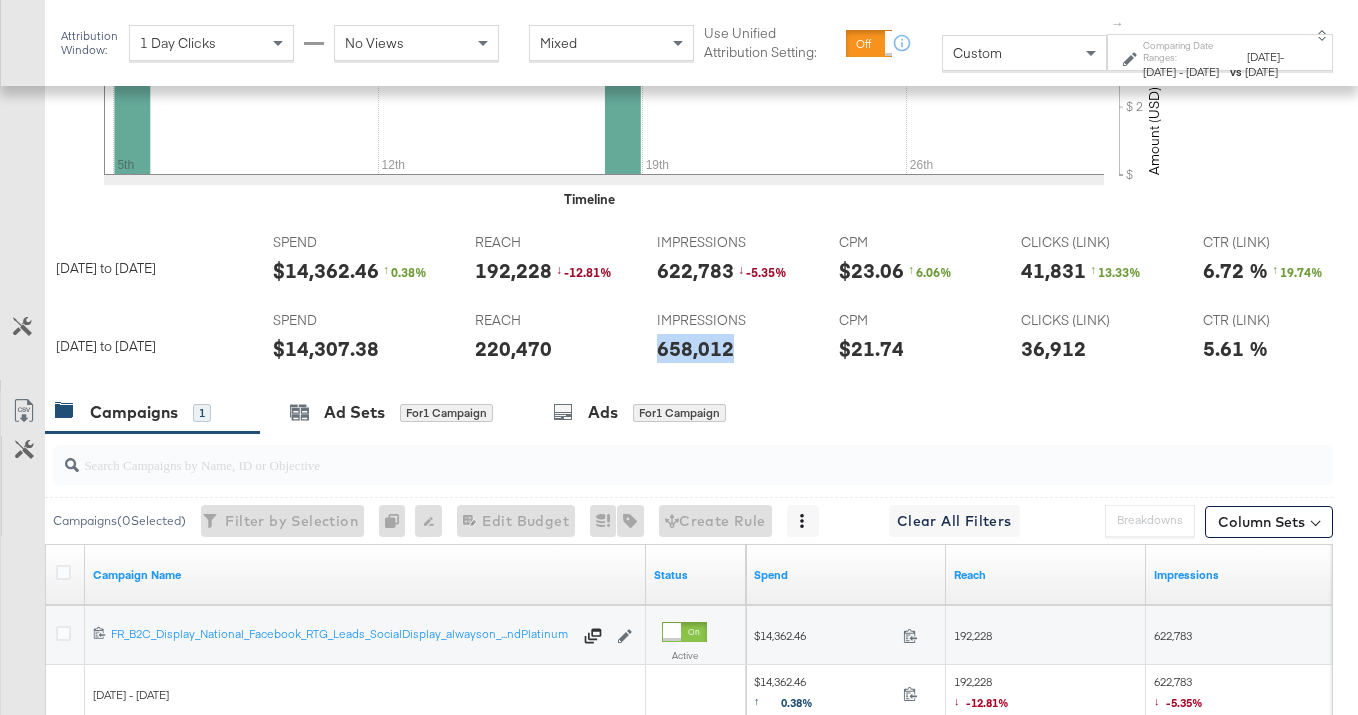 click on "658,012" at bounding box center (695, 348) 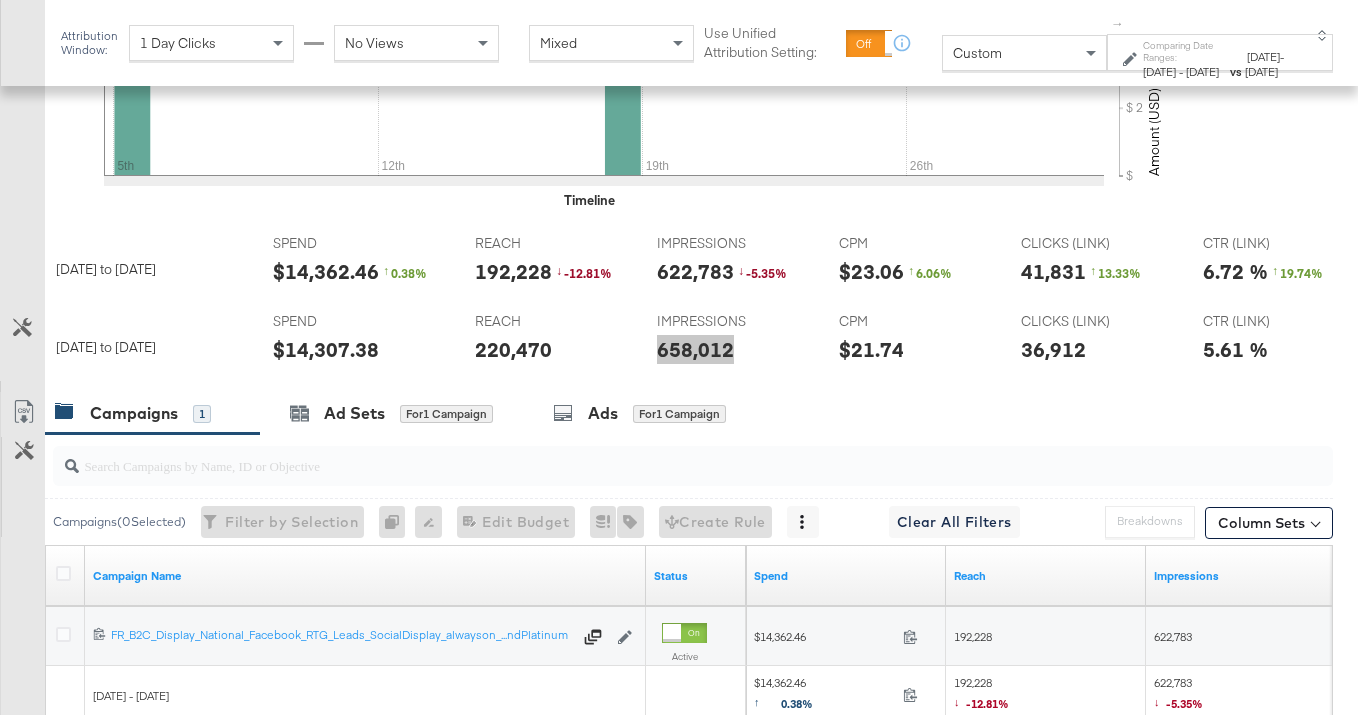 scroll, scrollTop: 995, scrollLeft: 0, axis: vertical 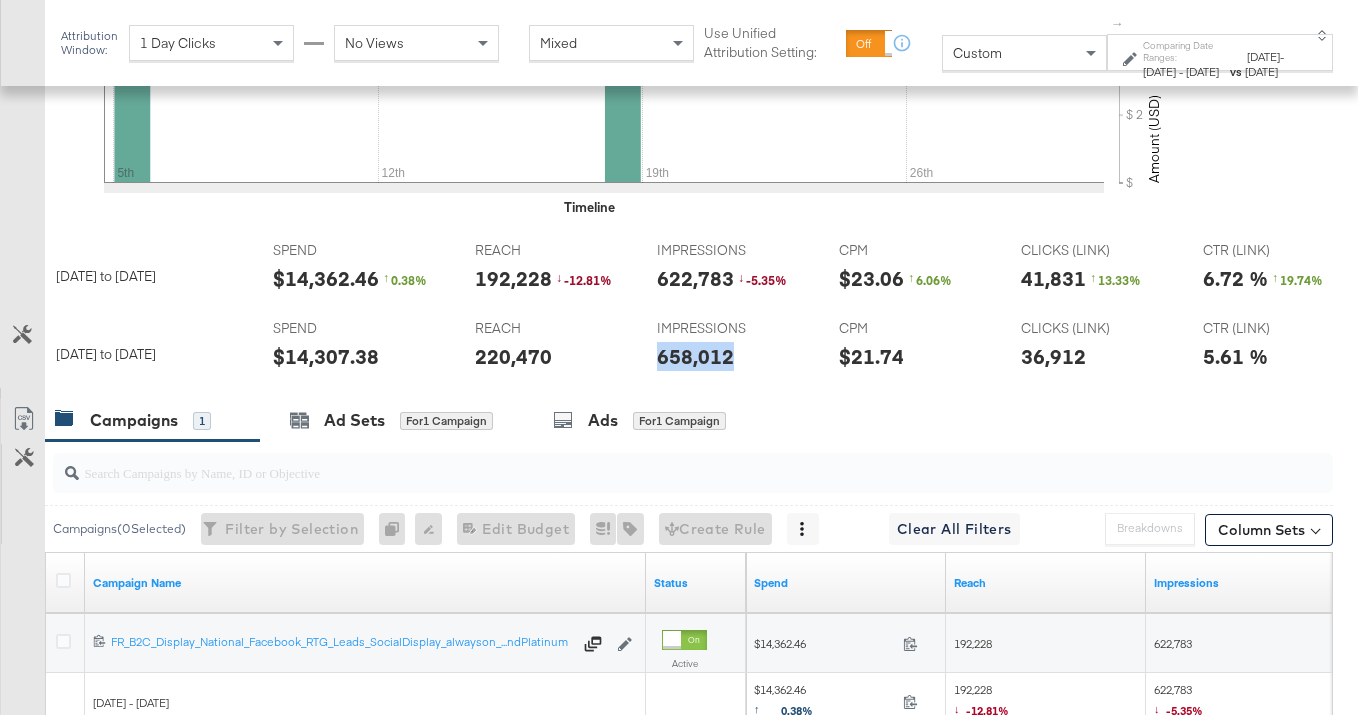 click on "36,912" at bounding box center [1053, 356] 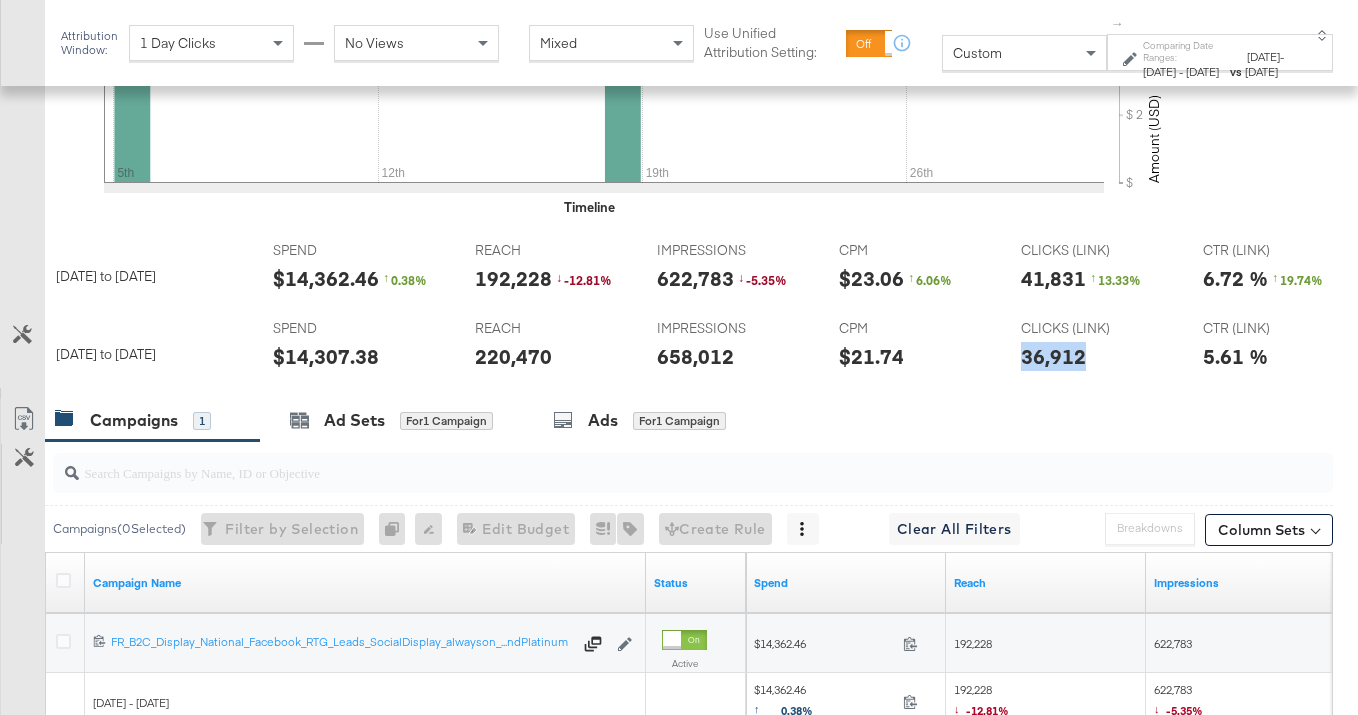 click on "36,912" at bounding box center (1053, 356) 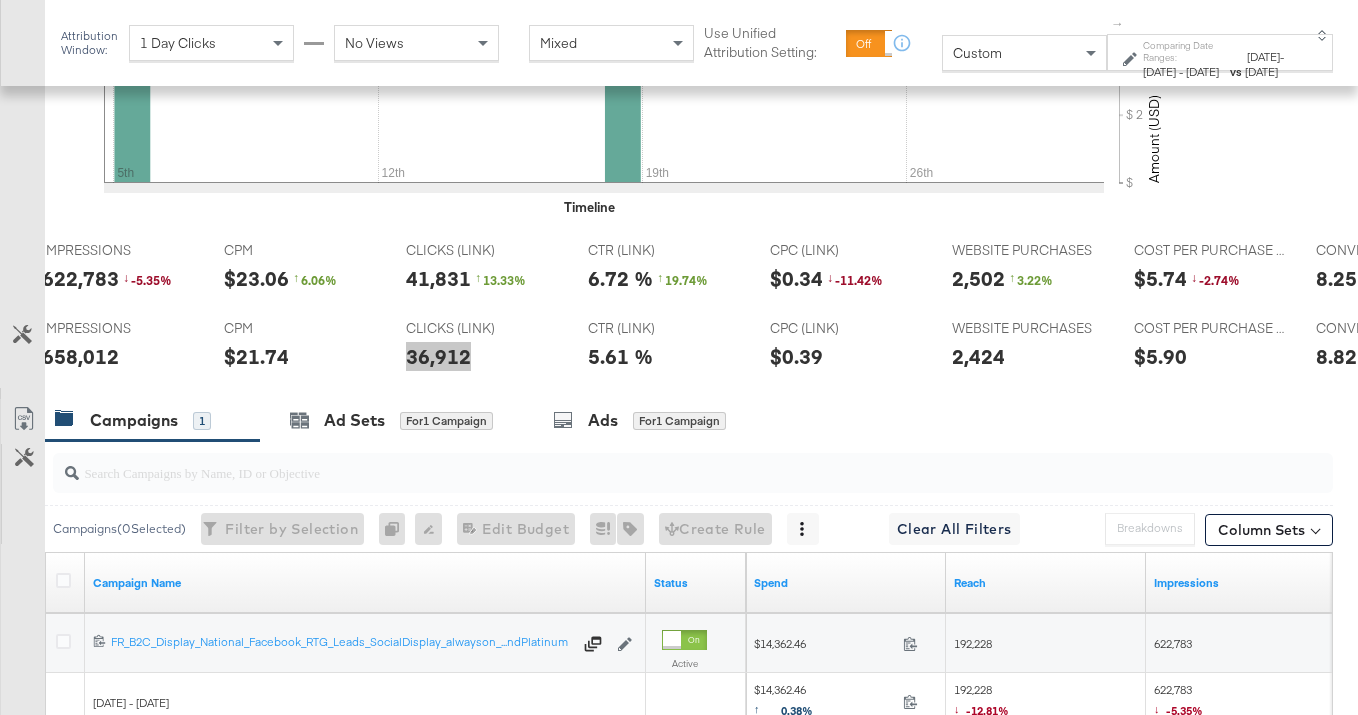 scroll, scrollTop: 0, scrollLeft: 801, axis: horizontal 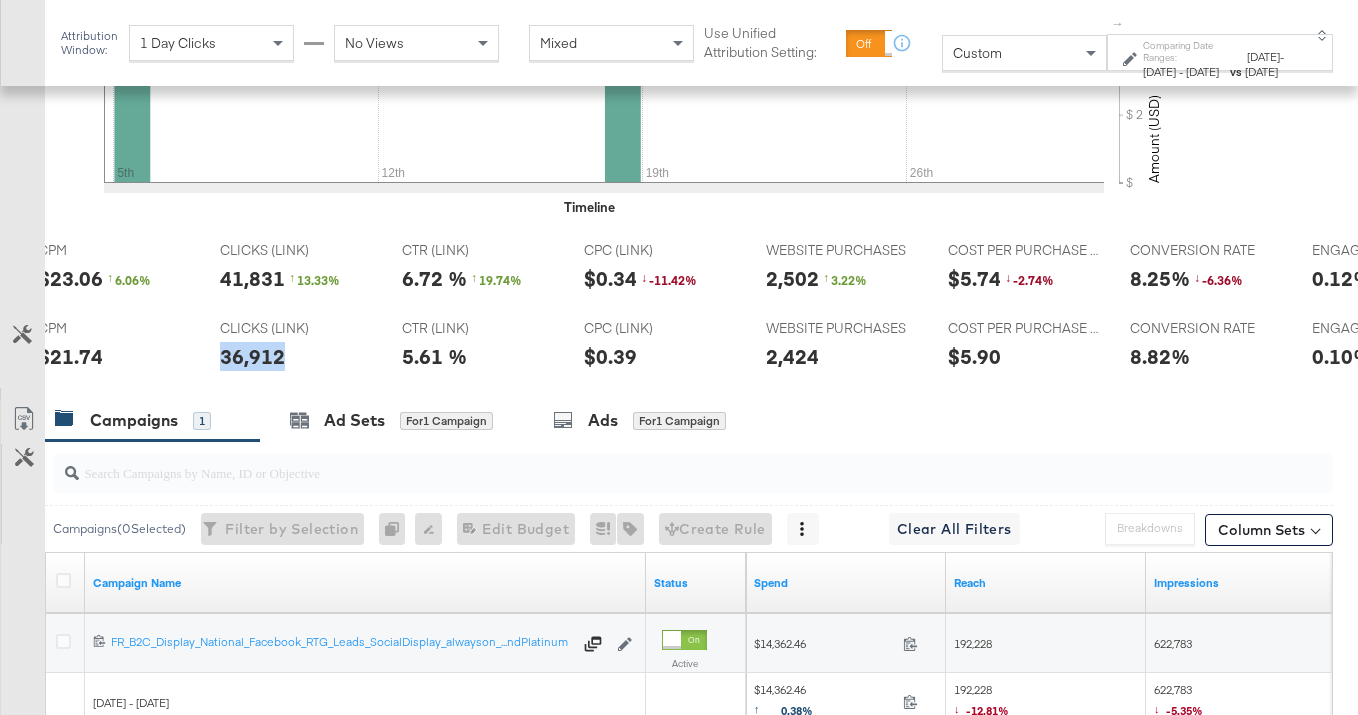 click on "2,424" at bounding box center [792, 356] 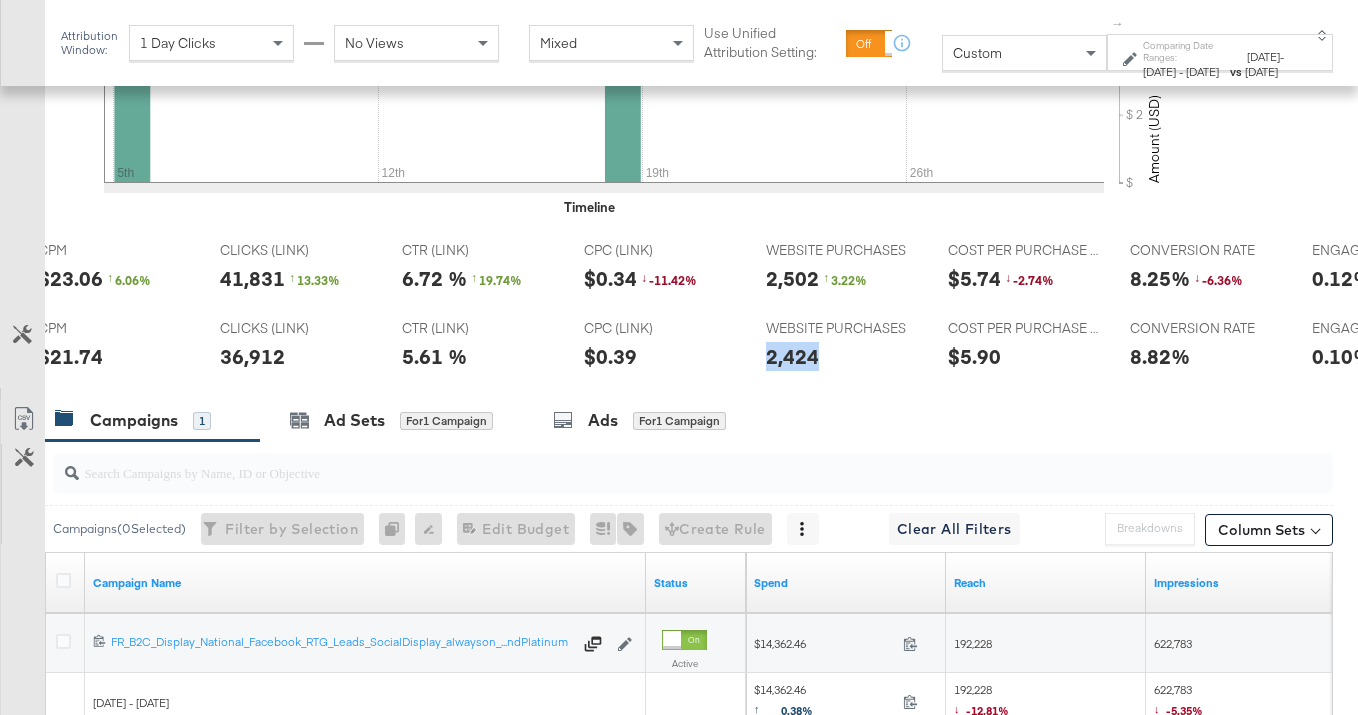 click on "2,424" at bounding box center [792, 356] 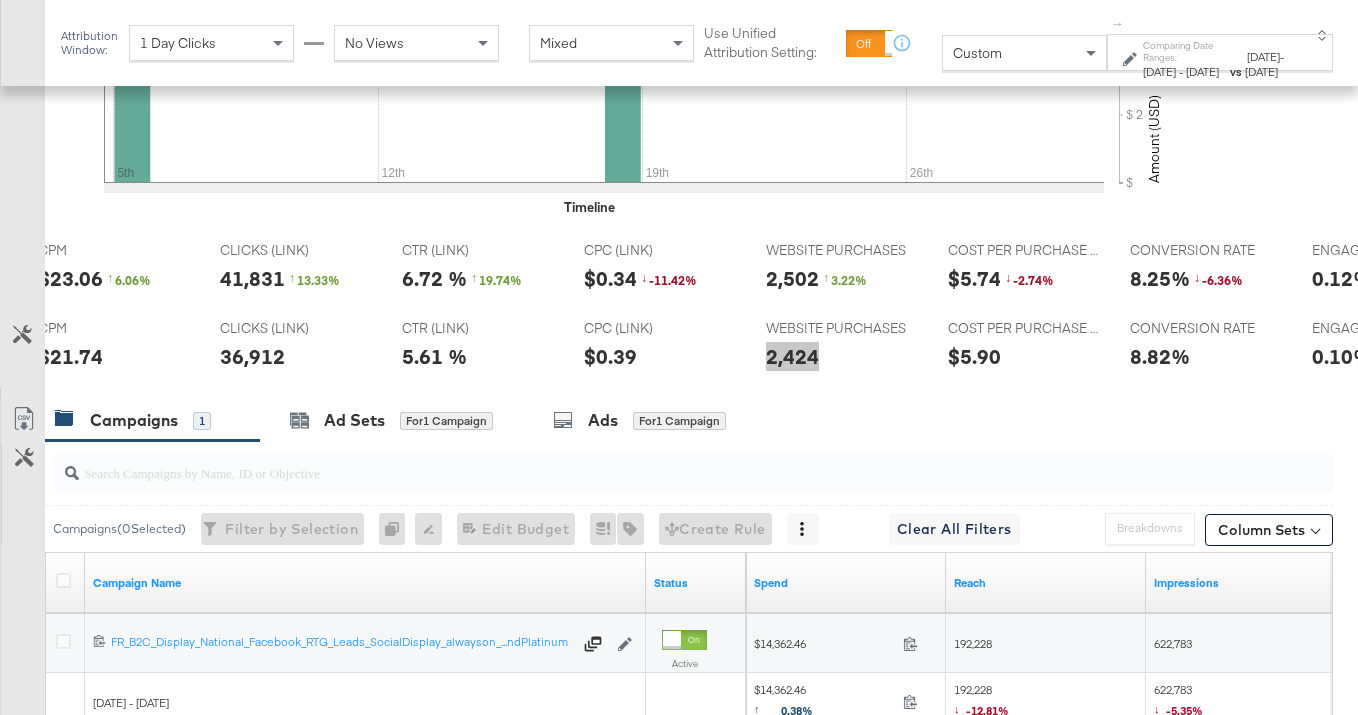 scroll, scrollTop: 0, scrollLeft: 0, axis: both 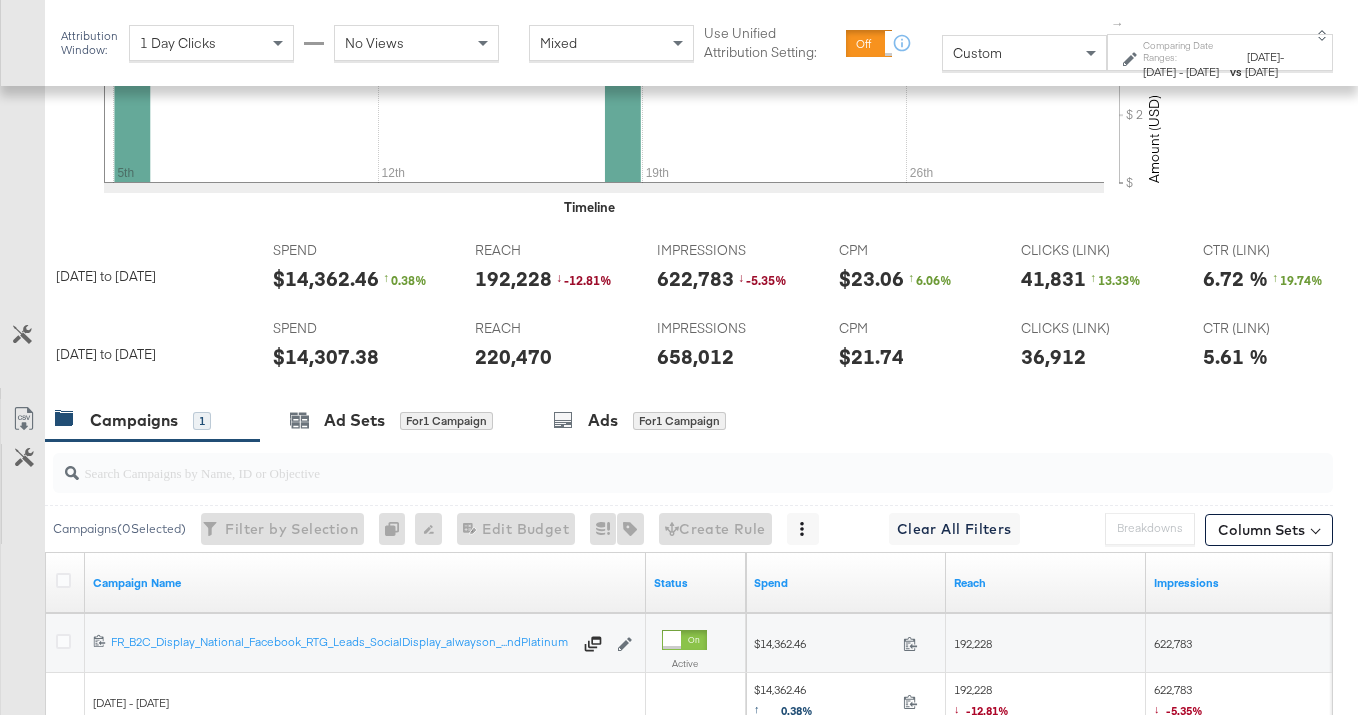 click on "$14,362.46" at bounding box center [326, 278] 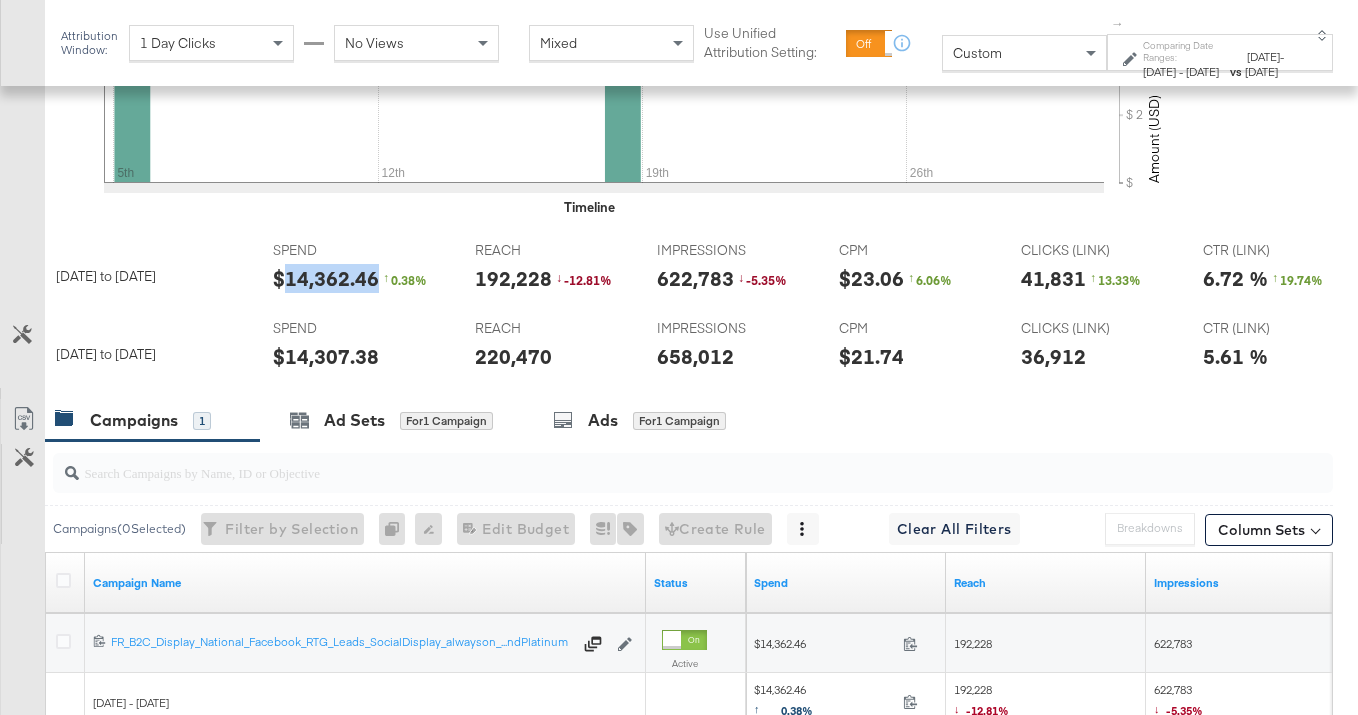 click on "$14,362.46" at bounding box center (326, 278) 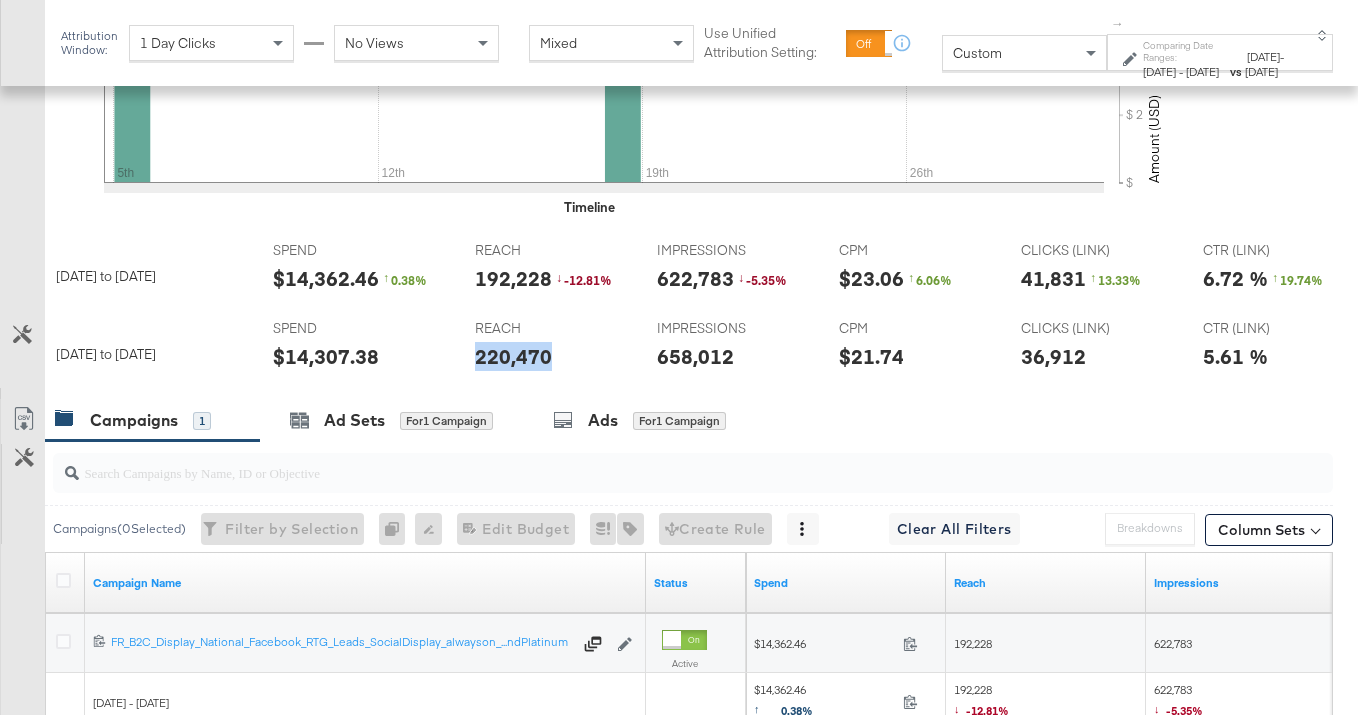 click on "REACH REACH 220,470" at bounding box center (550, 349) 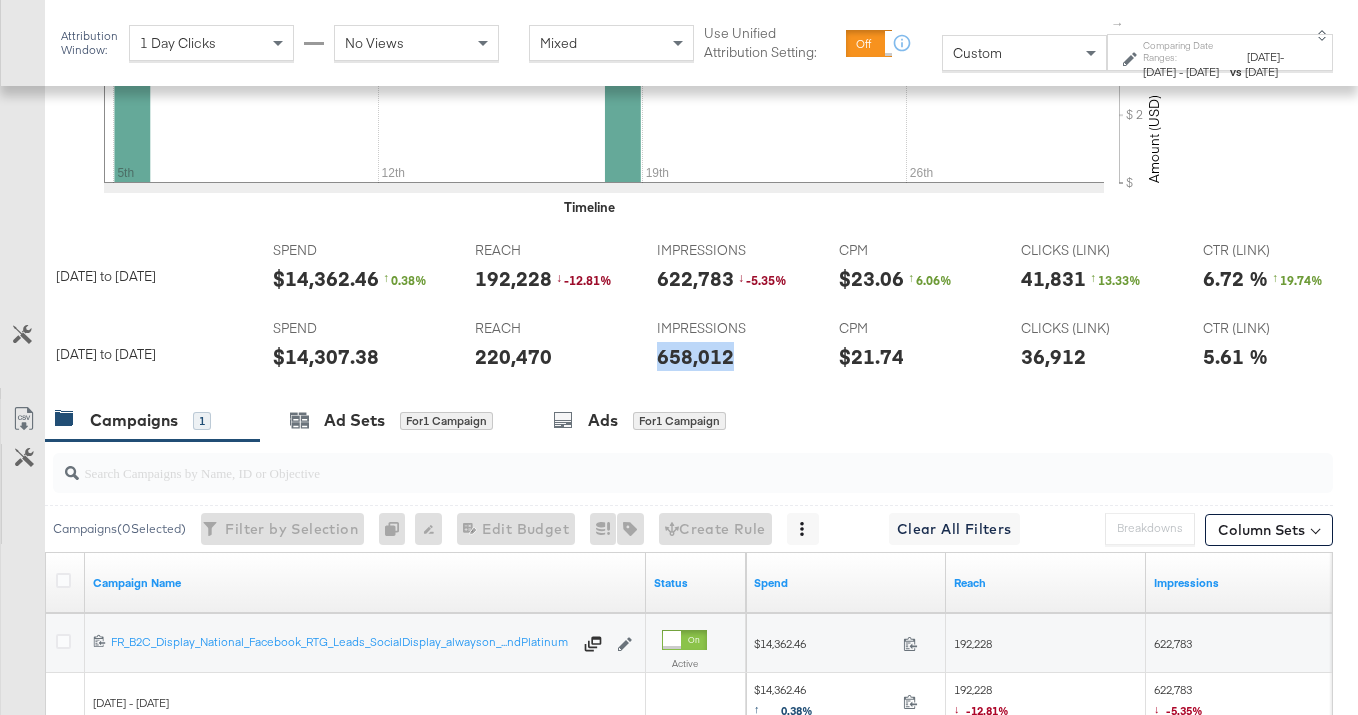 click on "658,012" at bounding box center (695, 356) 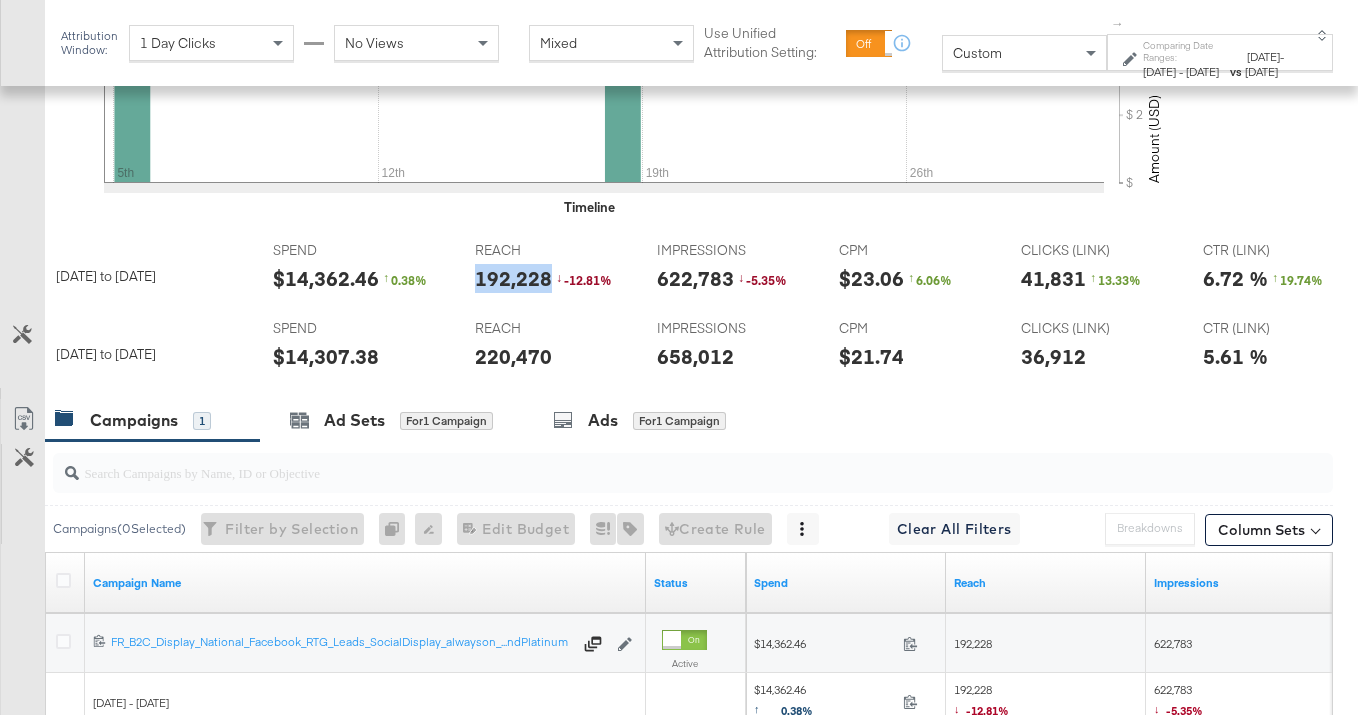 click on "192,228" at bounding box center [513, 278] 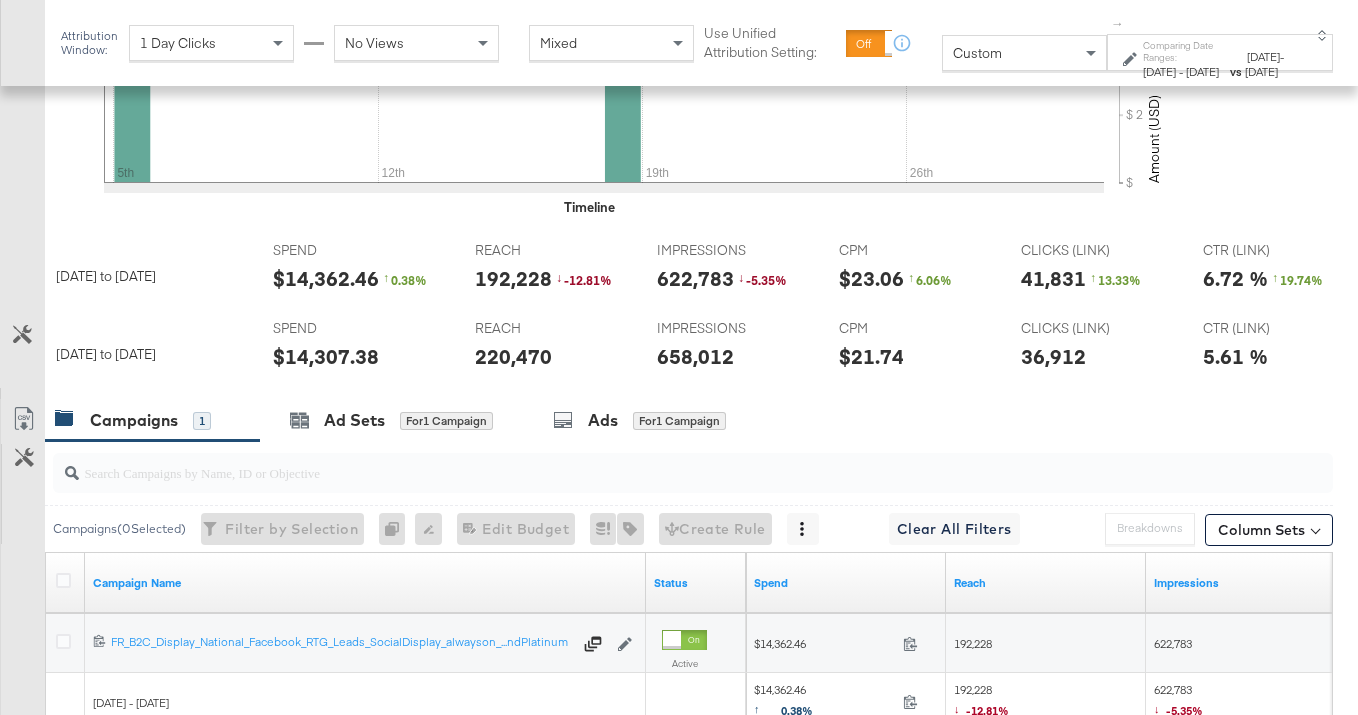 click on "622,783" at bounding box center [695, 278] 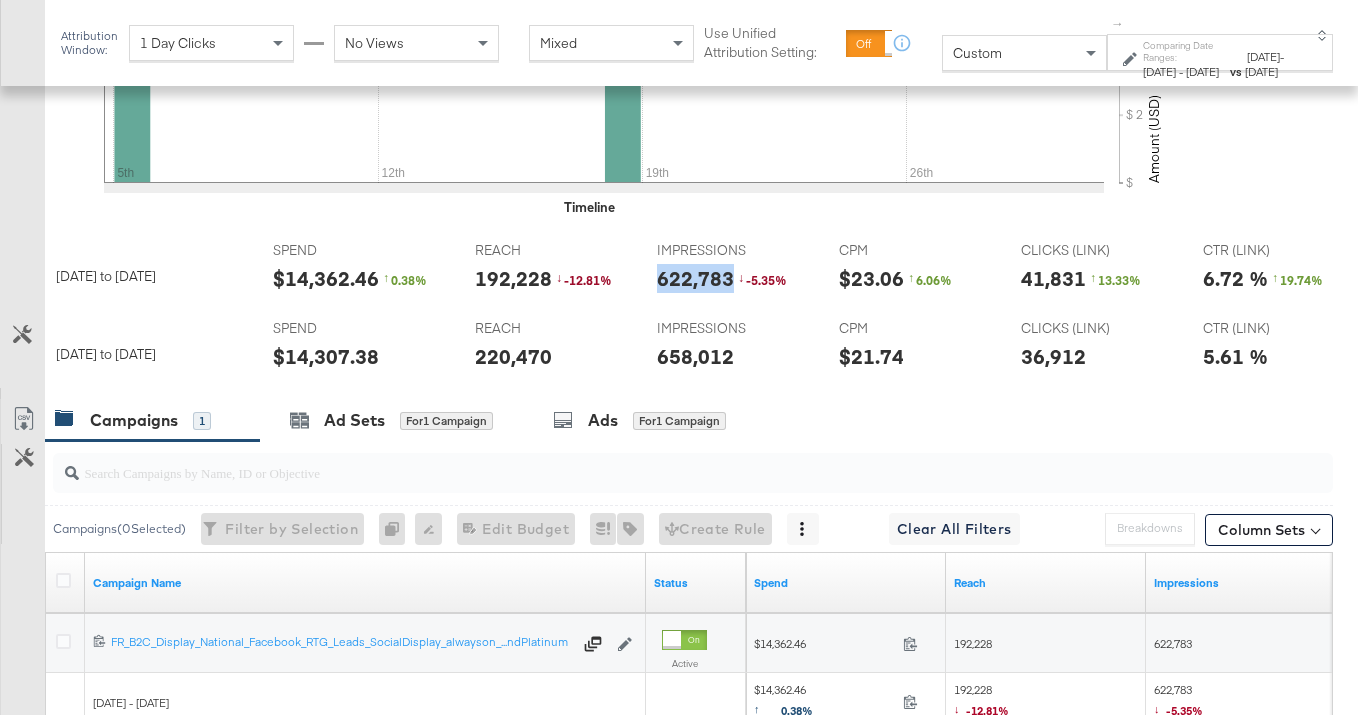 click on "622,783" at bounding box center (695, 278) 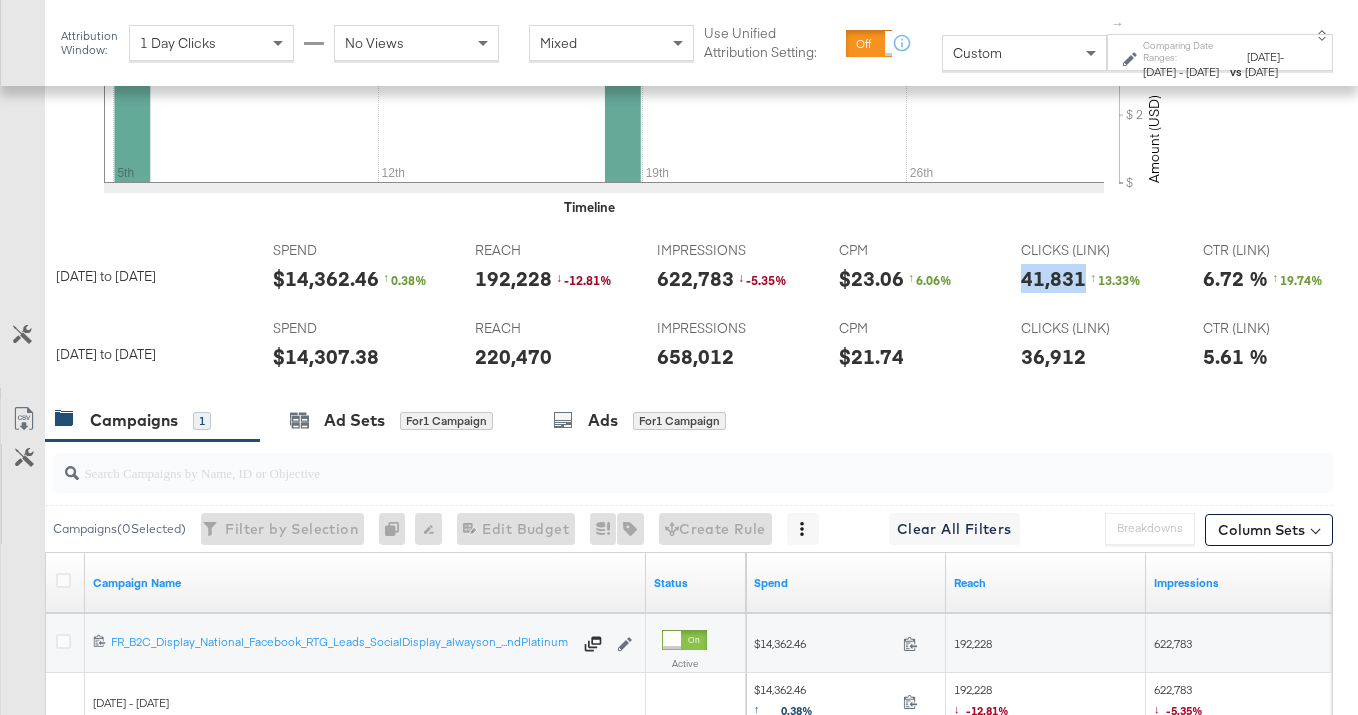 click on "41,831" at bounding box center (1053, 278) 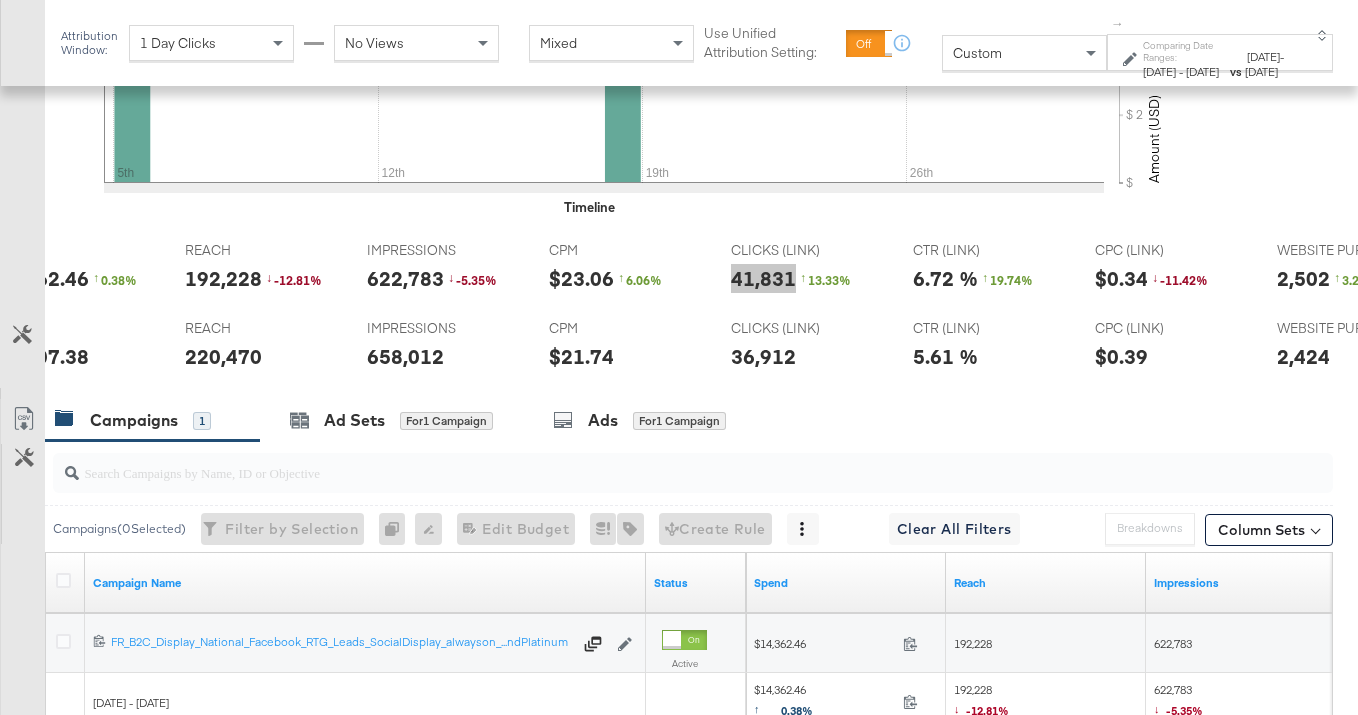 scroll, scrollTop: 0, scrollLeft: 430, axis: horizontal 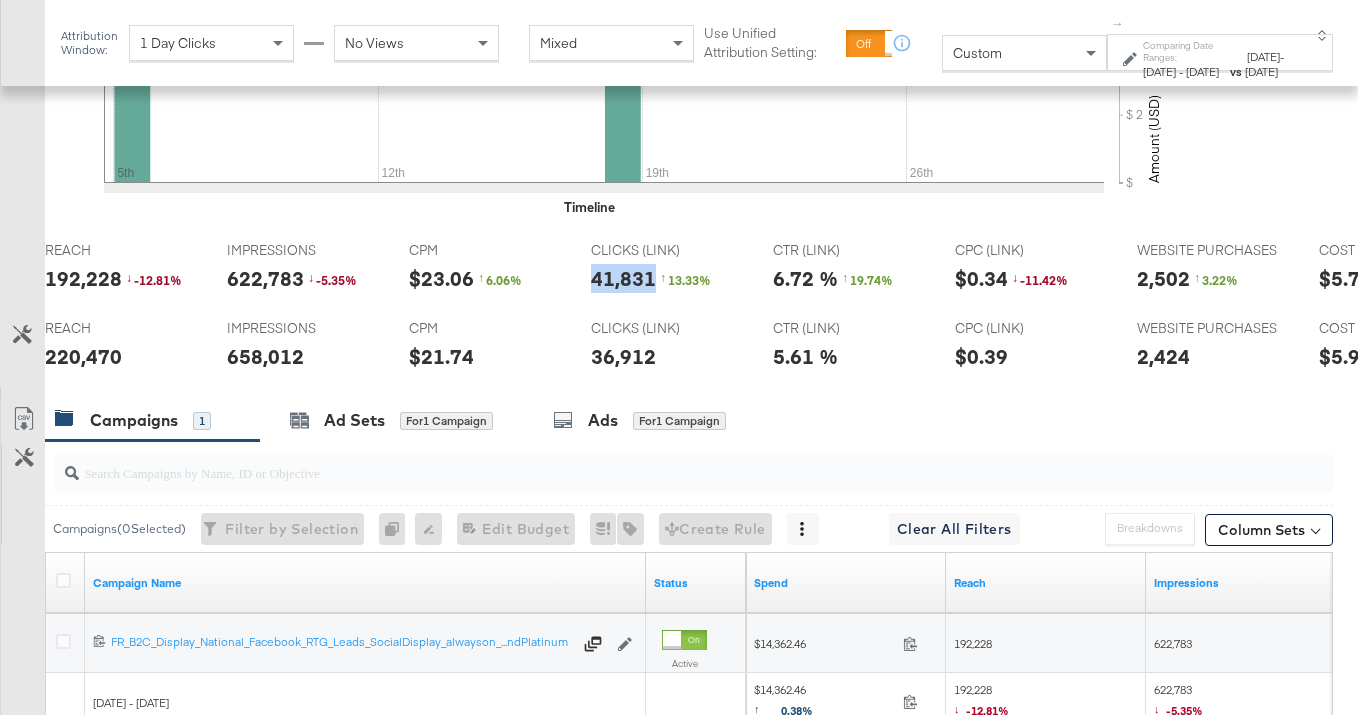 click on "2,502" at bounding box center (1163, 278) 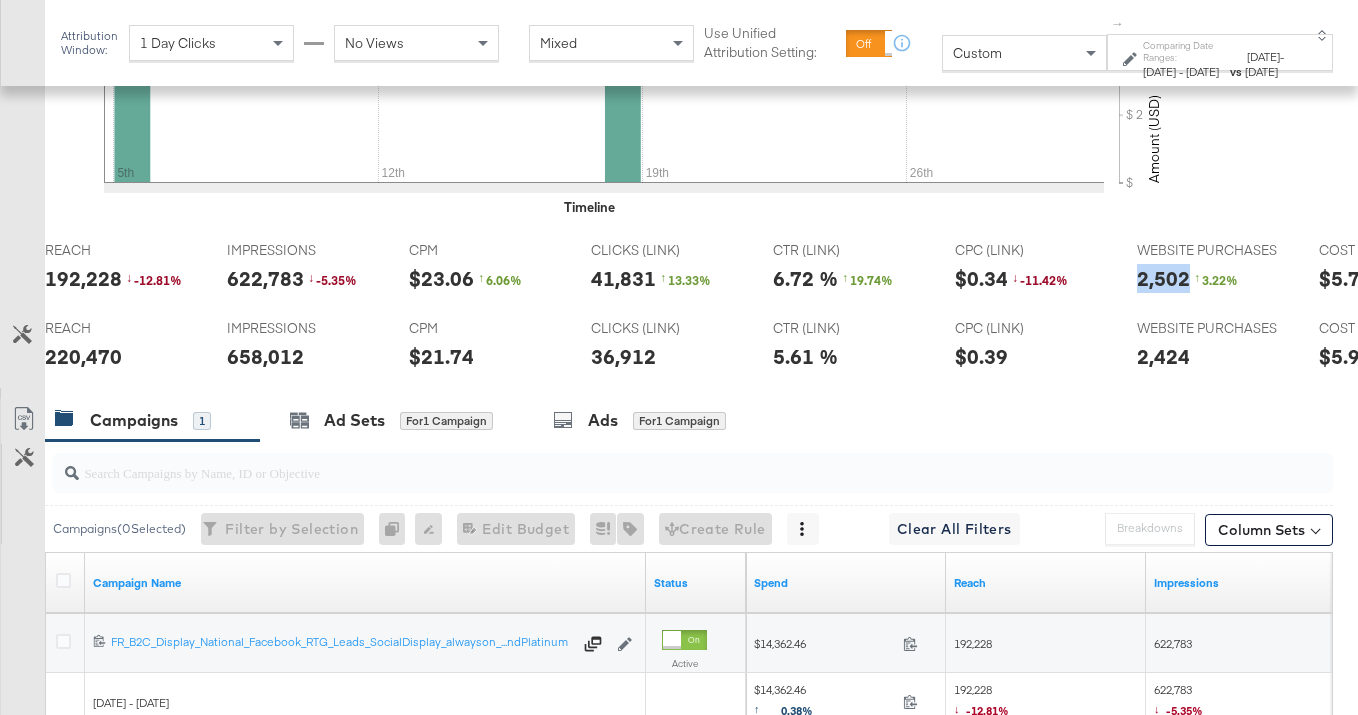 click on "2,502" at bounding box center [1163, 278] 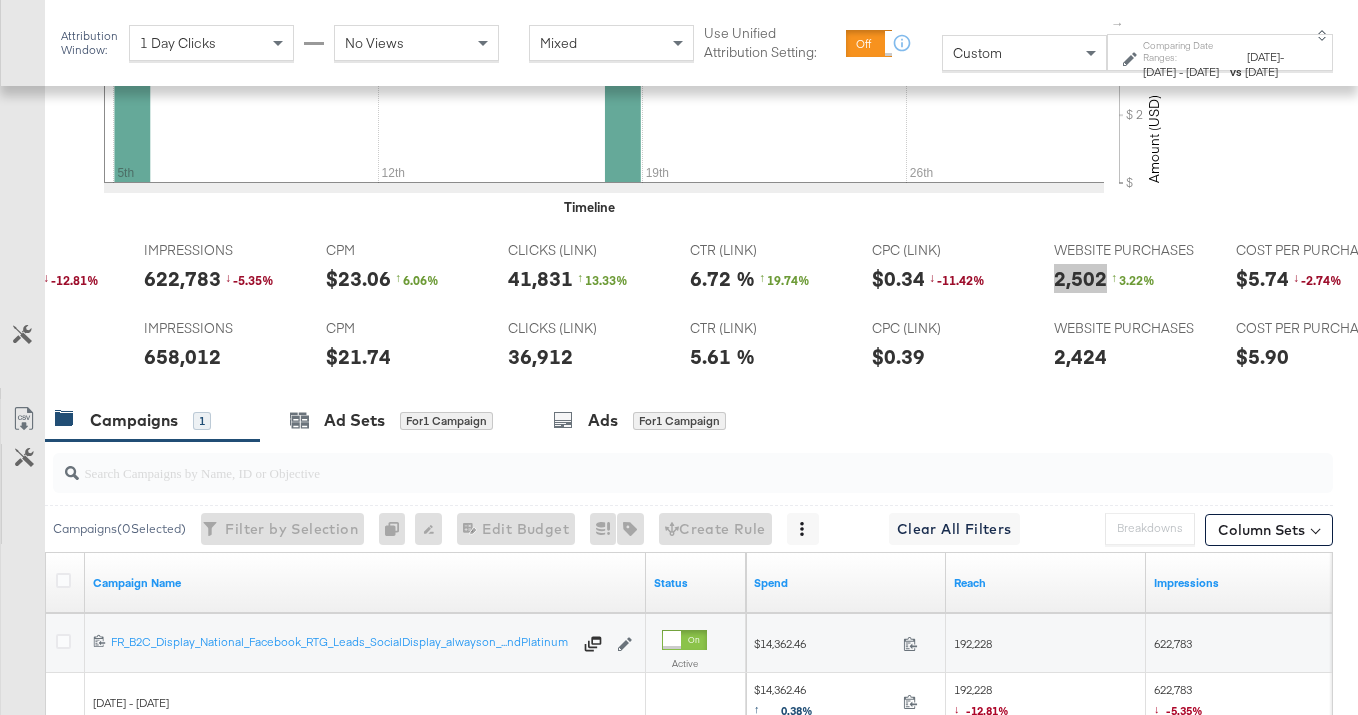 scroll, scrollTop: 0, scrollLeft: 548, axis: horizontal 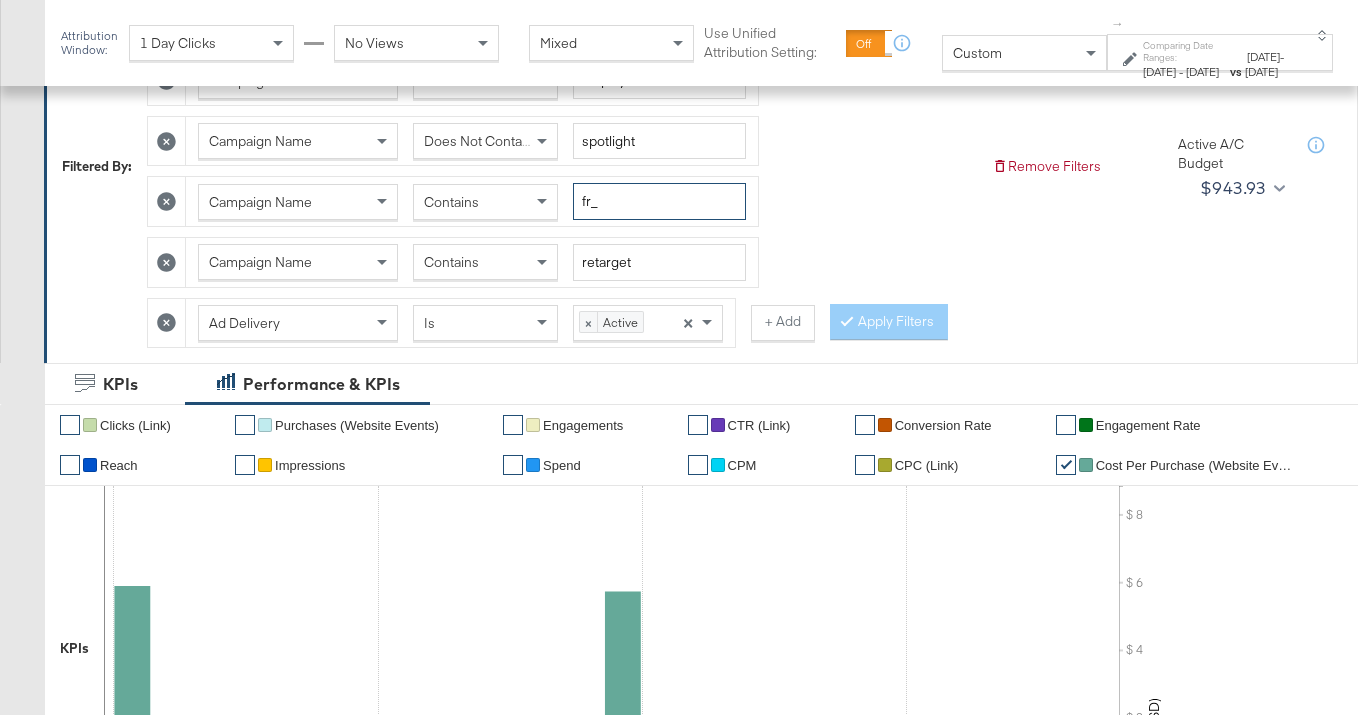 drag, startPoint x: 593, startPoint y: 200, endPoint x: 563, endPoint y: 200, distance: 30 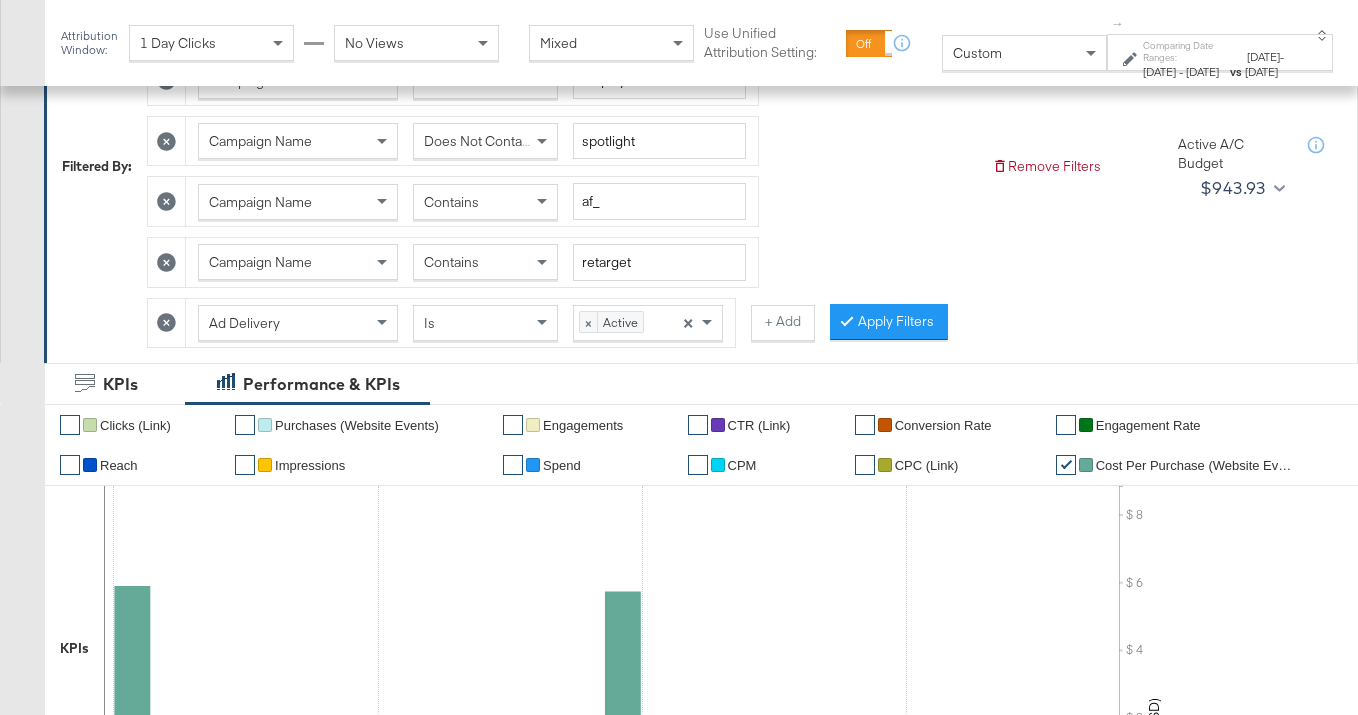 click on "Contains" at bounding box center (485, 262) 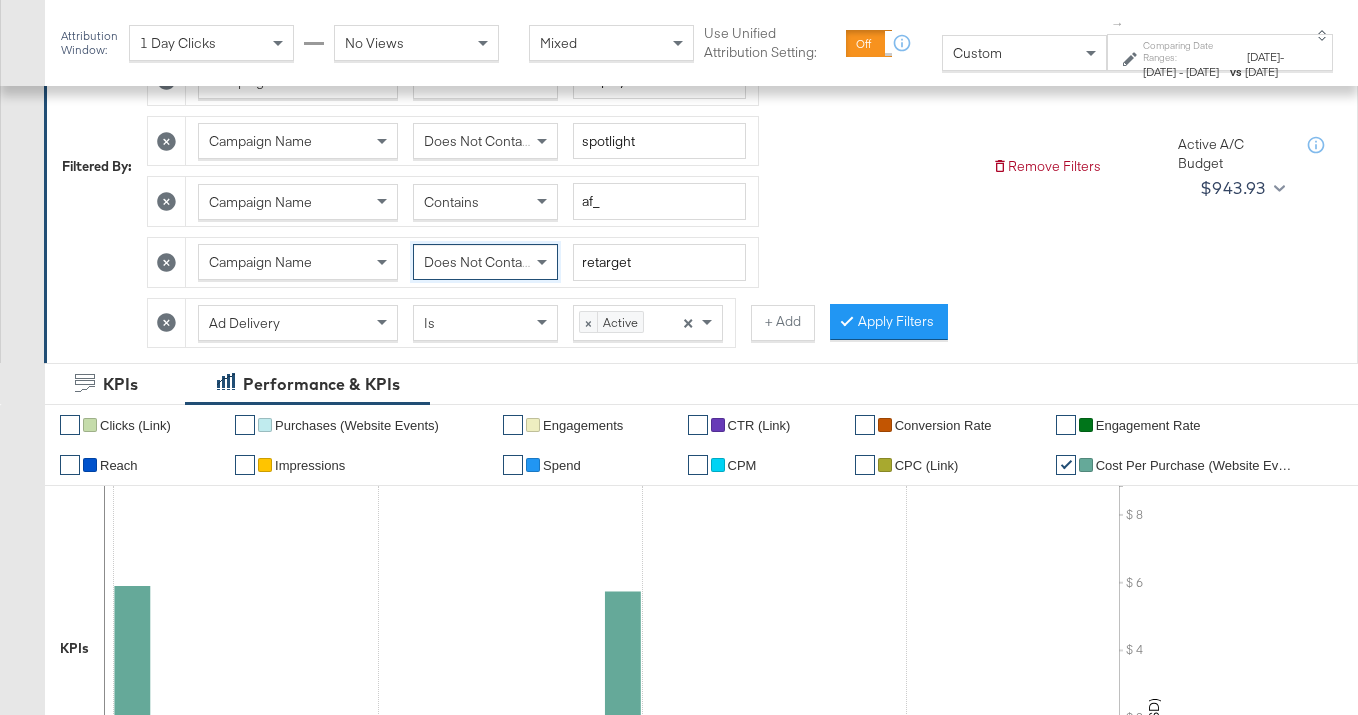 click on "Had Delivery Is Greater Than Campaign Name Does Not Contain amplify Campaign Name Does Not Contain spotlight Campaign Name Contains af_ Campaign Name Does Not Contain retarget Ad Delivery Is × Active   × + Add   Apply Filters" at bounding box center (561, 166) 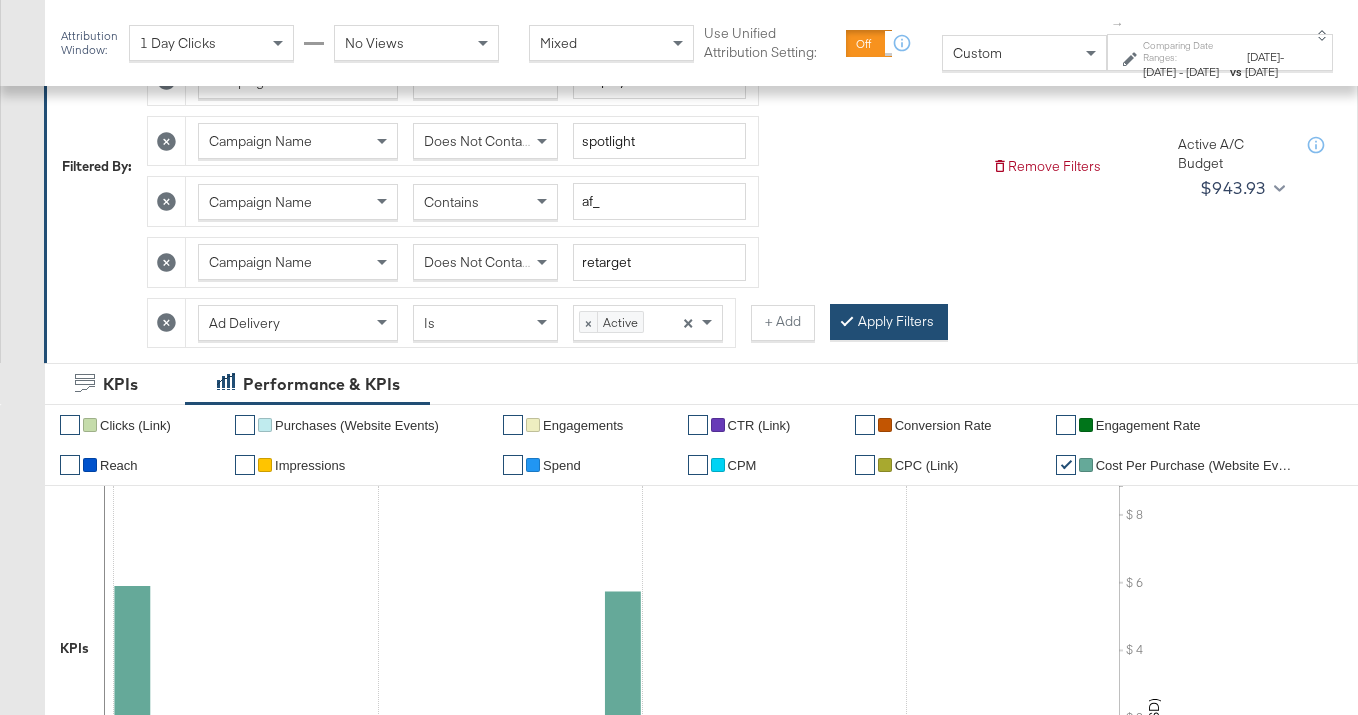 click on "Apply Filters" at bounding box center (889, 322) 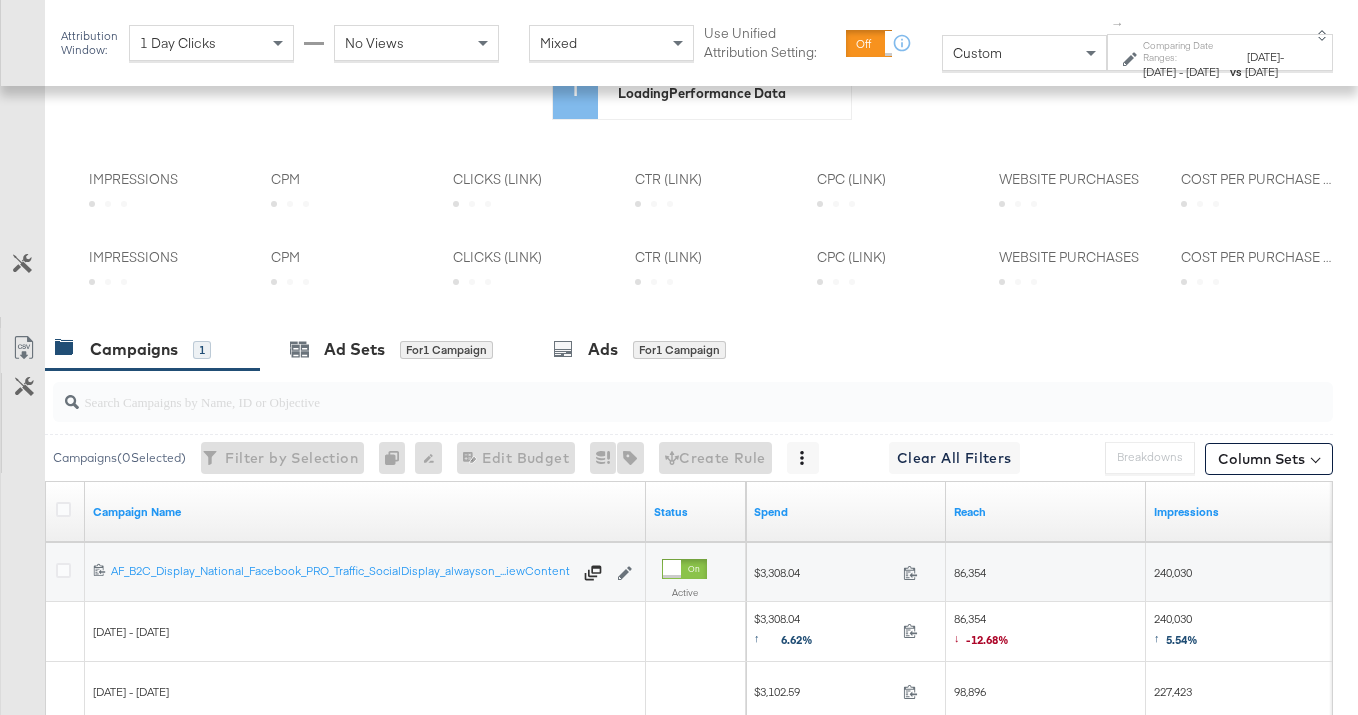 scroll, scrollTop: 1066, scrollLeft: 0, axis: vertical 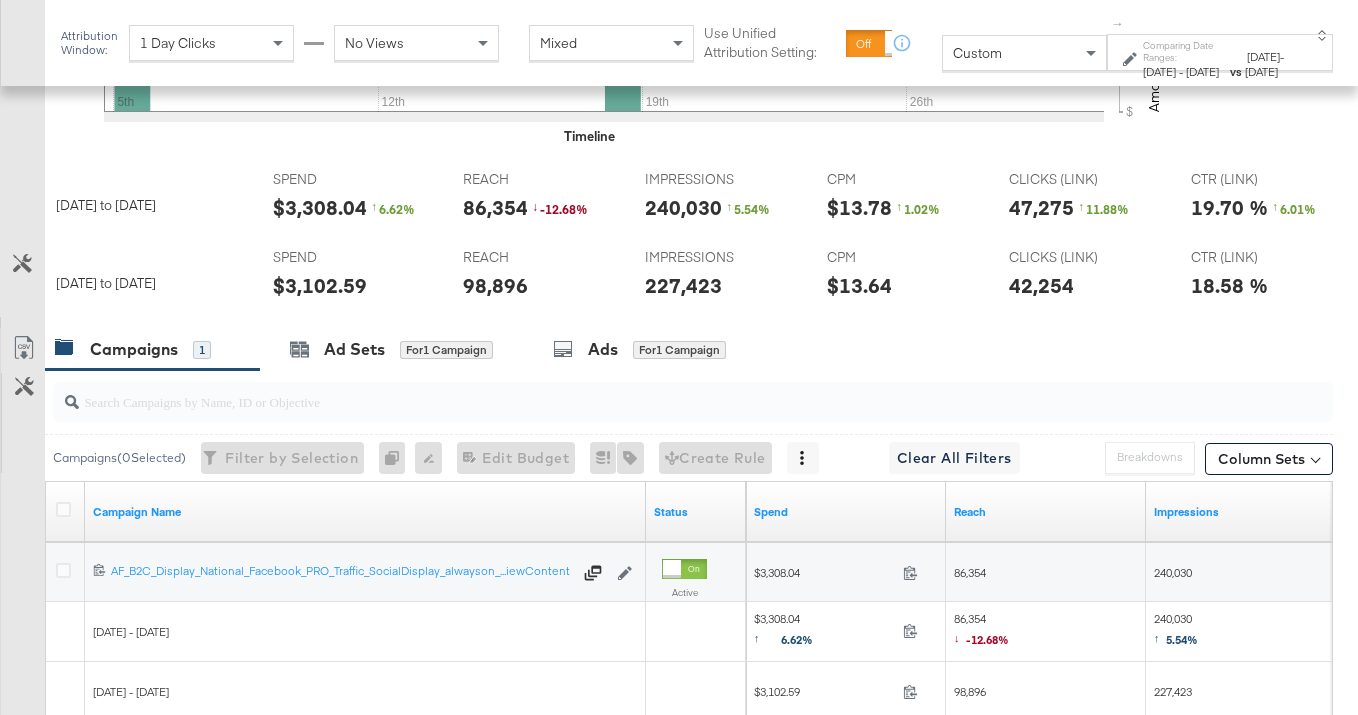 drag, startPoint x: 290, startPoint y: 277, endPoint x: 294, endPoint y: 289, distance: 12.649111 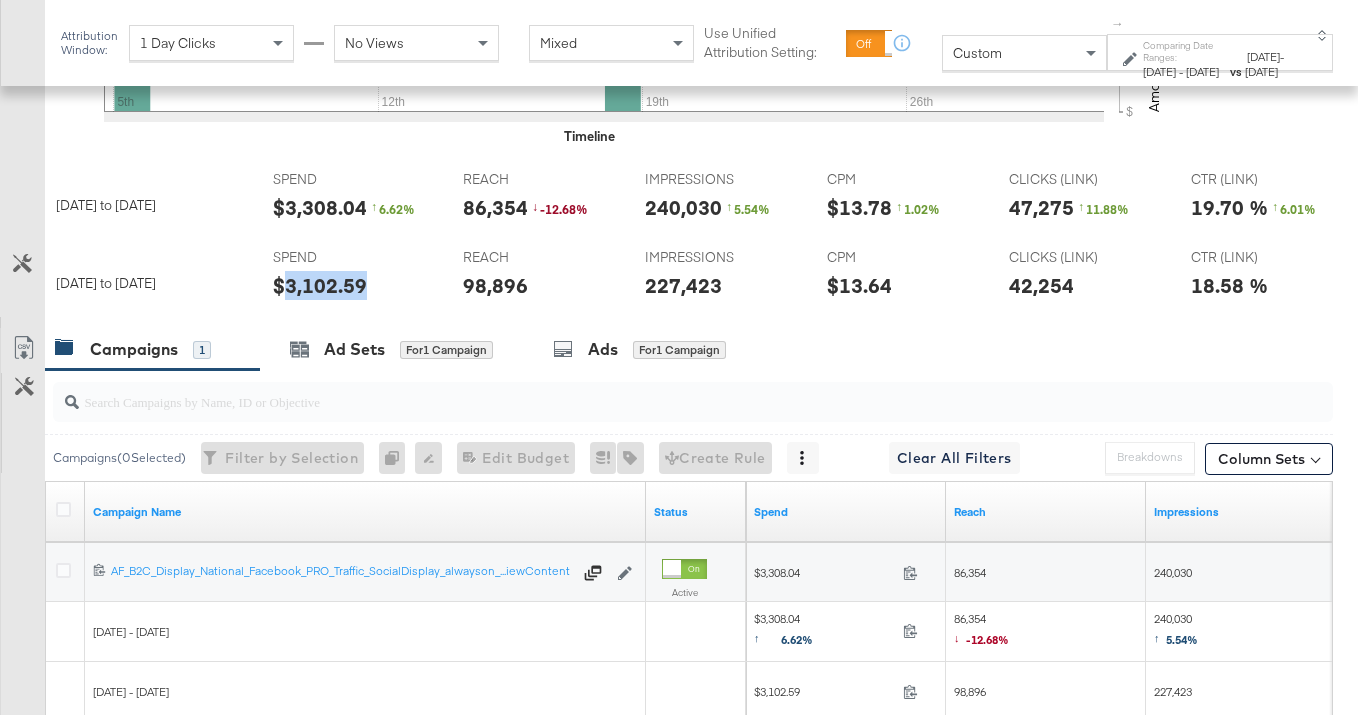 click on "$3,102.59" at bounding box center (320, 285) 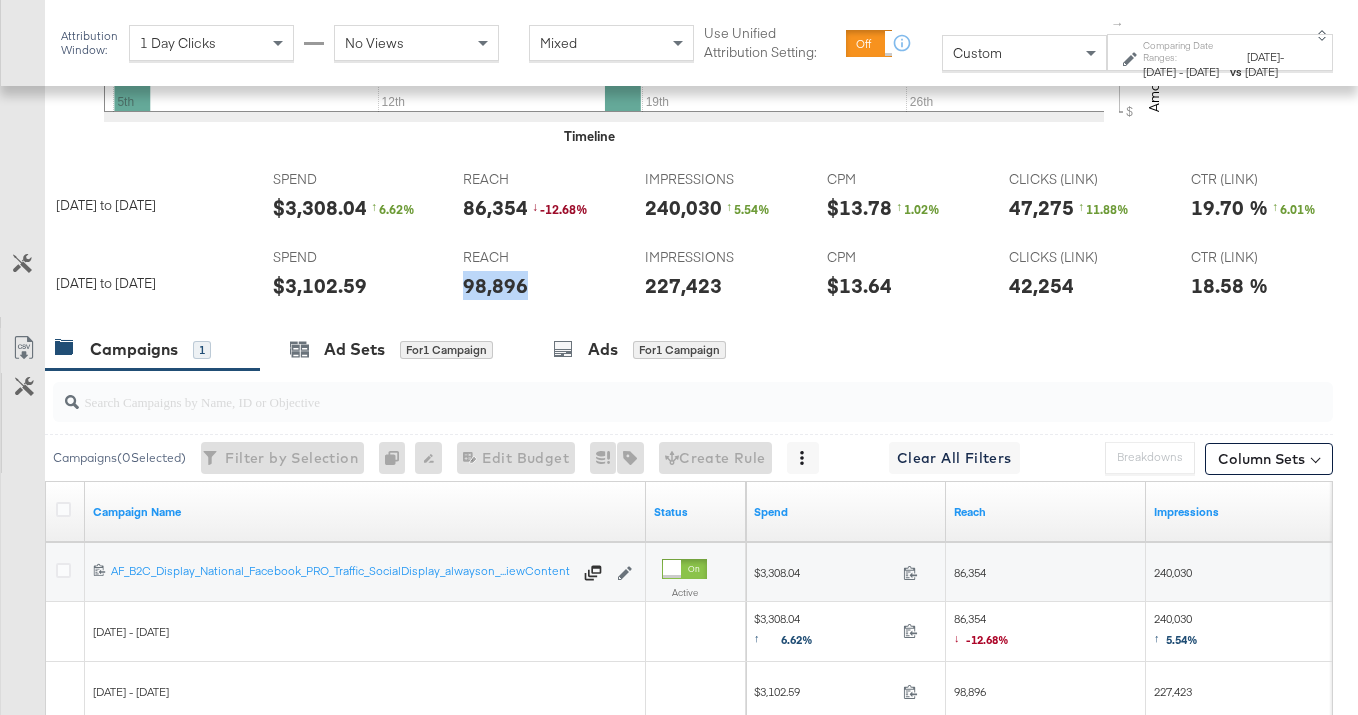 click on "98,896" at bounding box center [495, 285] 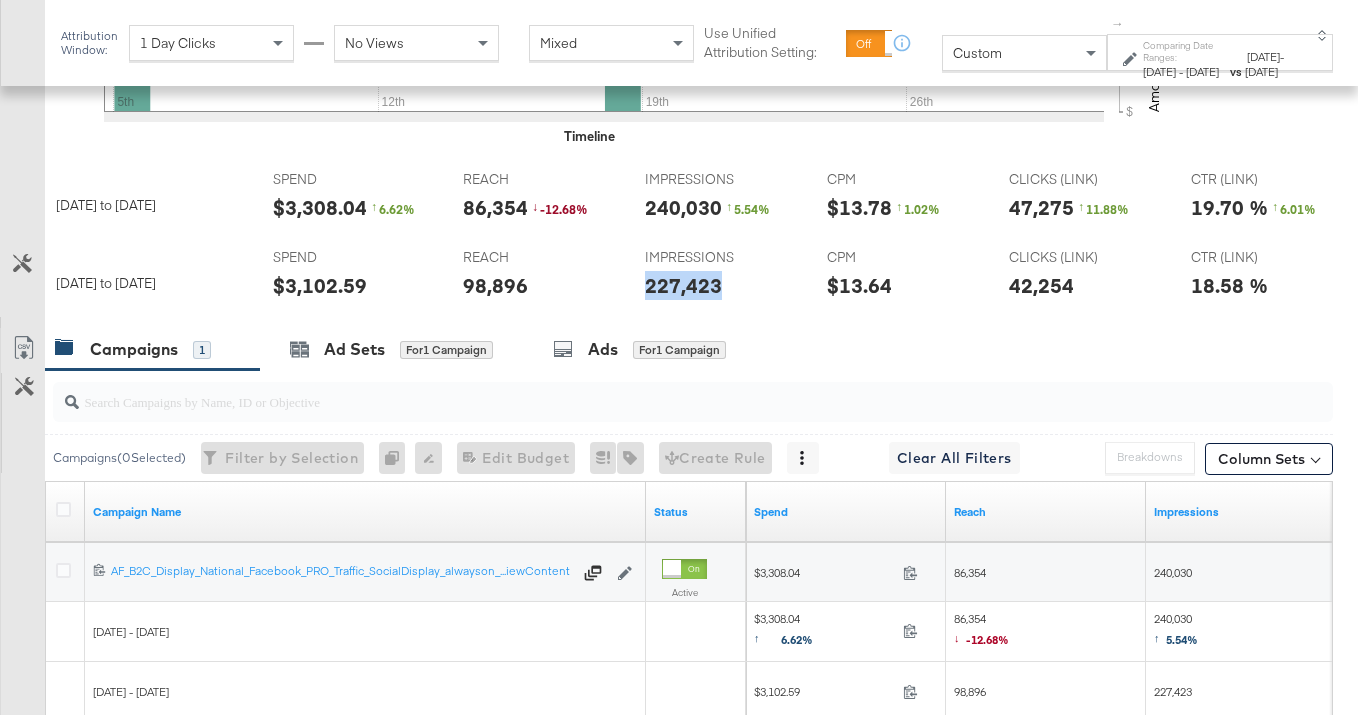 click on "227,423" at bounding box center (683, 285) 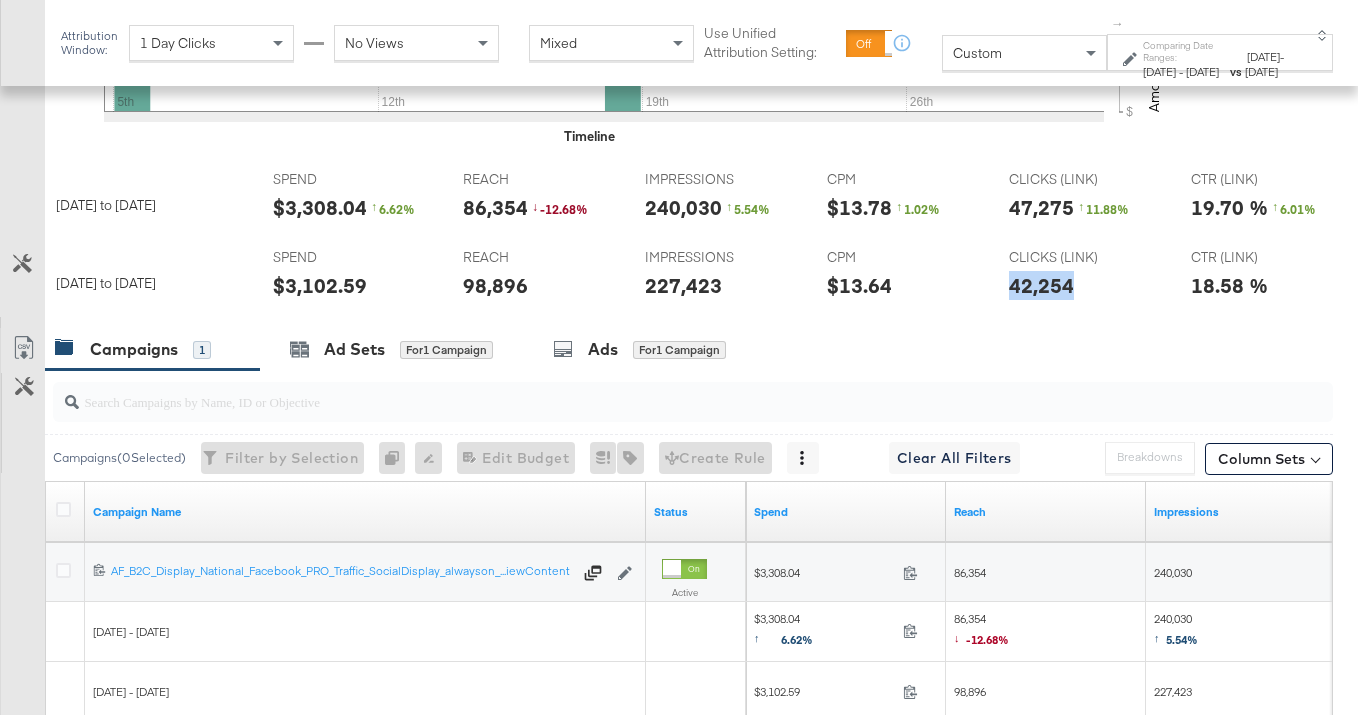 click on "42,254" at bounding box center [1041, 285] 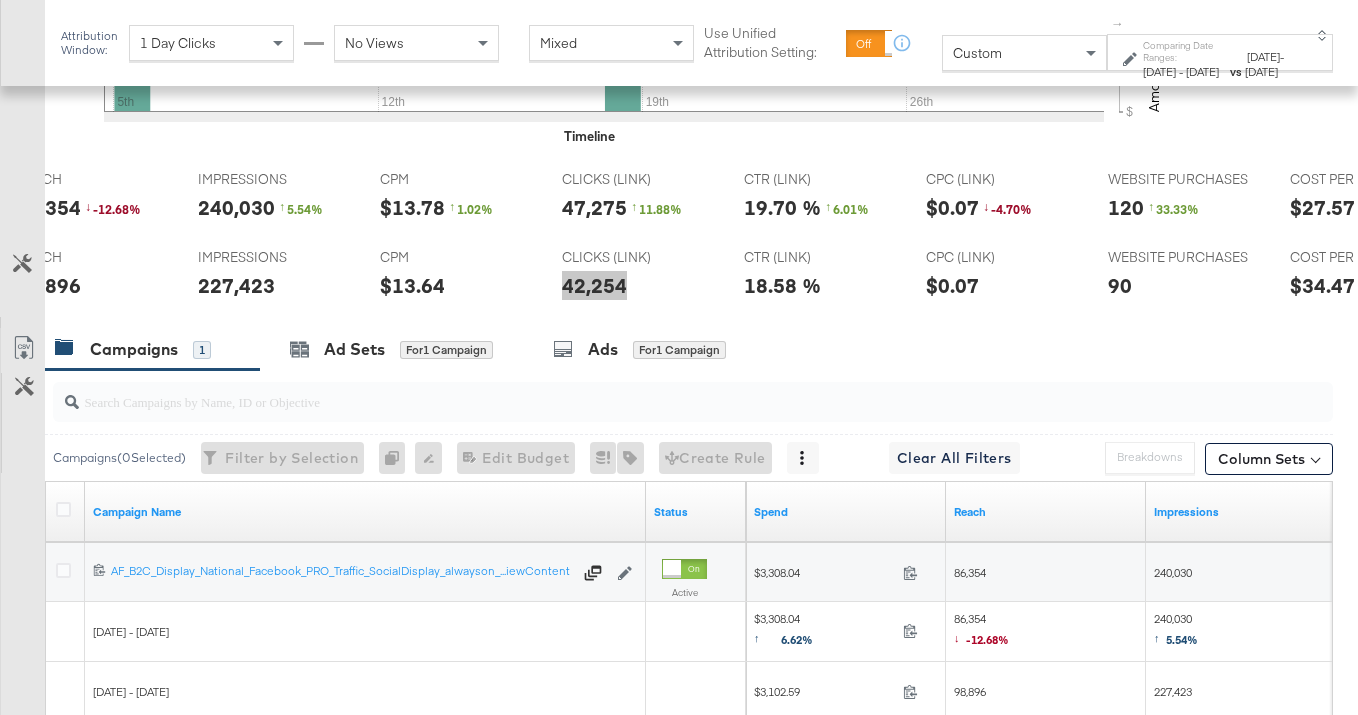 scroll, scrollTop: 0, scrollLeft: 0, axis: both 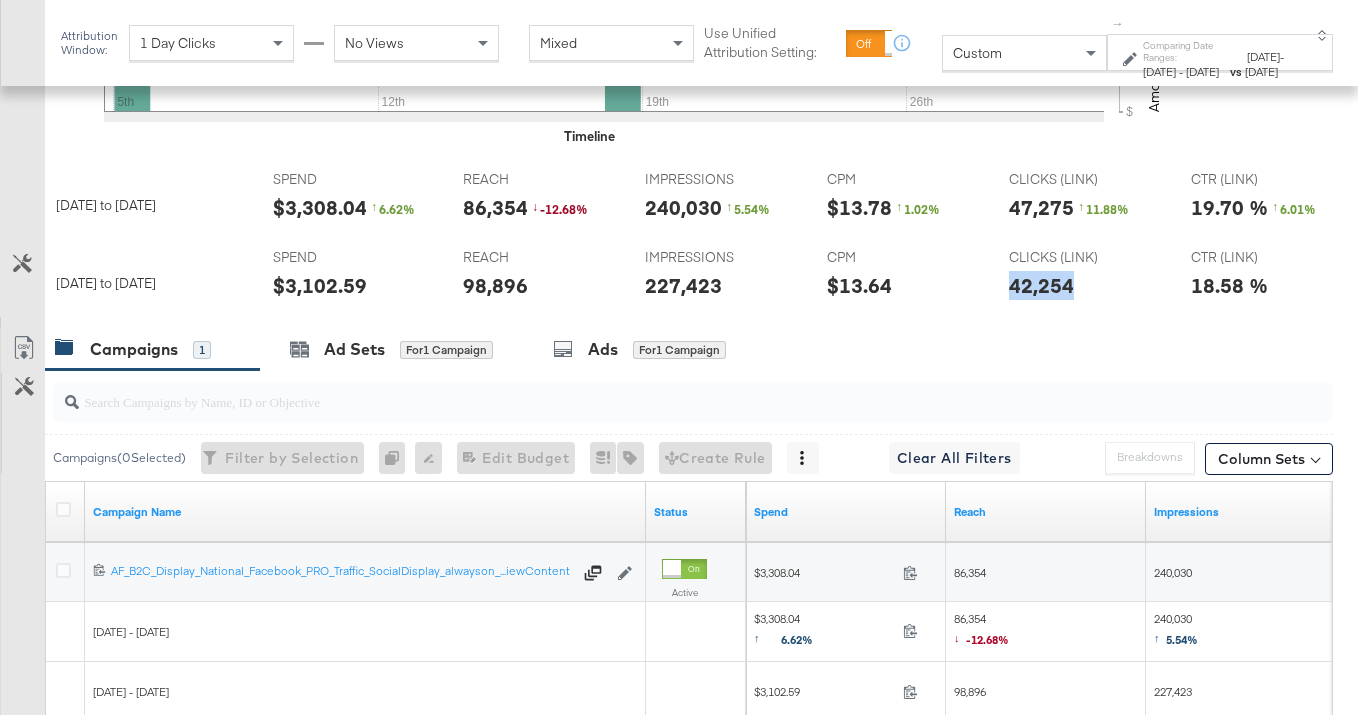 click on "$3,308.04" at bounding box center (320, 207) 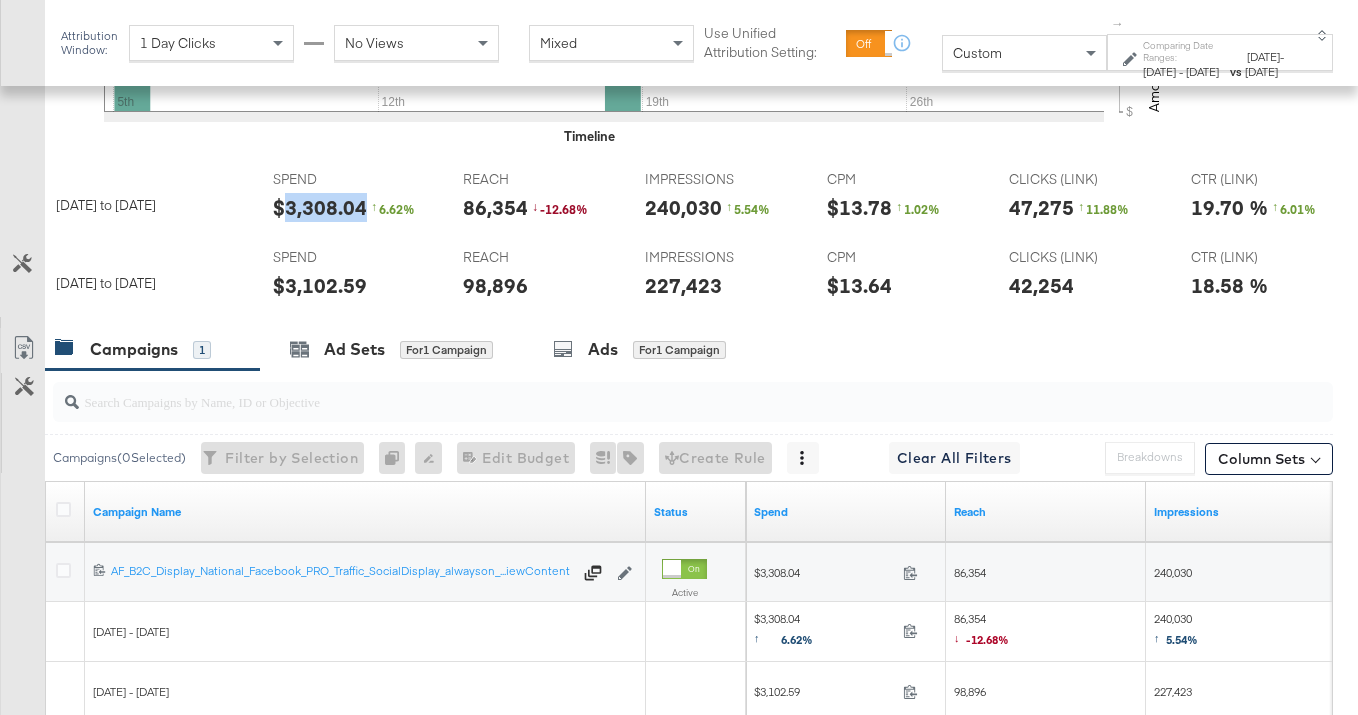 click on "$3,308.04" at bounding box center [320, 207] 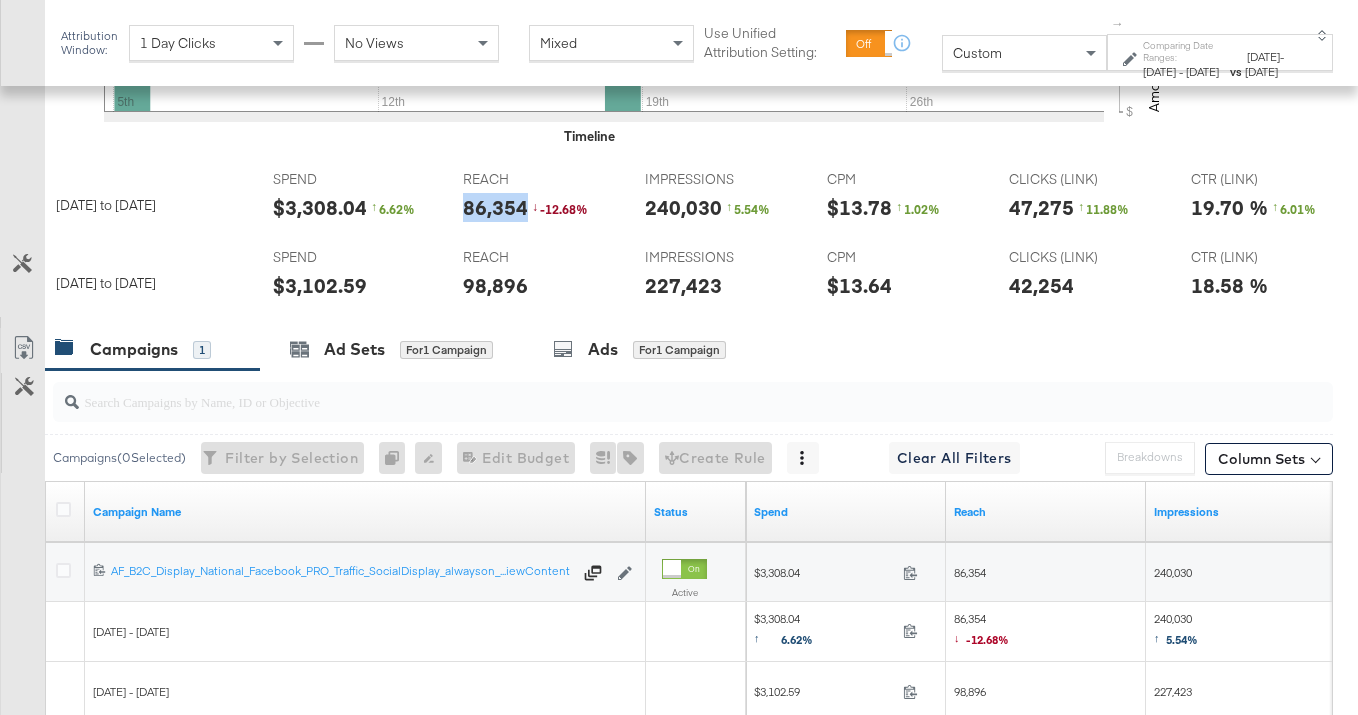 click on "86,354" at bounding box center (495, 207) 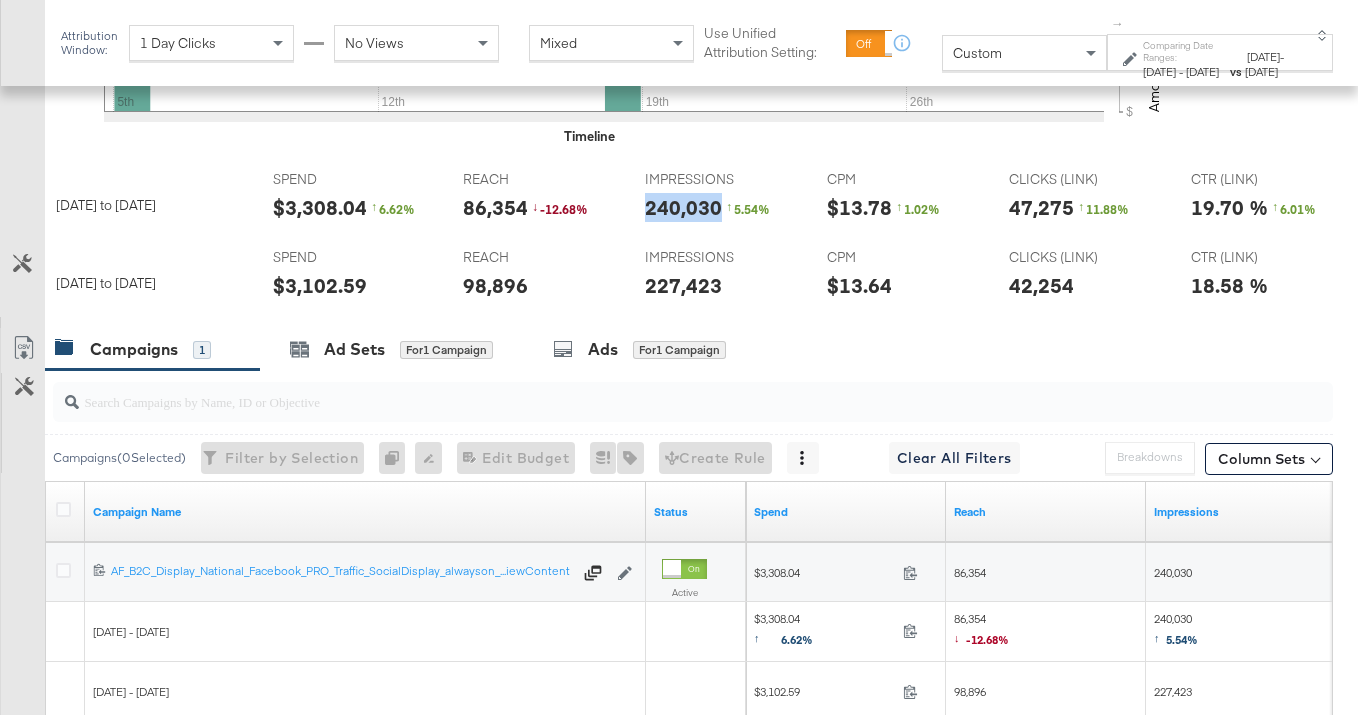 click on "240,030" at bounding box center [683, 207] 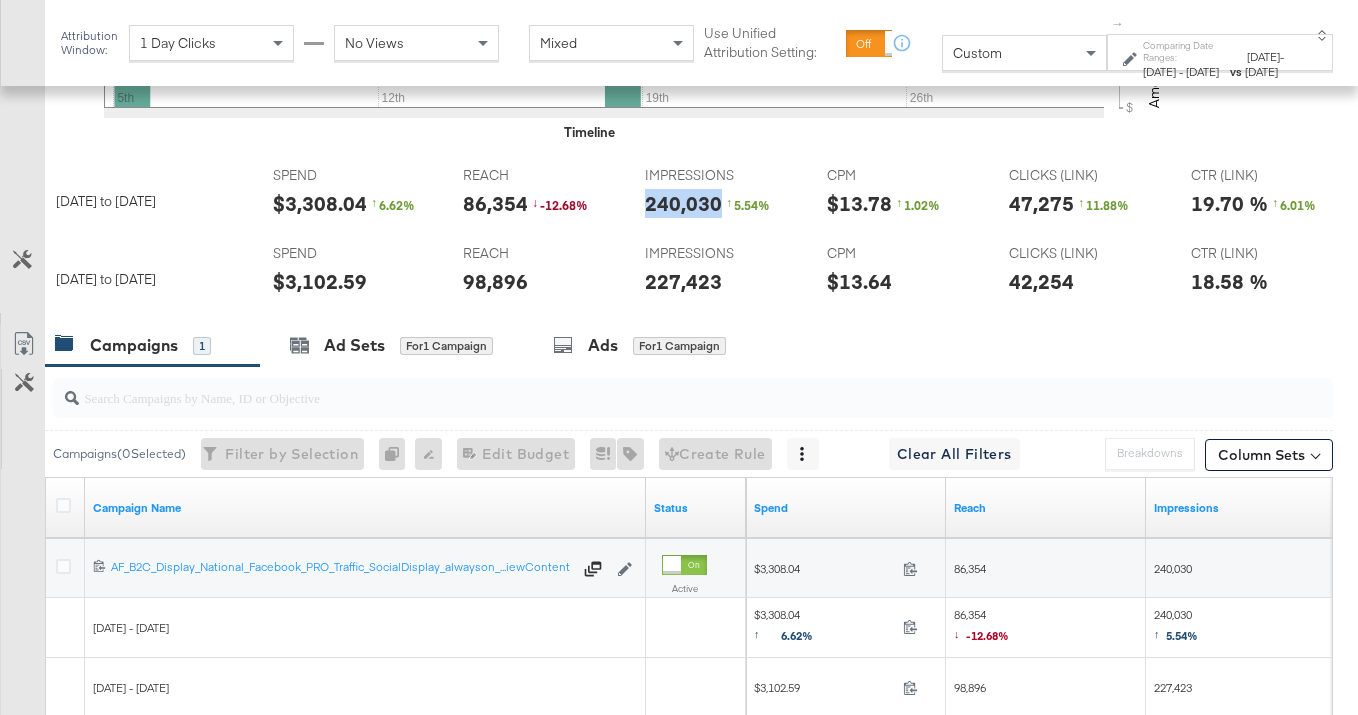 click on "47,275" at bounding box center [1041, 203] 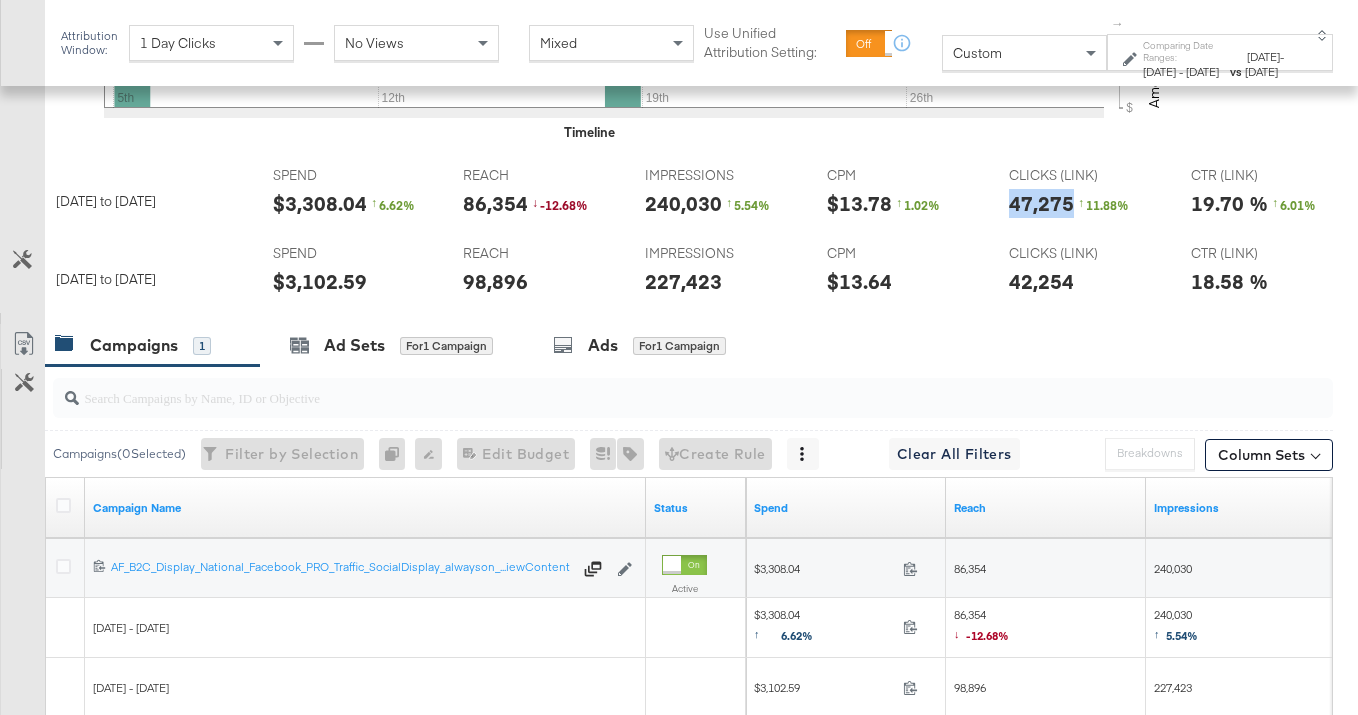click on "47,275" at bounding box center (1041, 203) 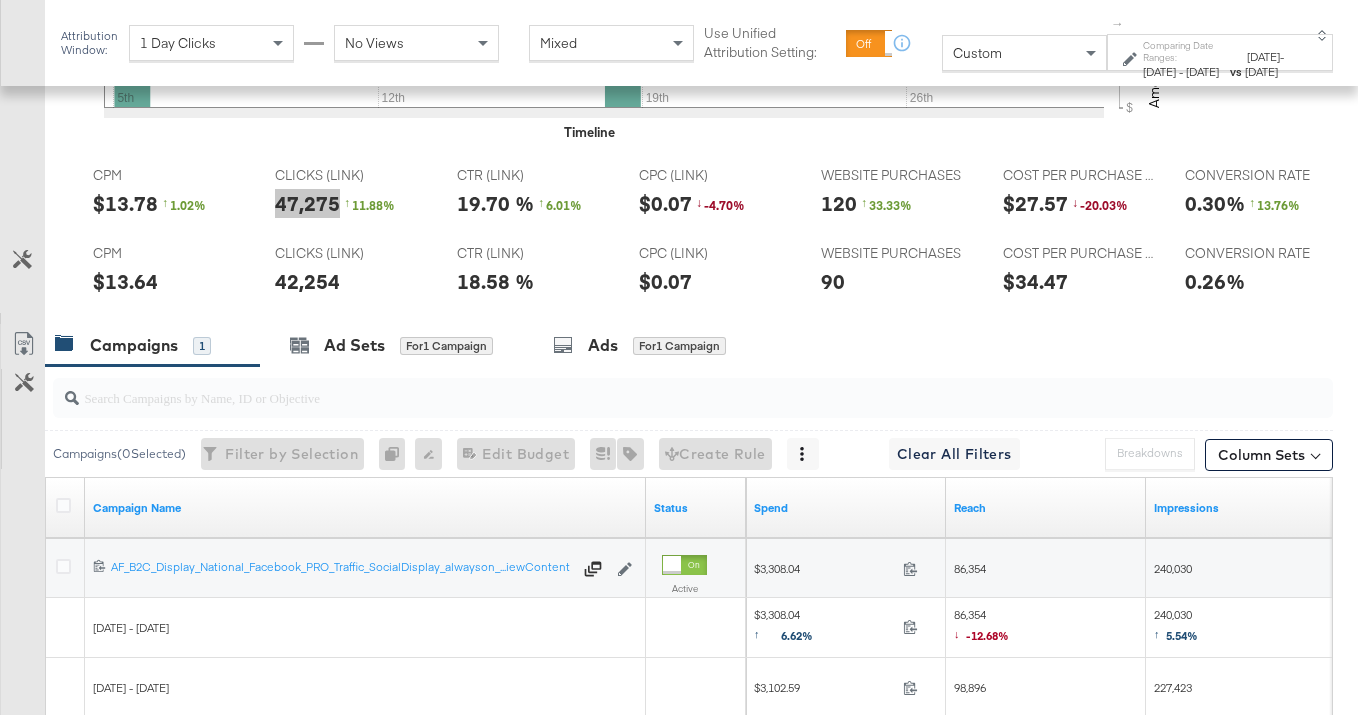 scroll, scrollTop: 0, scrollLeft: 736, axis: horizontal 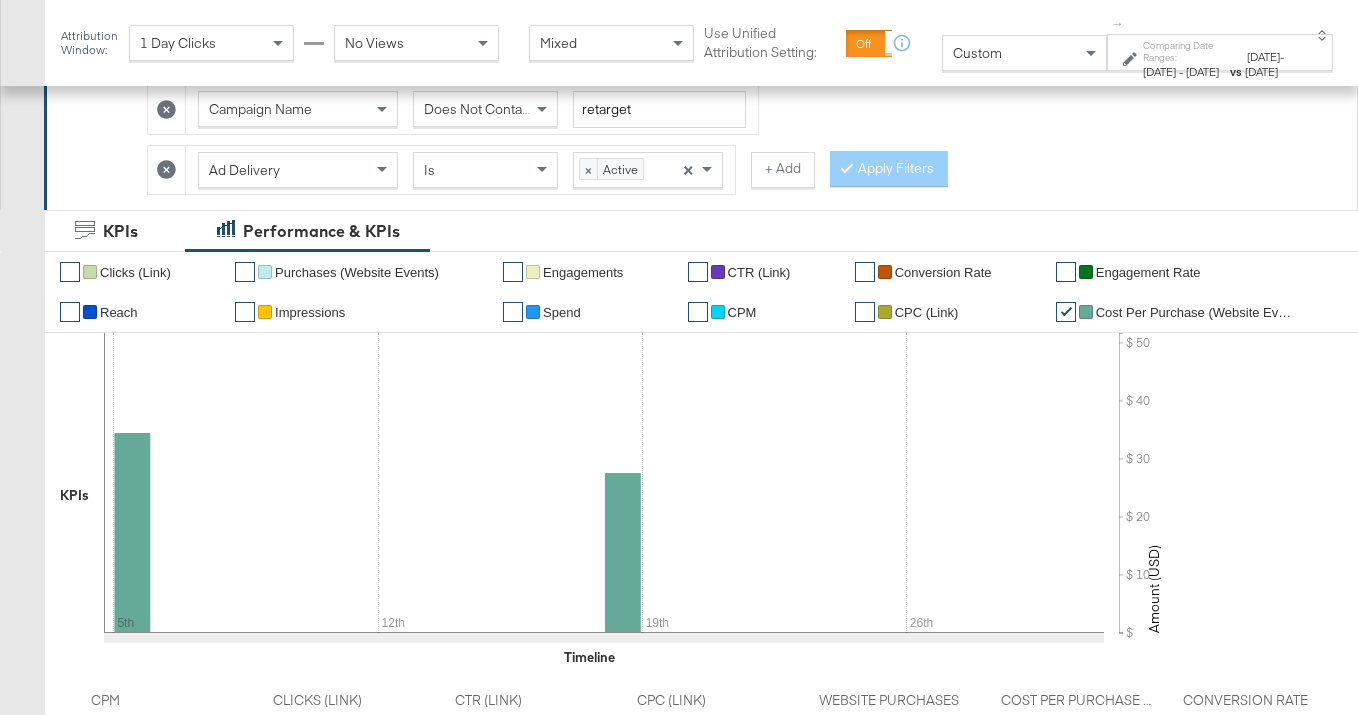 click on "Does Not Contain" at bounding box center (478, 109) 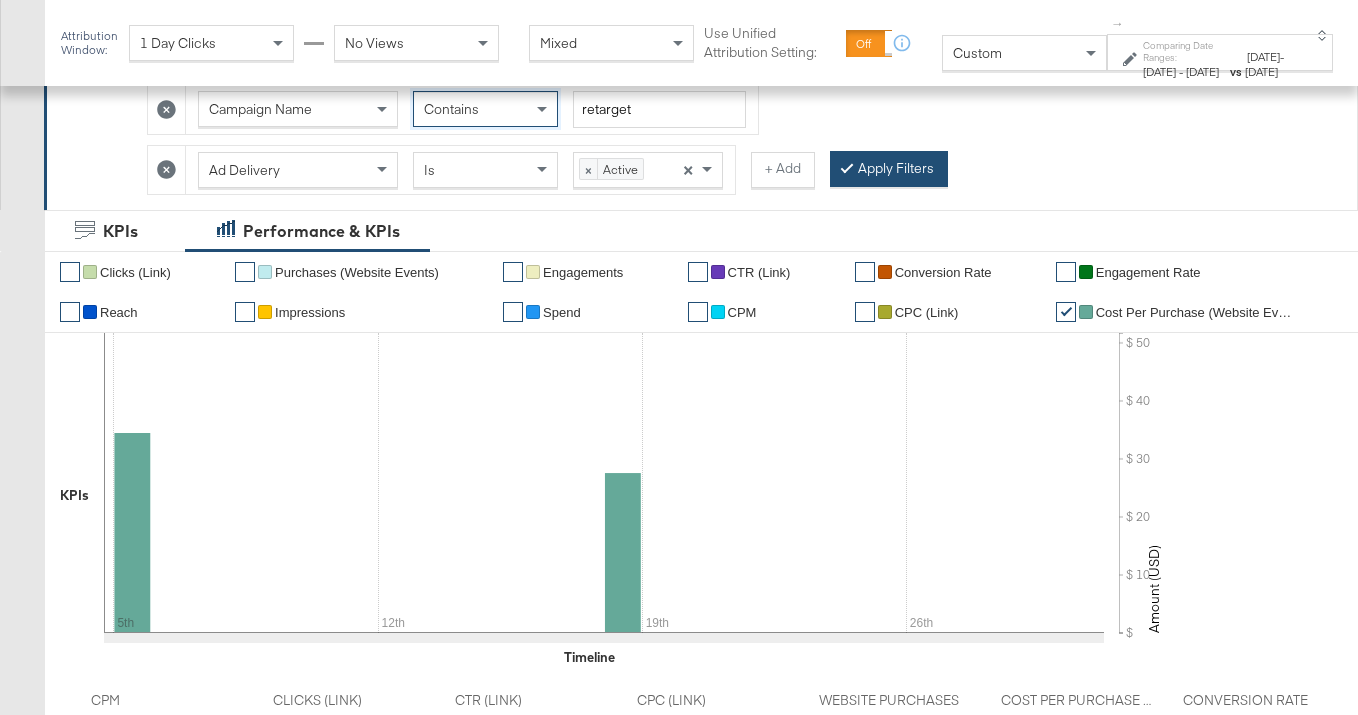 click on "Apply Filters" at bounding box center [889, 169] 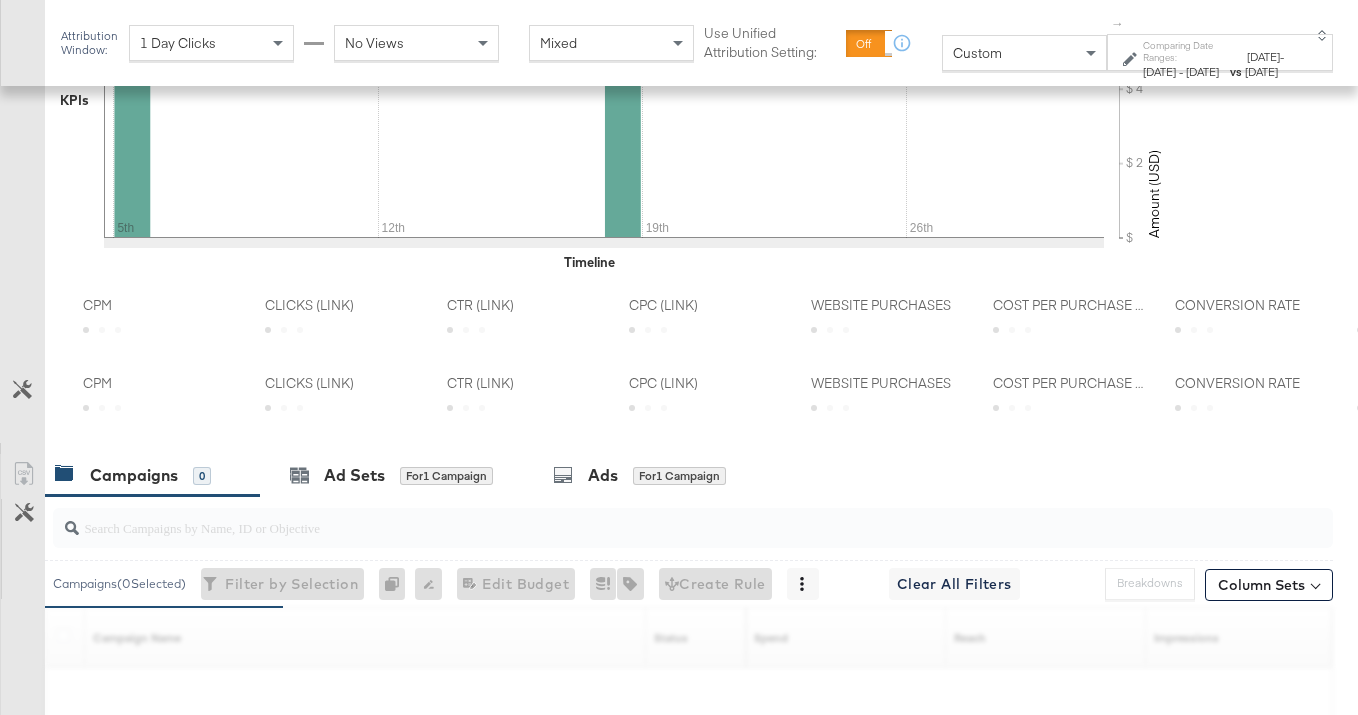 scroll, scrollTop: 1135, scrollLeft: 0, axis: vertical 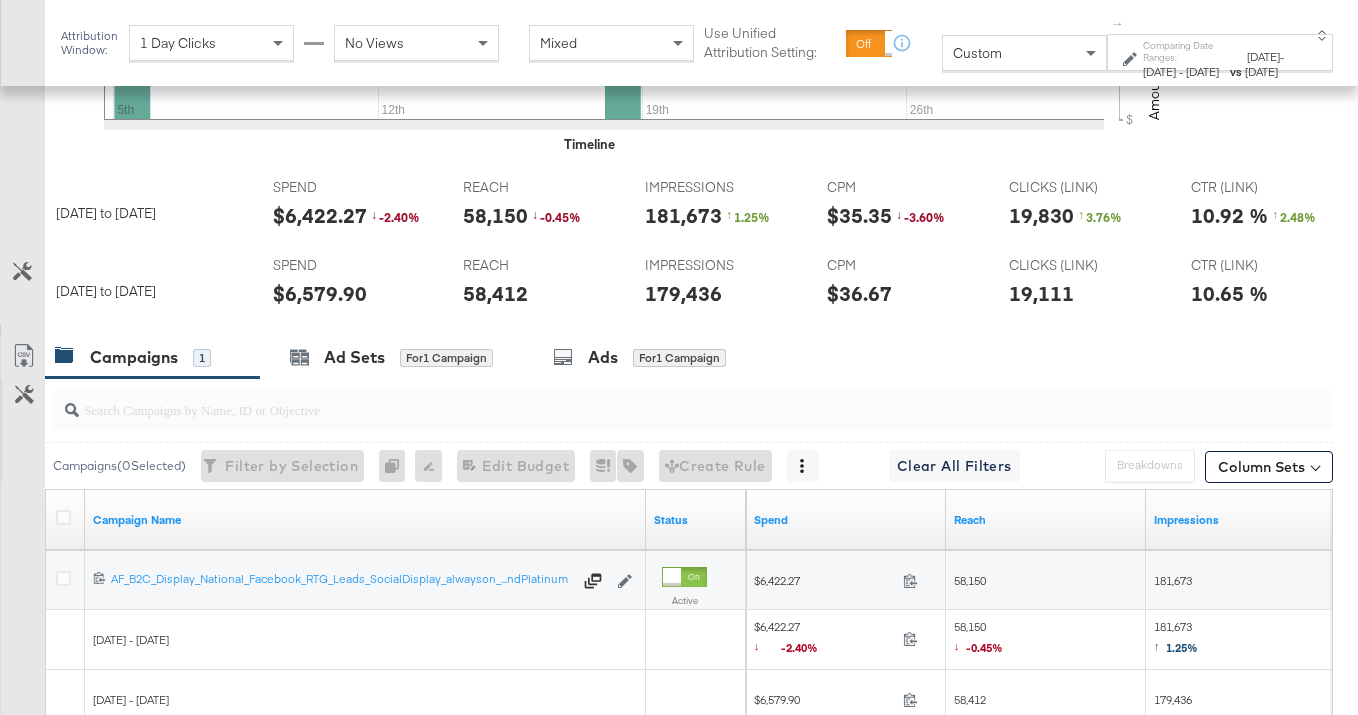click on "$6,579.90" at bounding box center [320, 293] 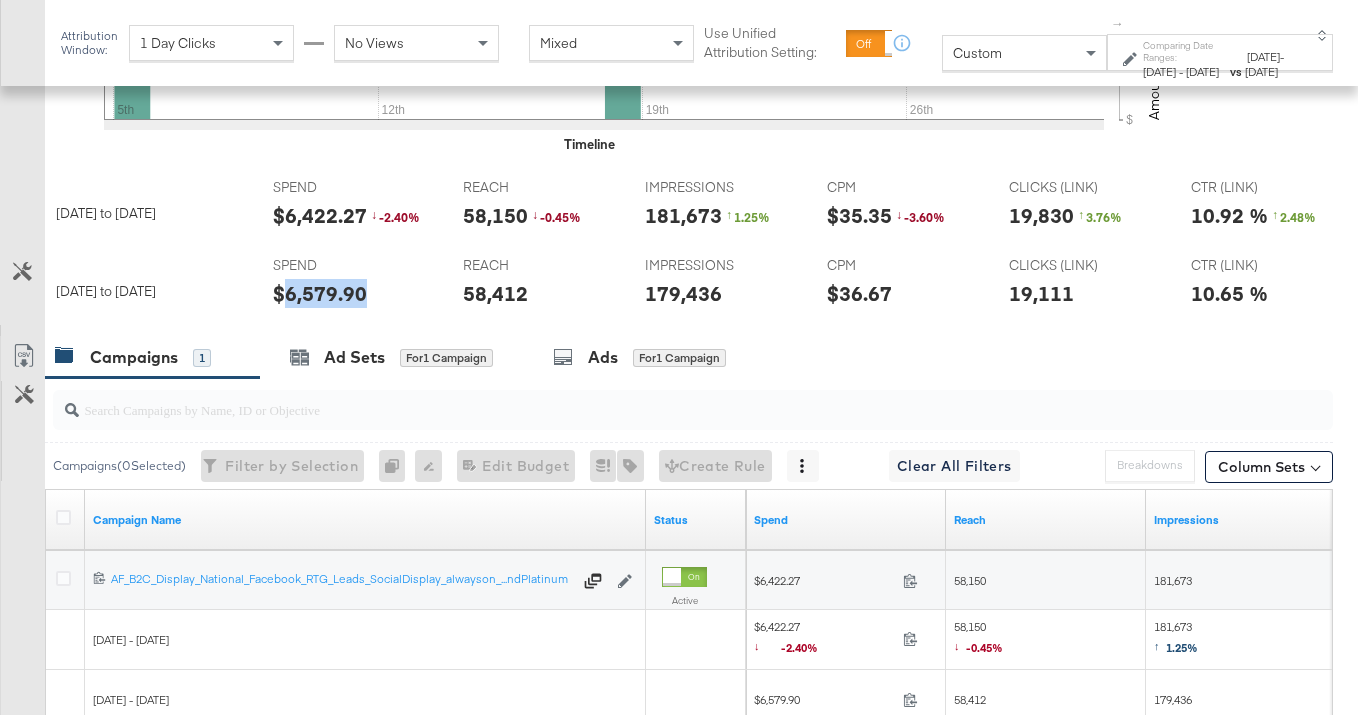 click on "$6,579.90" at bounding box center (320, 293) 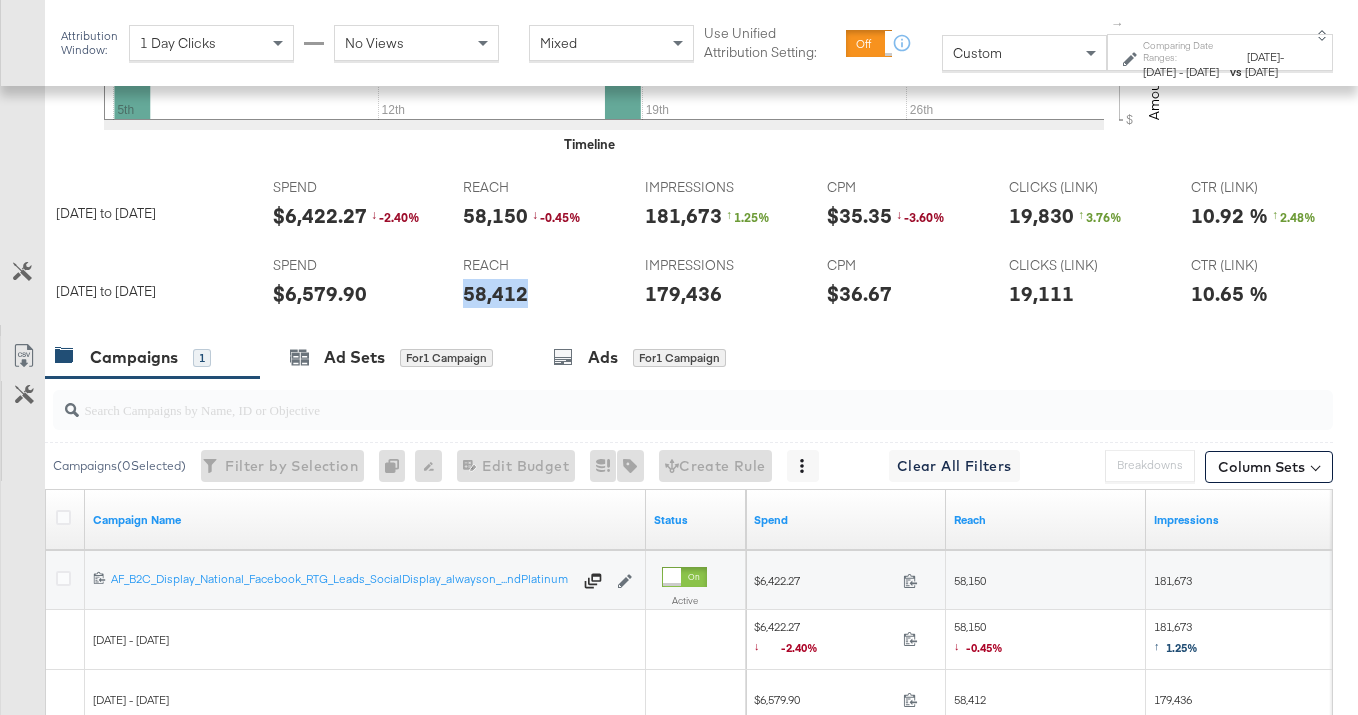 click on "58,412" at bounding box center (495, 293) 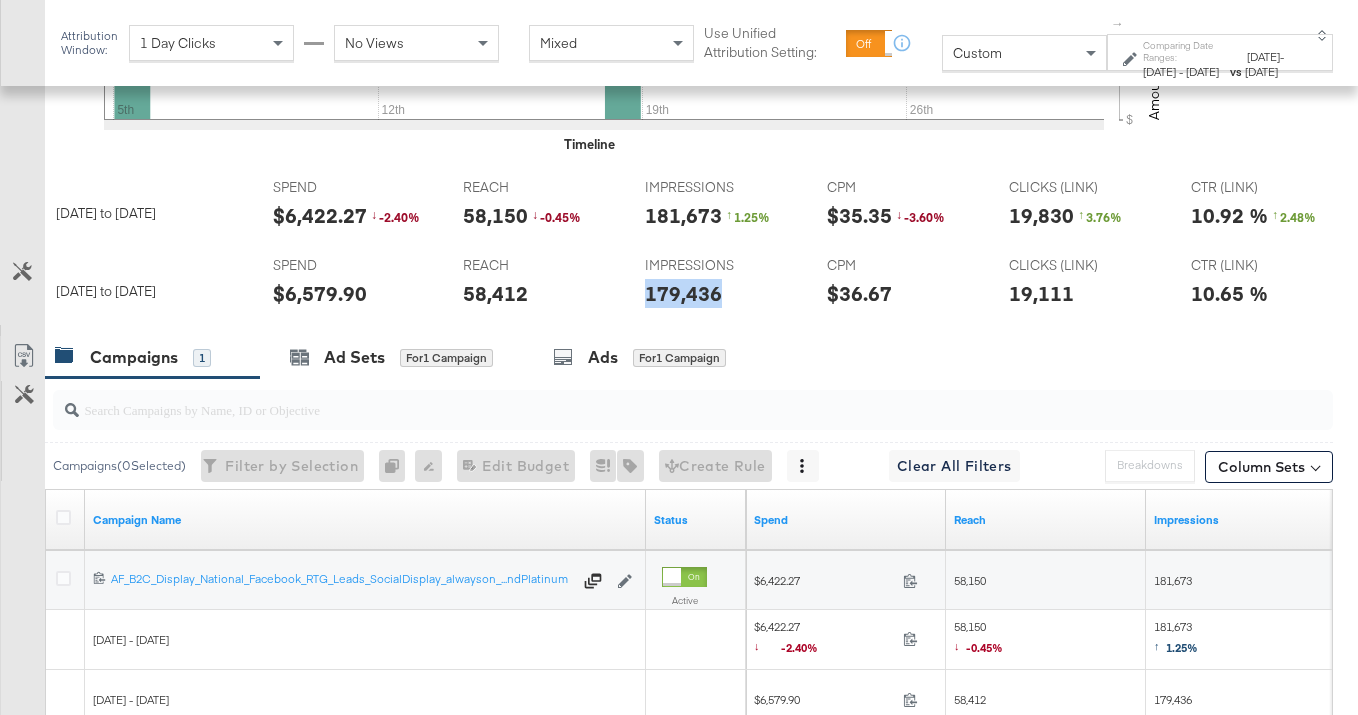 click on "179,436" at bounding box center (683, 293) 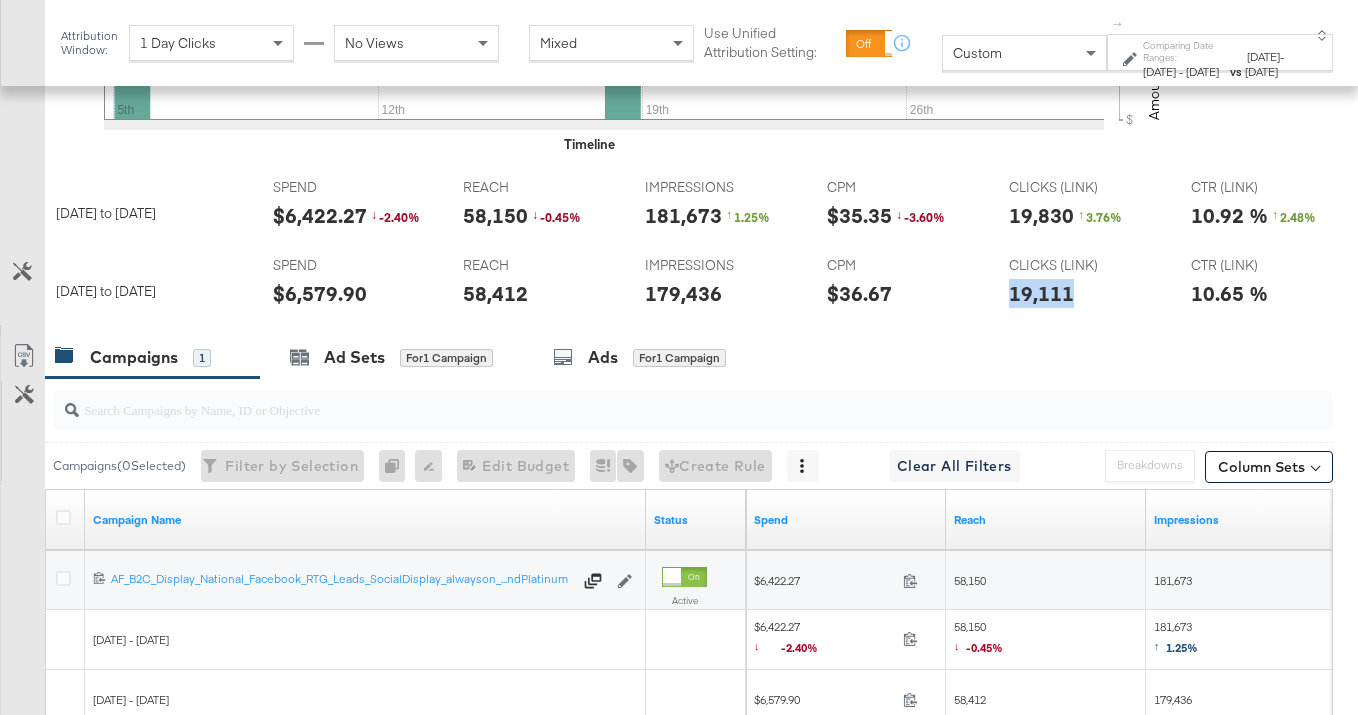 click on "19,111" at bounding box center (1041, 293) 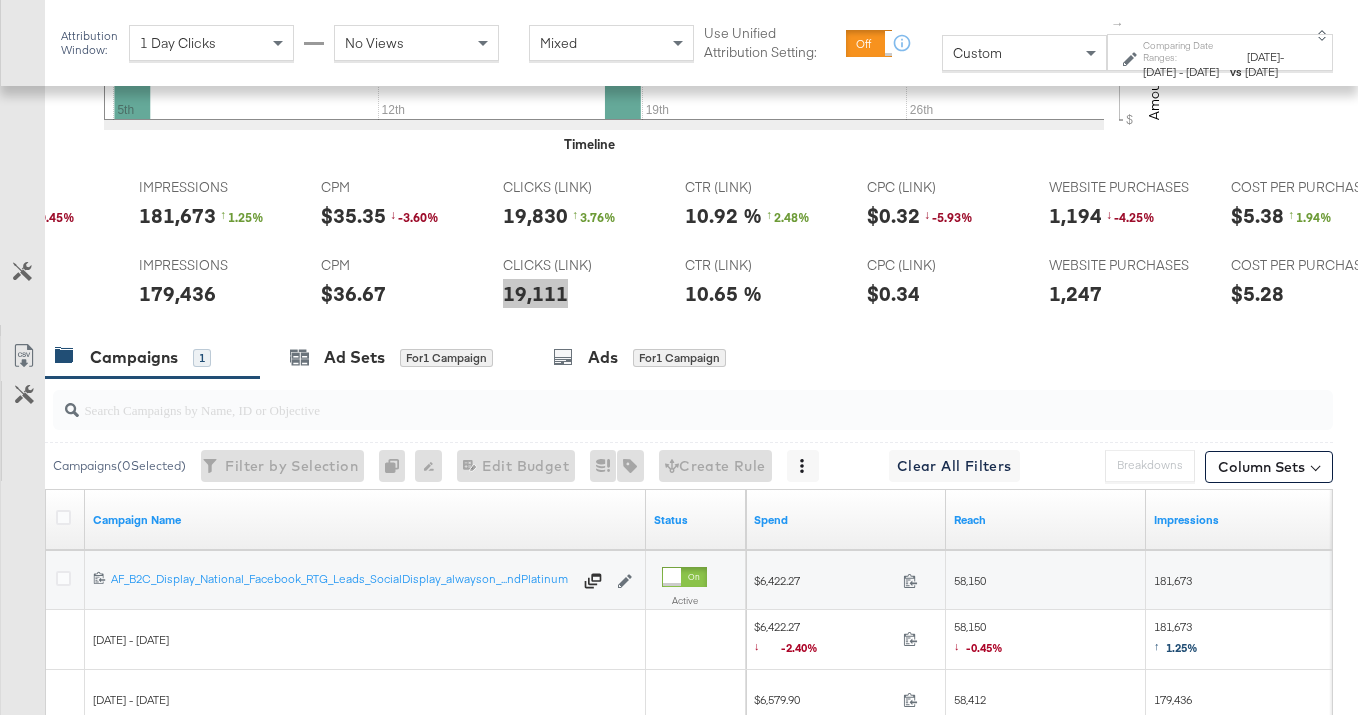 scroll, scrollTop: 0, scrollLeft: 0, axis: both 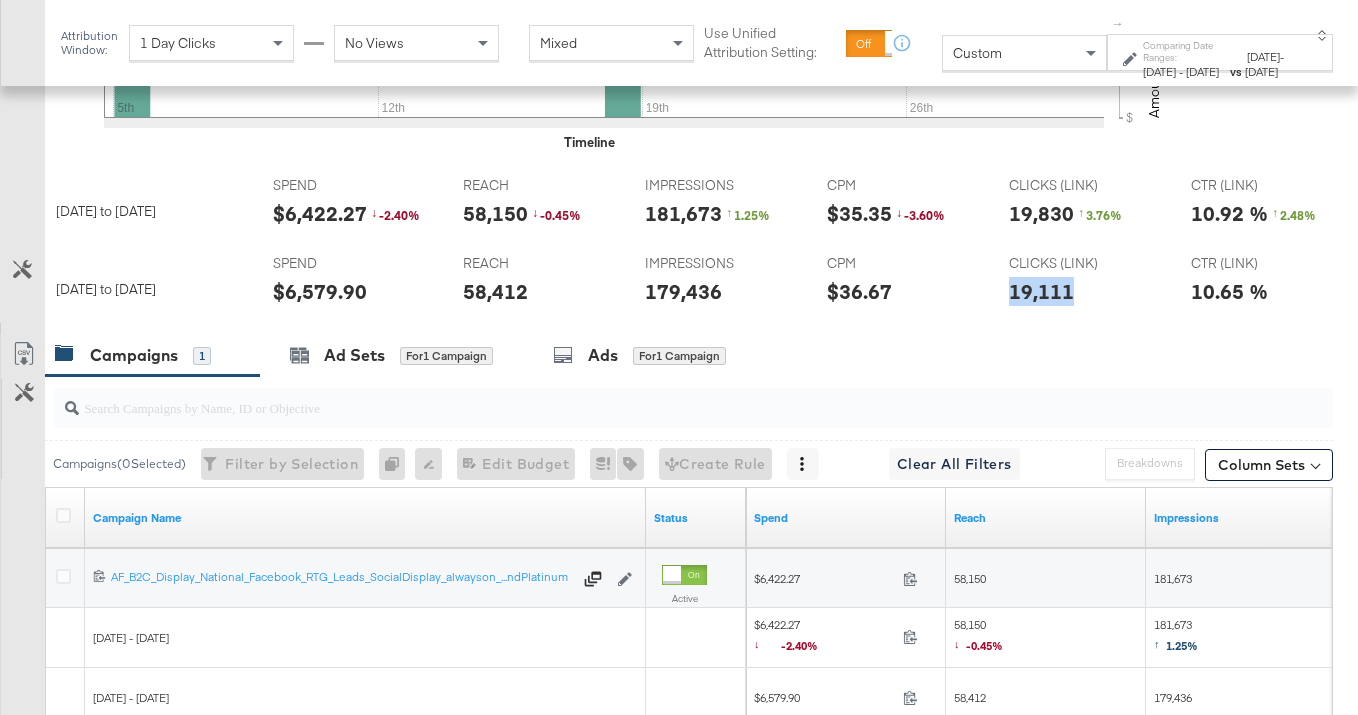 click on "$6,422.27" at bounding box center (320, 213) 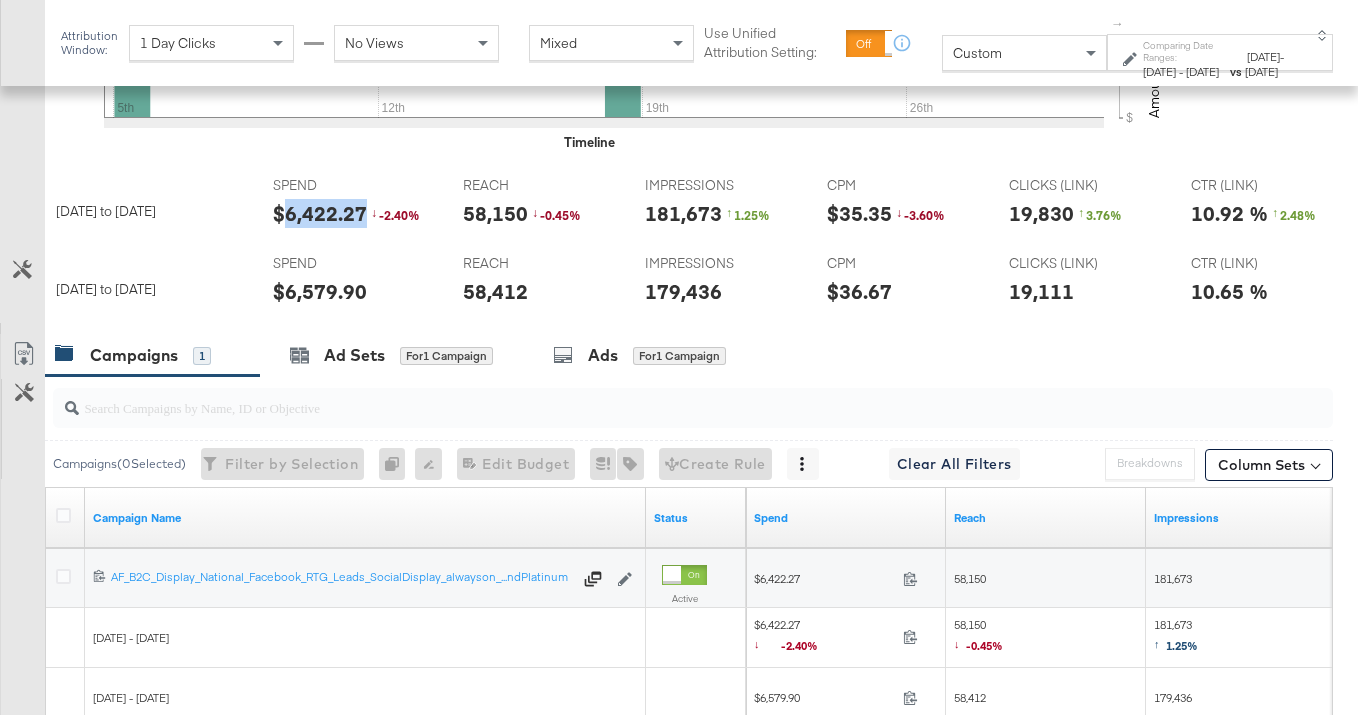 click on "SPEND SPEND $6,422.27 ↓ -2.40 %" at bounding box center [352, 206] 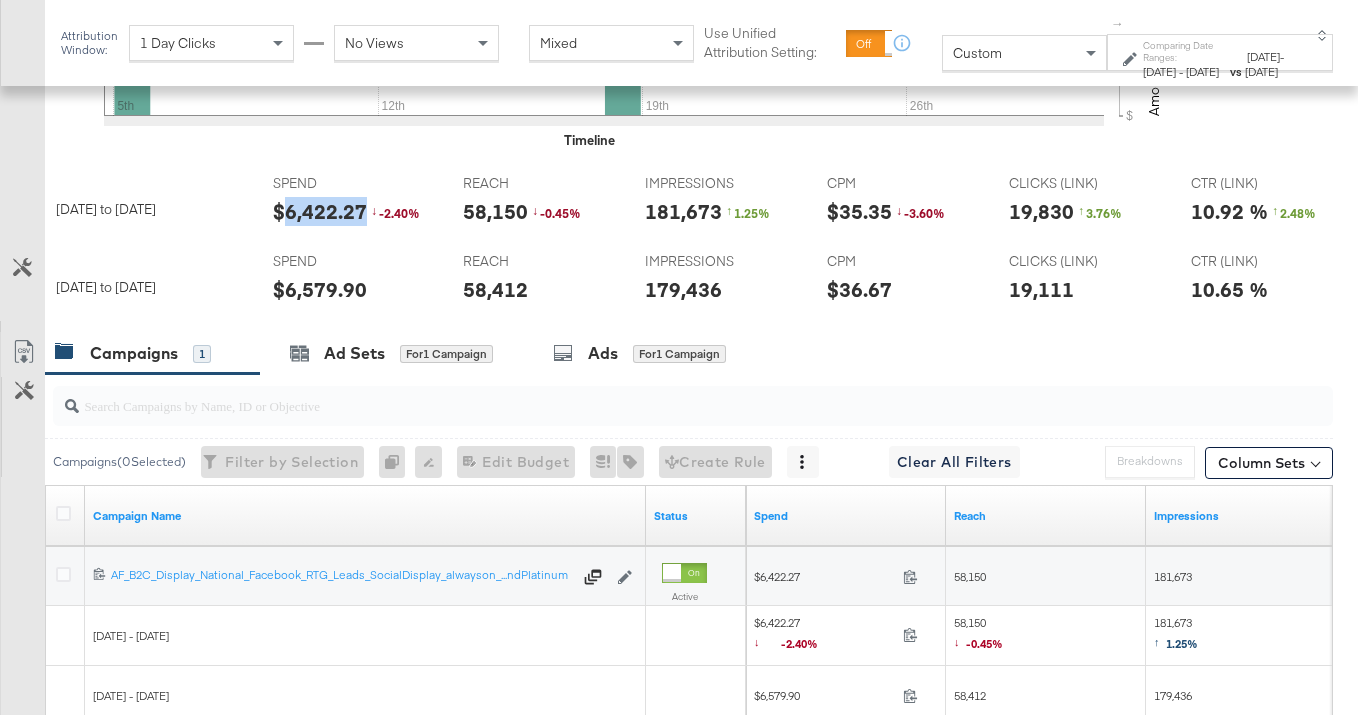click on "58,150" at bounding box center [495, 211] 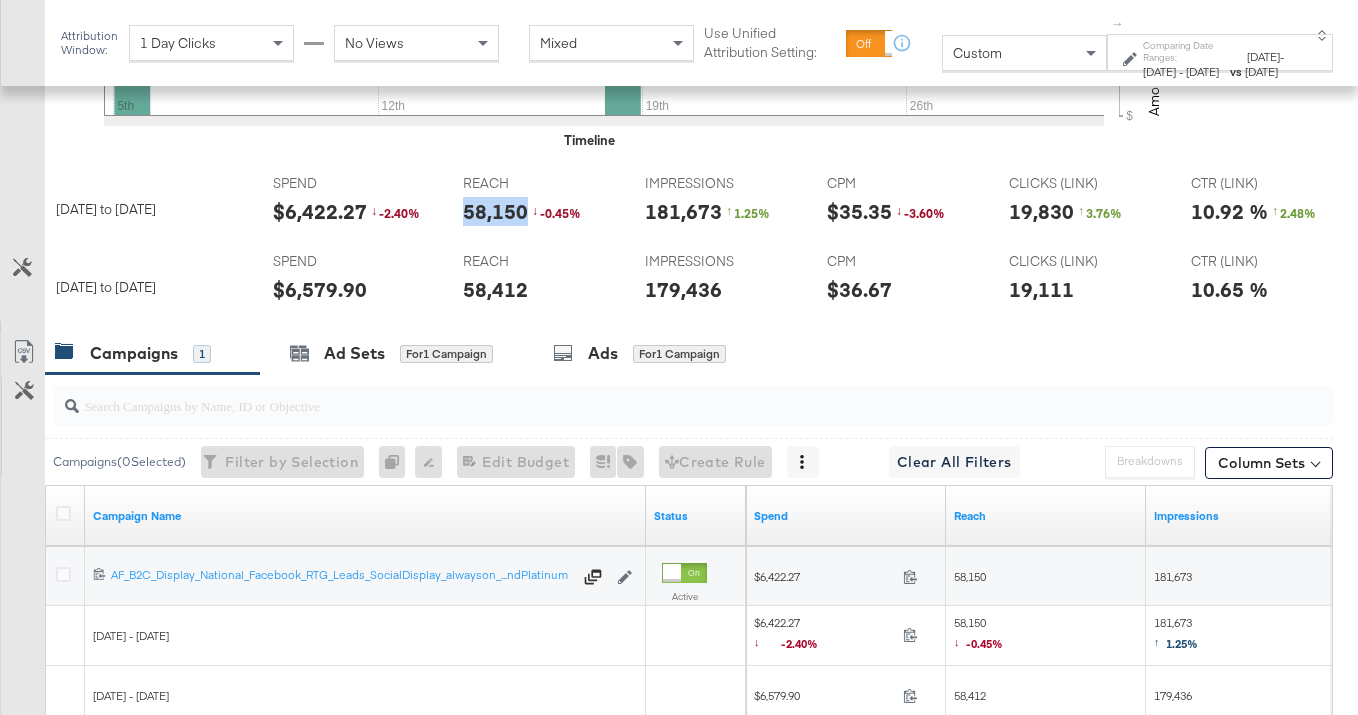 click on "58,150" at bounding box center [495, 211] 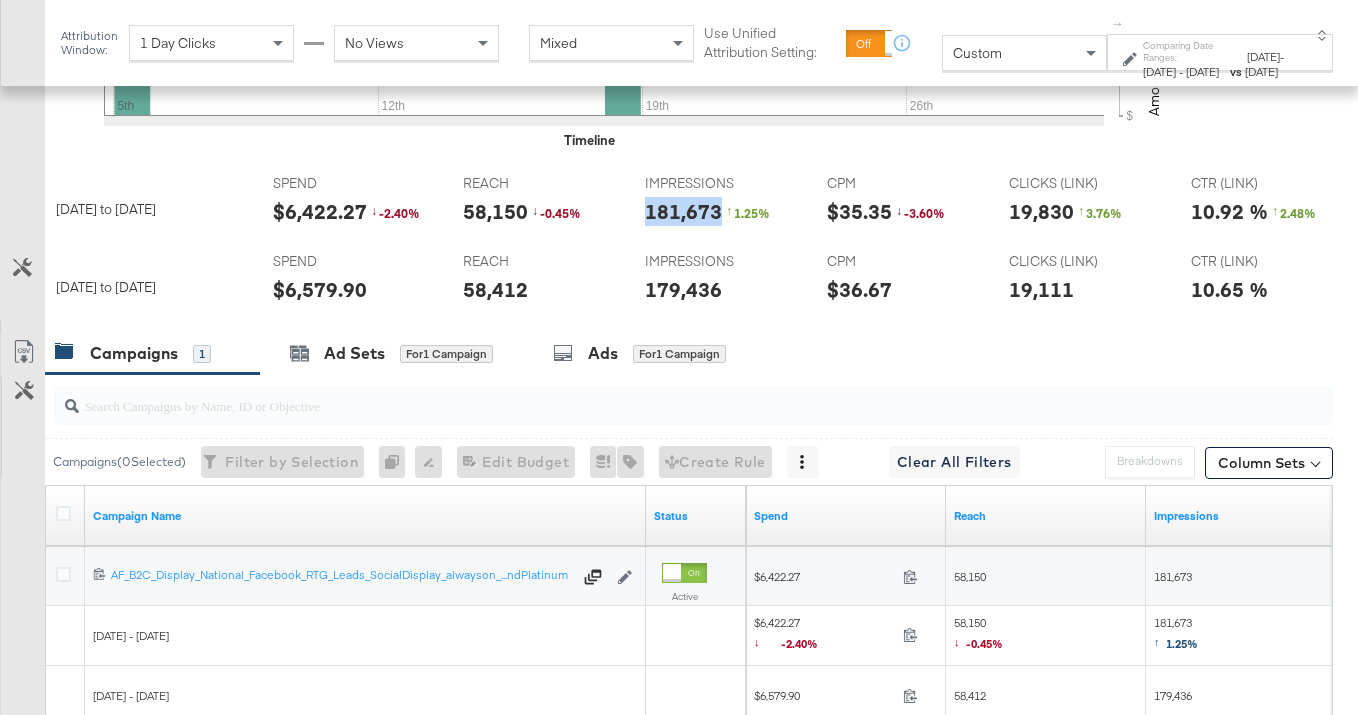 click on "181,673" at bounding box center (683, 211) 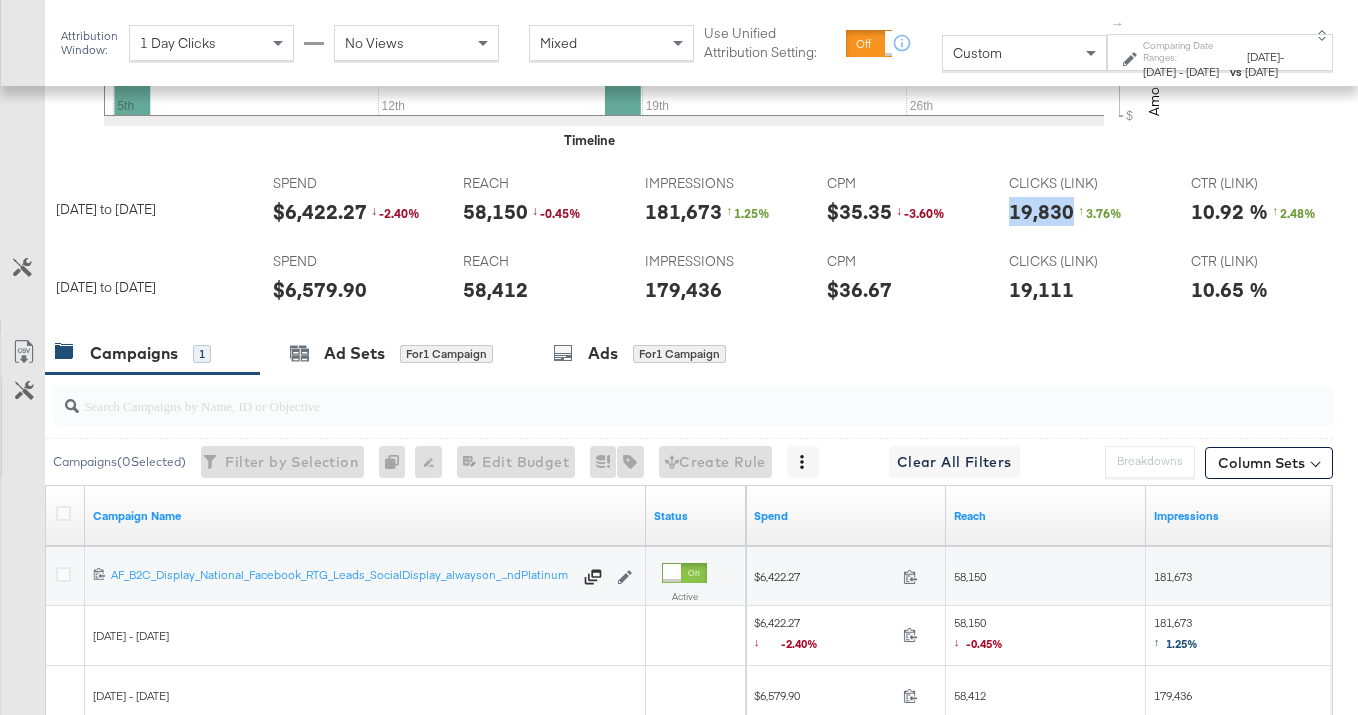 click on "19,830" at bounding box center [1041, 211] 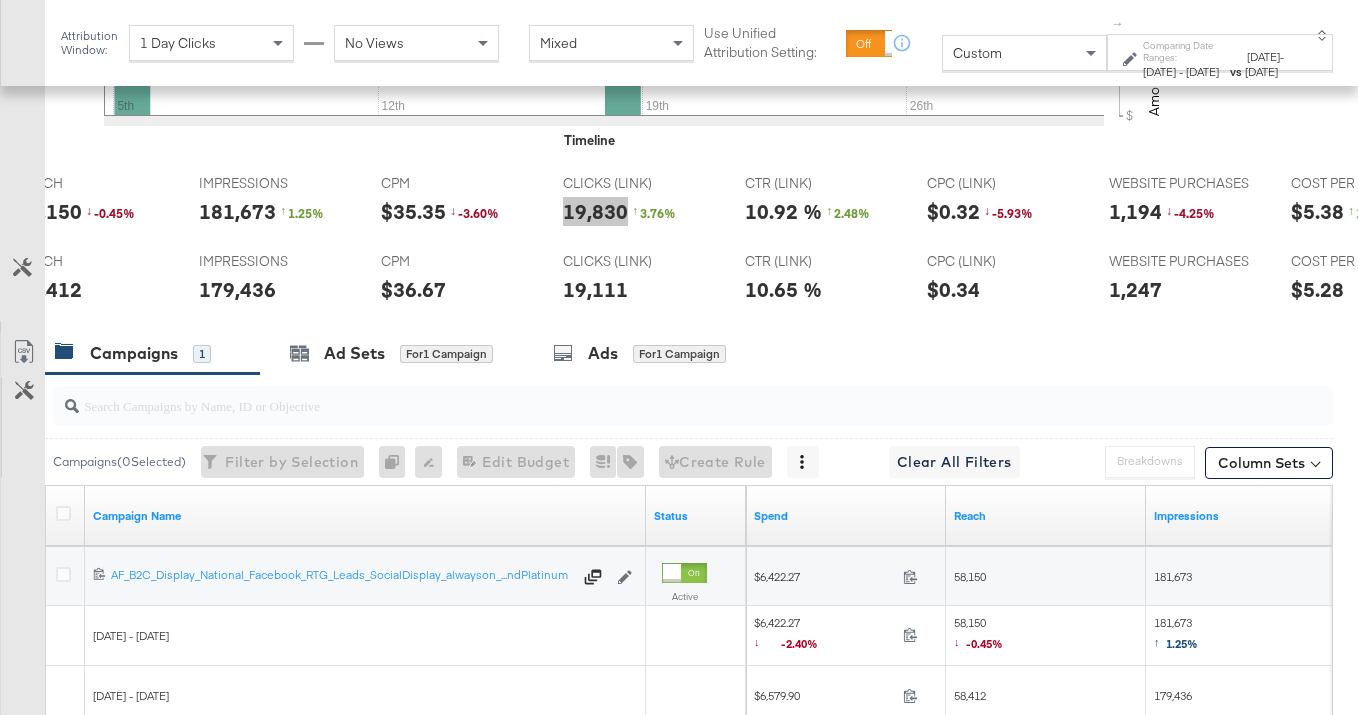 scroll, scrollTop: 0, scrollLeft: 474, axis: horizontal 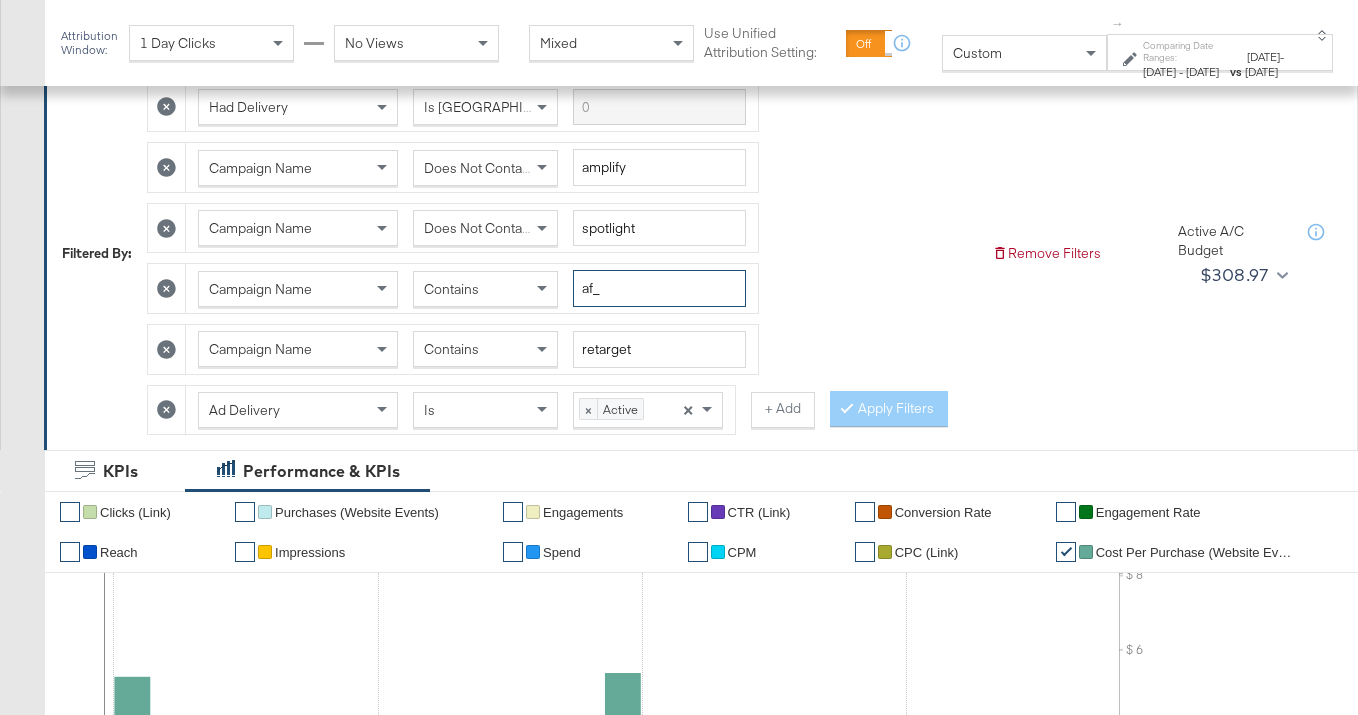 drag, startPoint x: 595, startPoint y: 290, endPoint x: 559, endPoint y: 293, distance: 36.124783 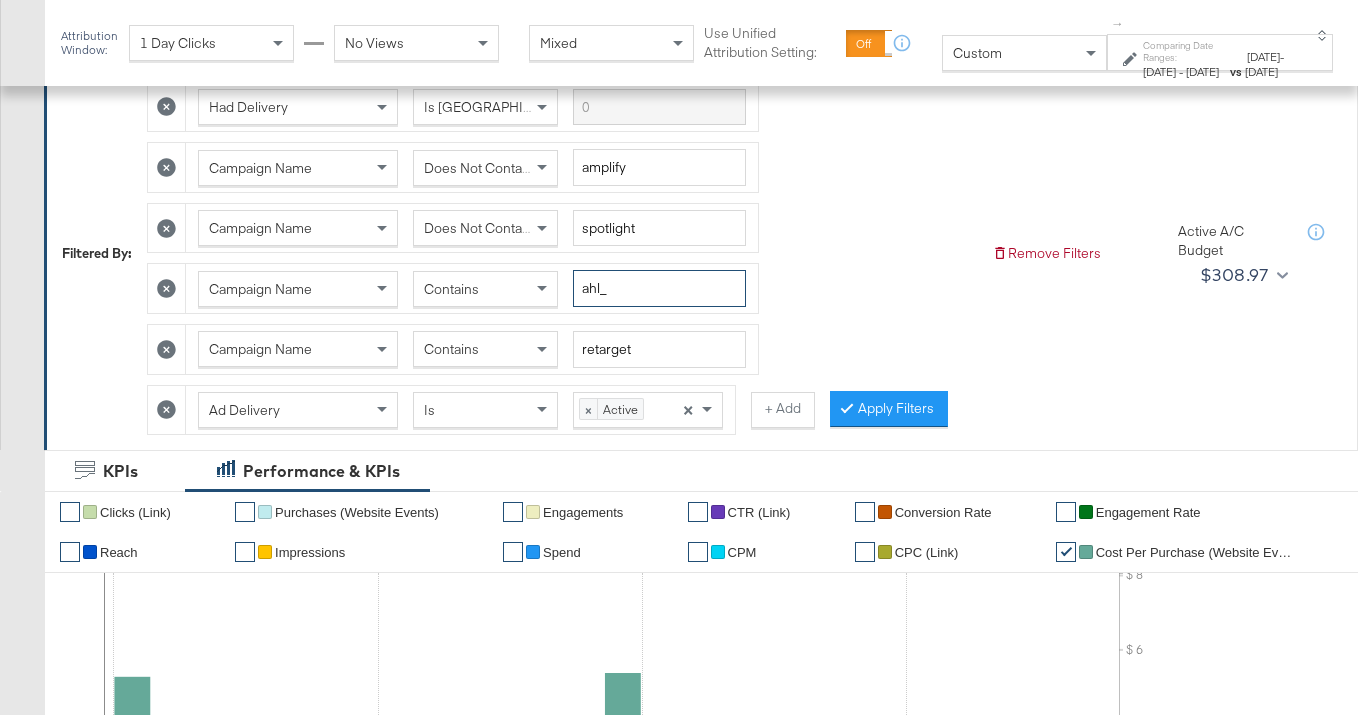 type on "ahl_" 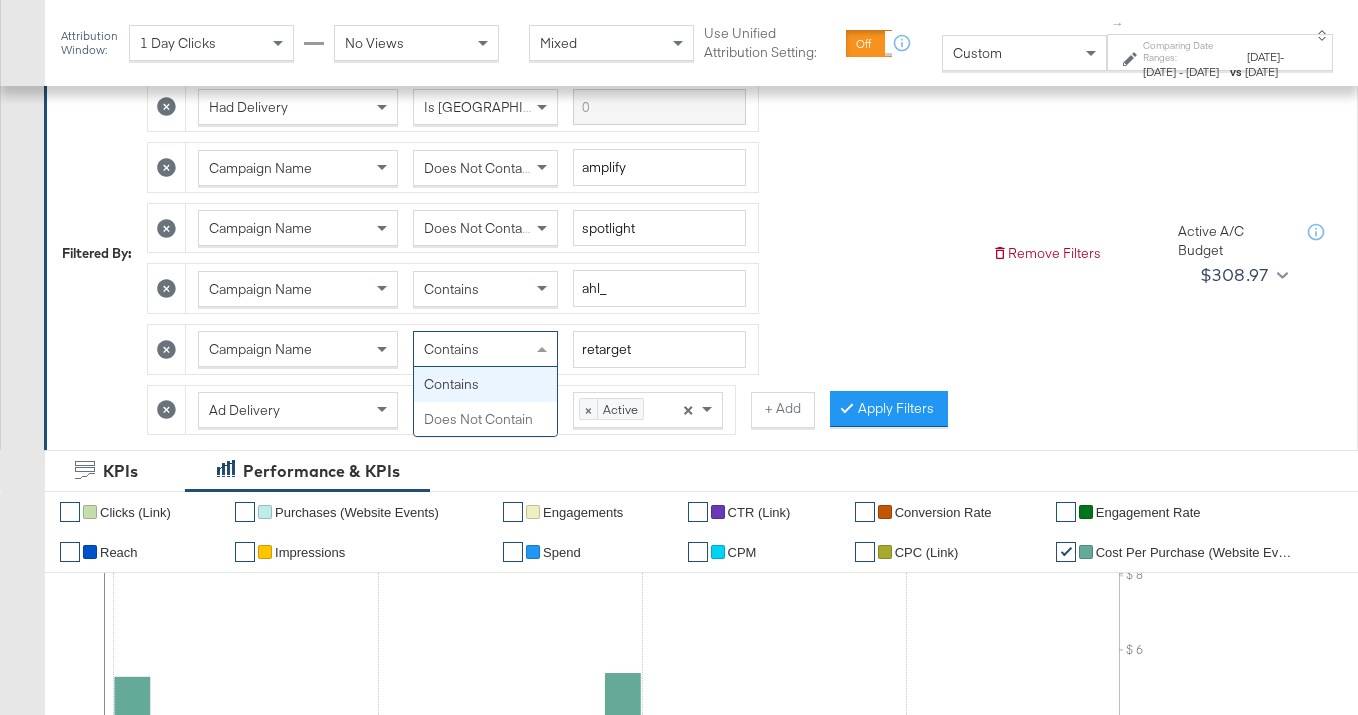 click on "Contains" at bounding box center (485, 349) 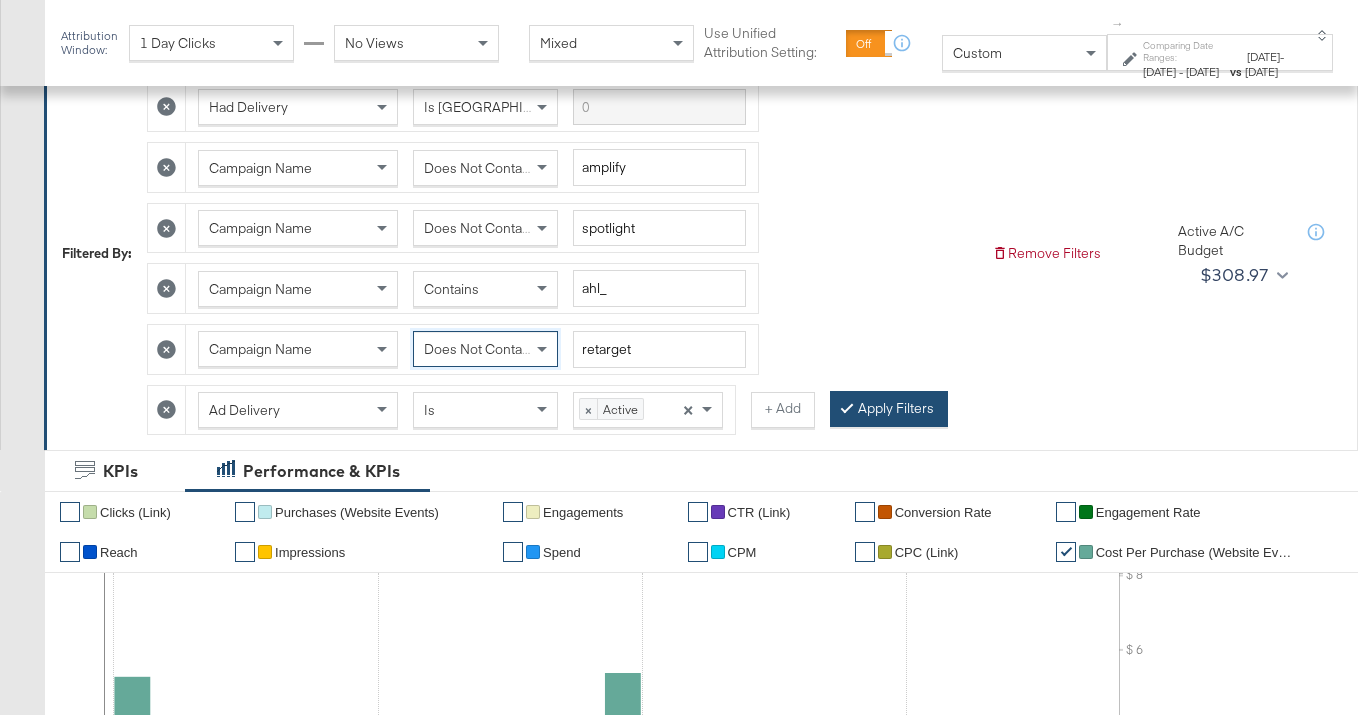 drag, startPoint x: 502, startPoint y: 409, endPoint x: 837, endPoint y: 409, distance: 335 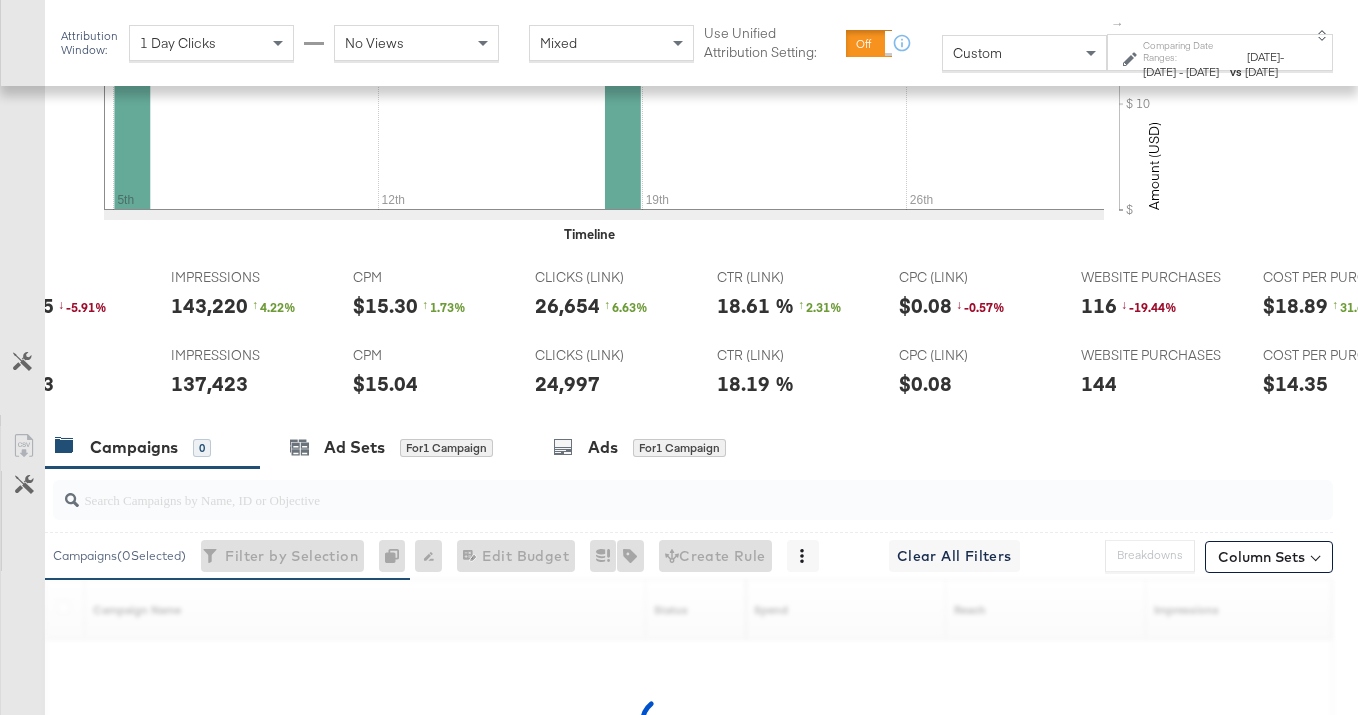 scroll, scrollTop: 1093, scrollLeft: 0, axis: vertical 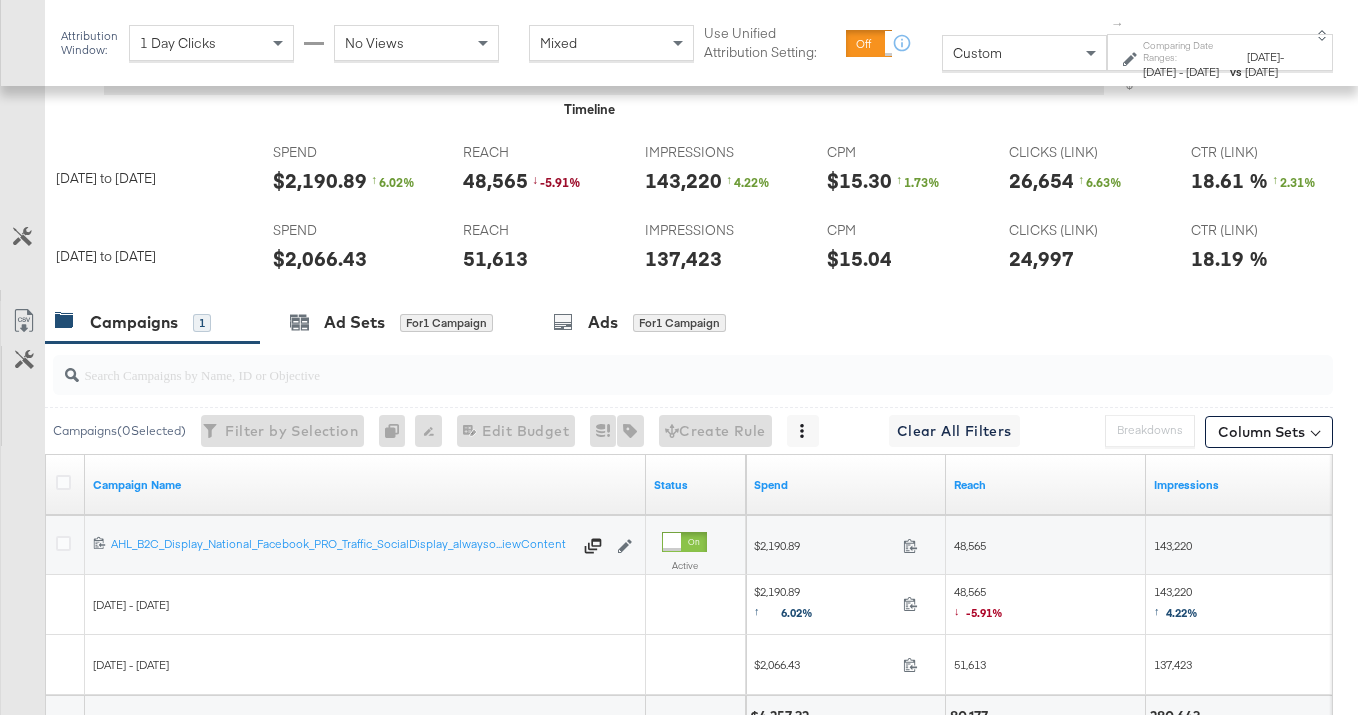 click on "$2,066.43" at bounding box center [320, 258] 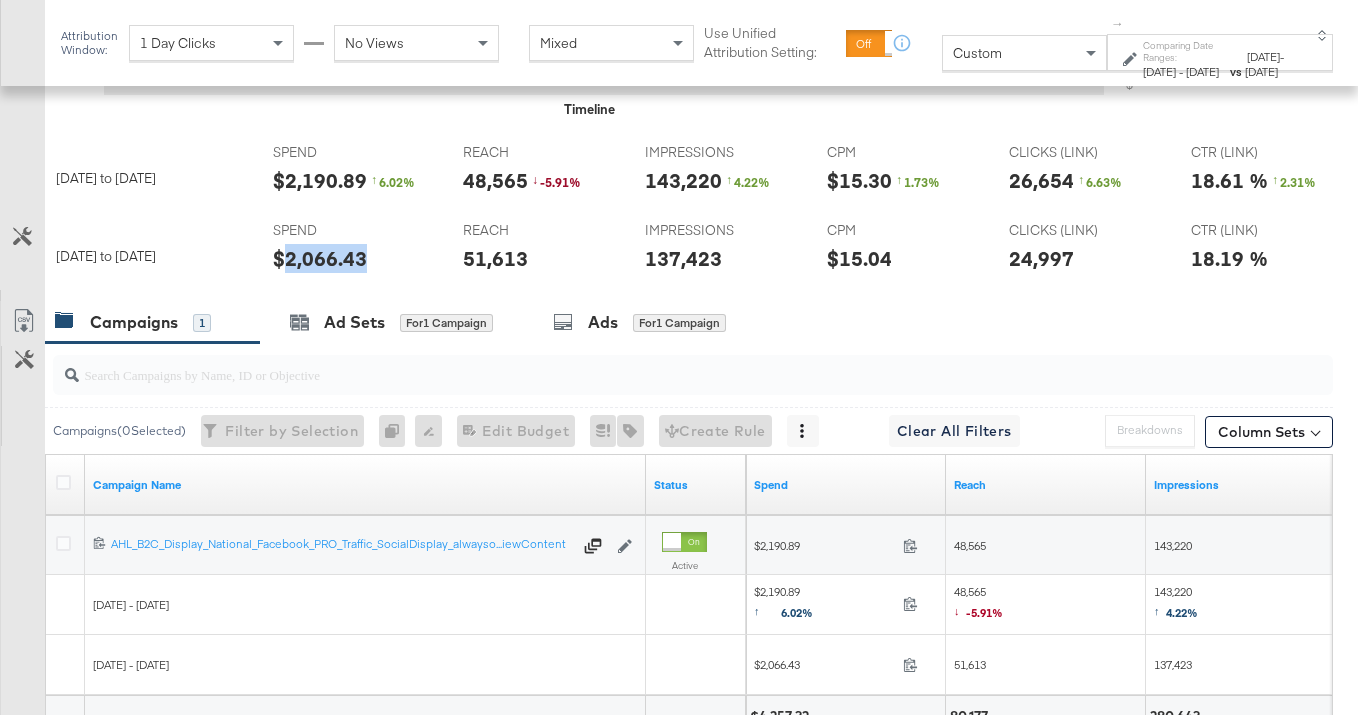 click on "$2,066.43" at bounding box center (320, 258) 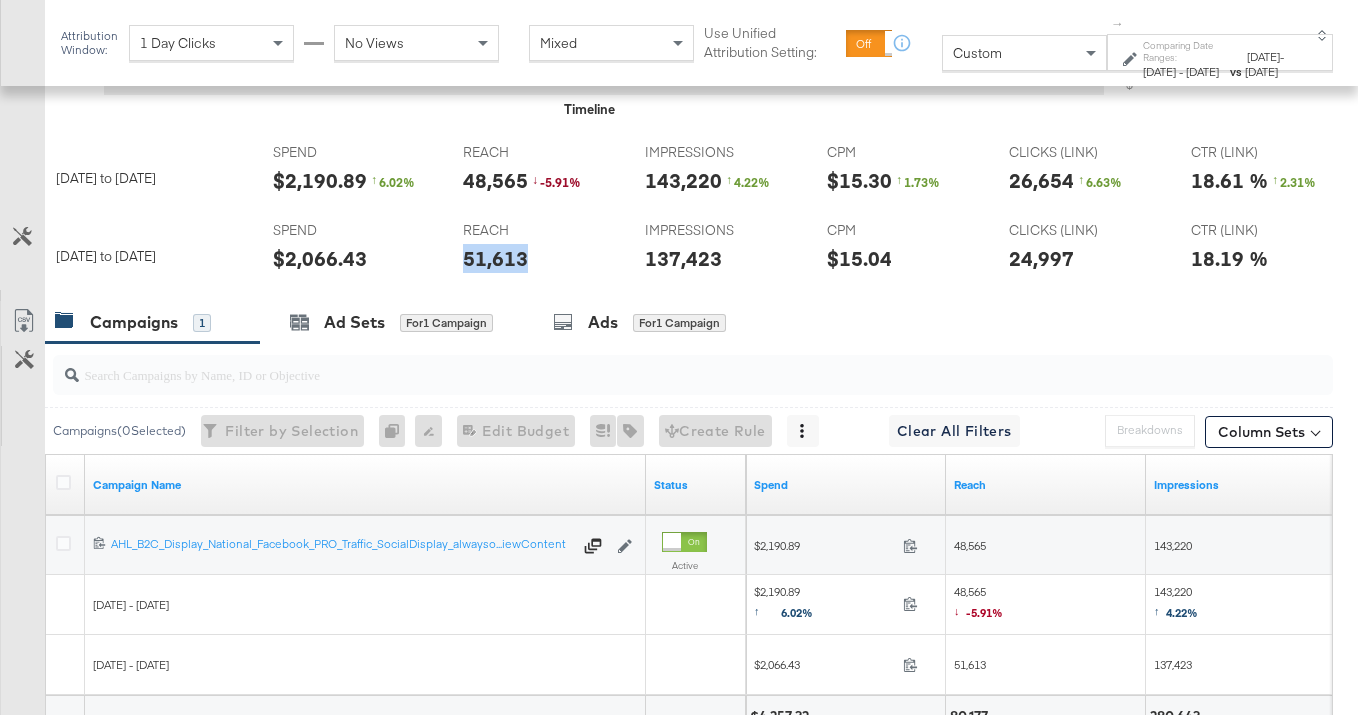click on "51,613" at bounding box center [495, 258] 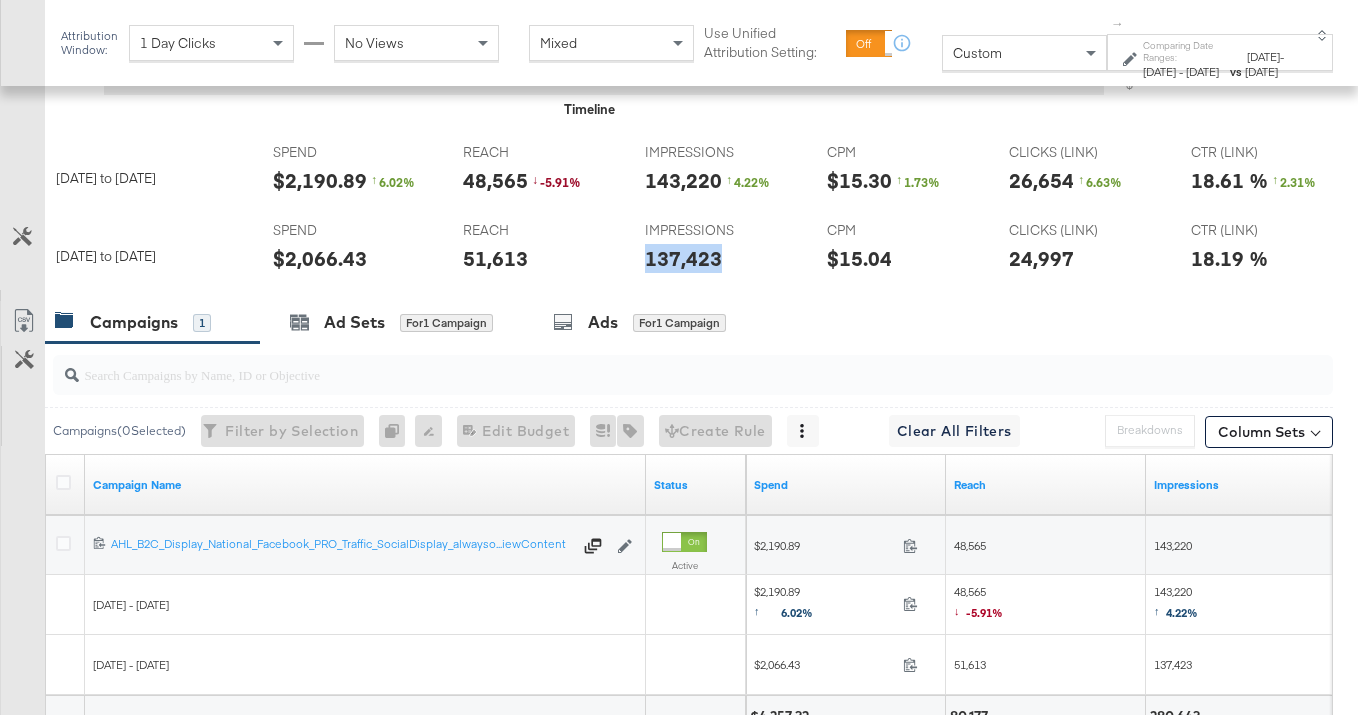 click on "137,423" at bounding box center (683, 258) 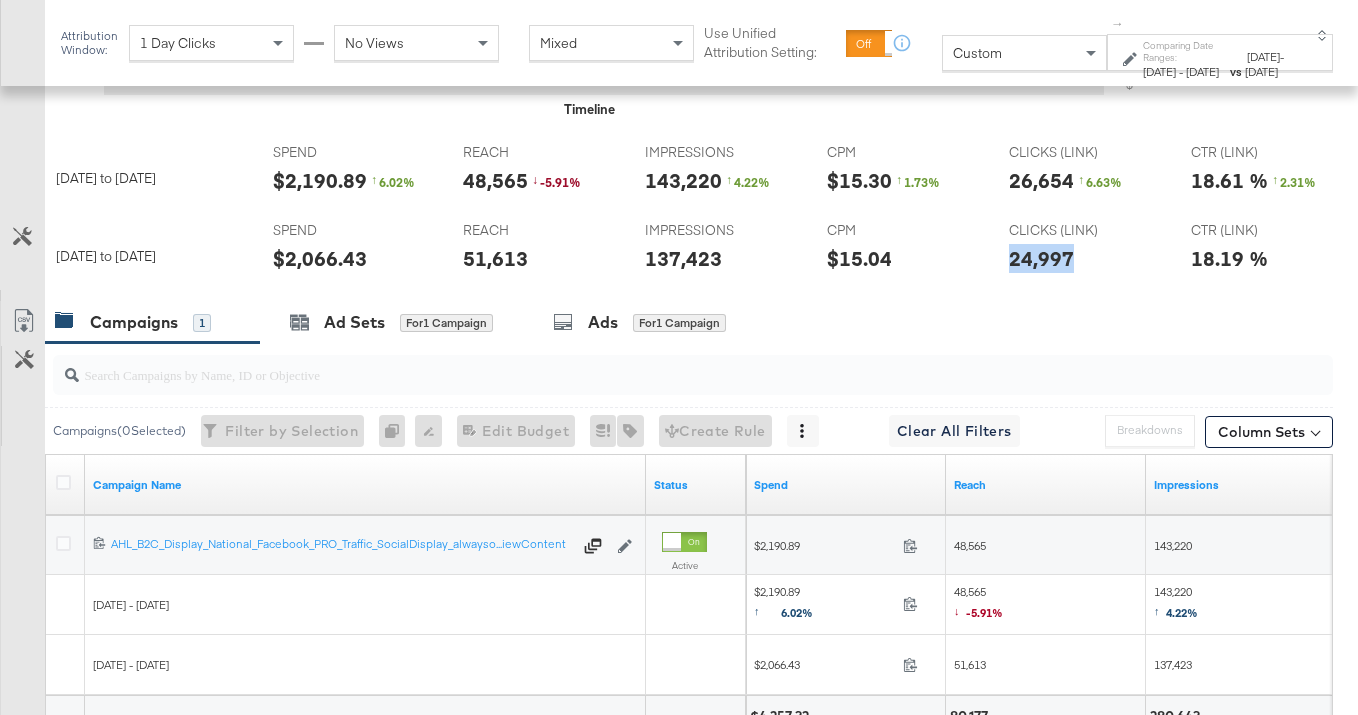 click on "24,997" at bounding box center [1041, 258] 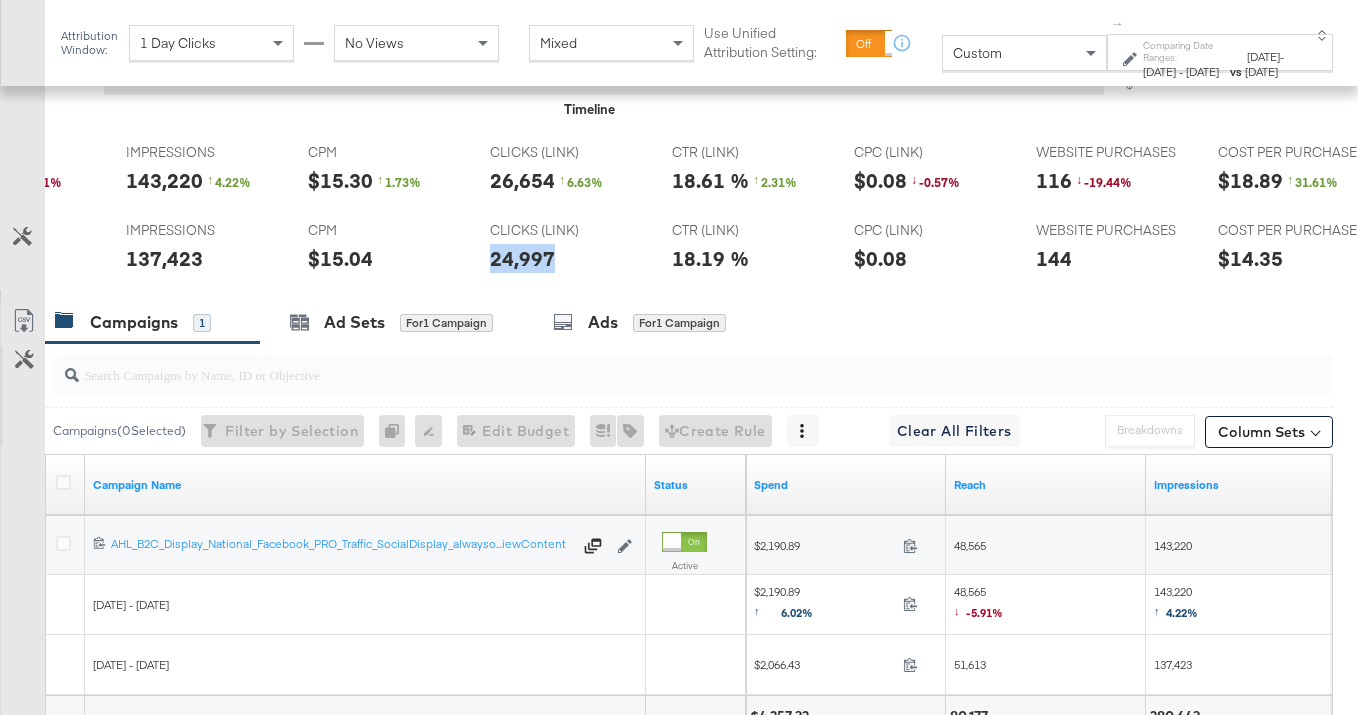 scroll, scrollTop: 0, scrollLeft: 0, axis: both 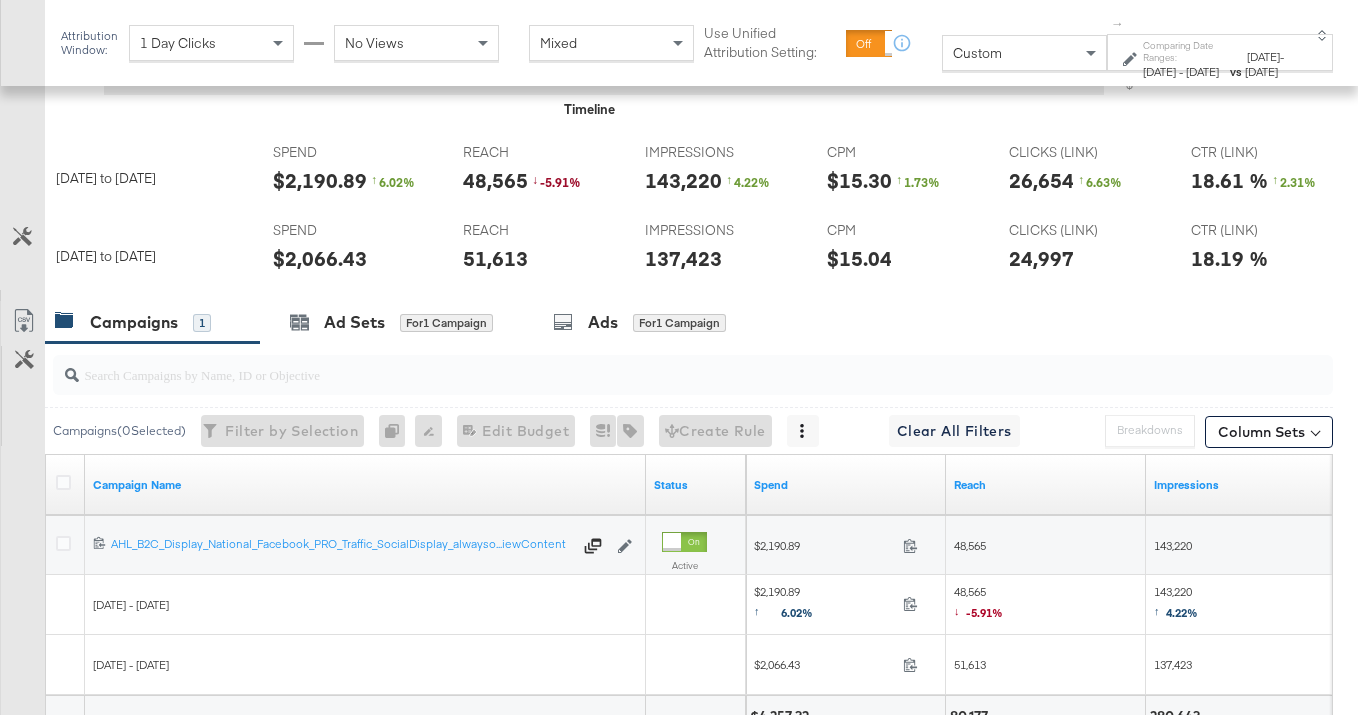 click on "SPEND SPEND $2,190.89 ↑ 6.02 %" at bounding box center (352, 173) 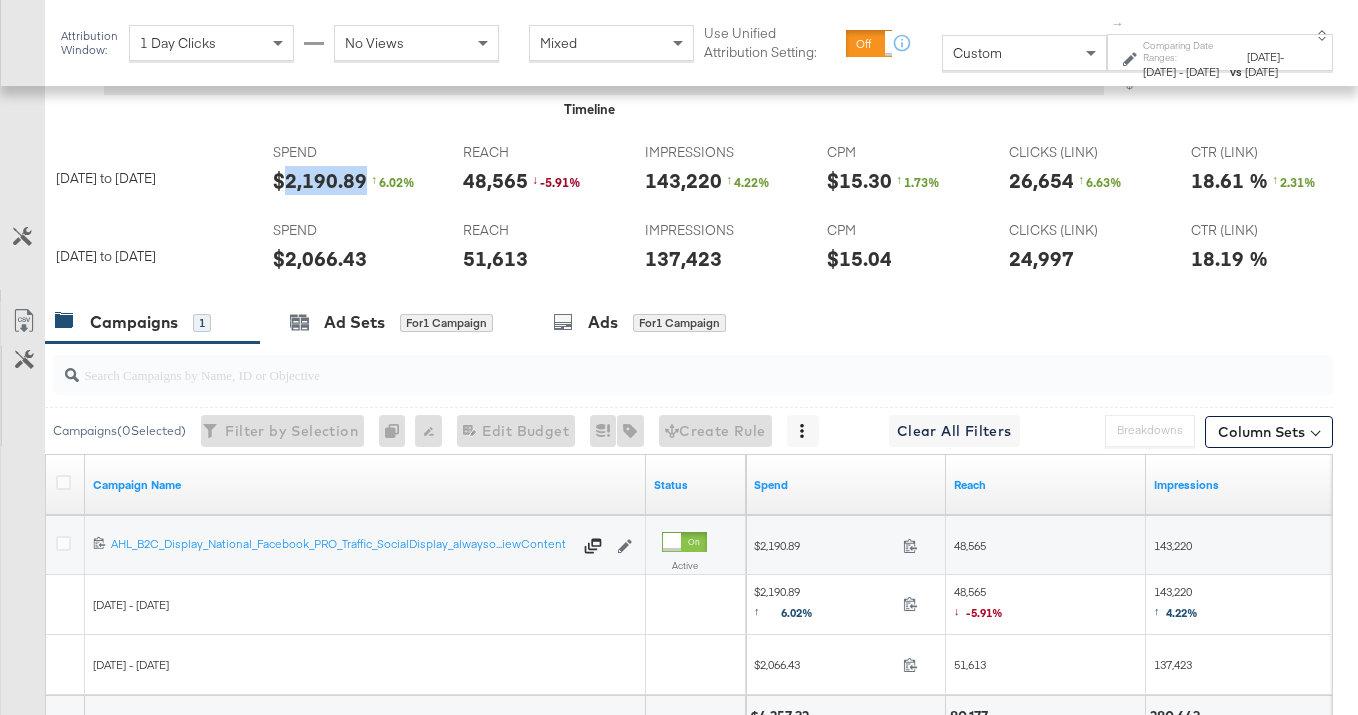 click on "$2,190.89" at bounding box center (320, 180) 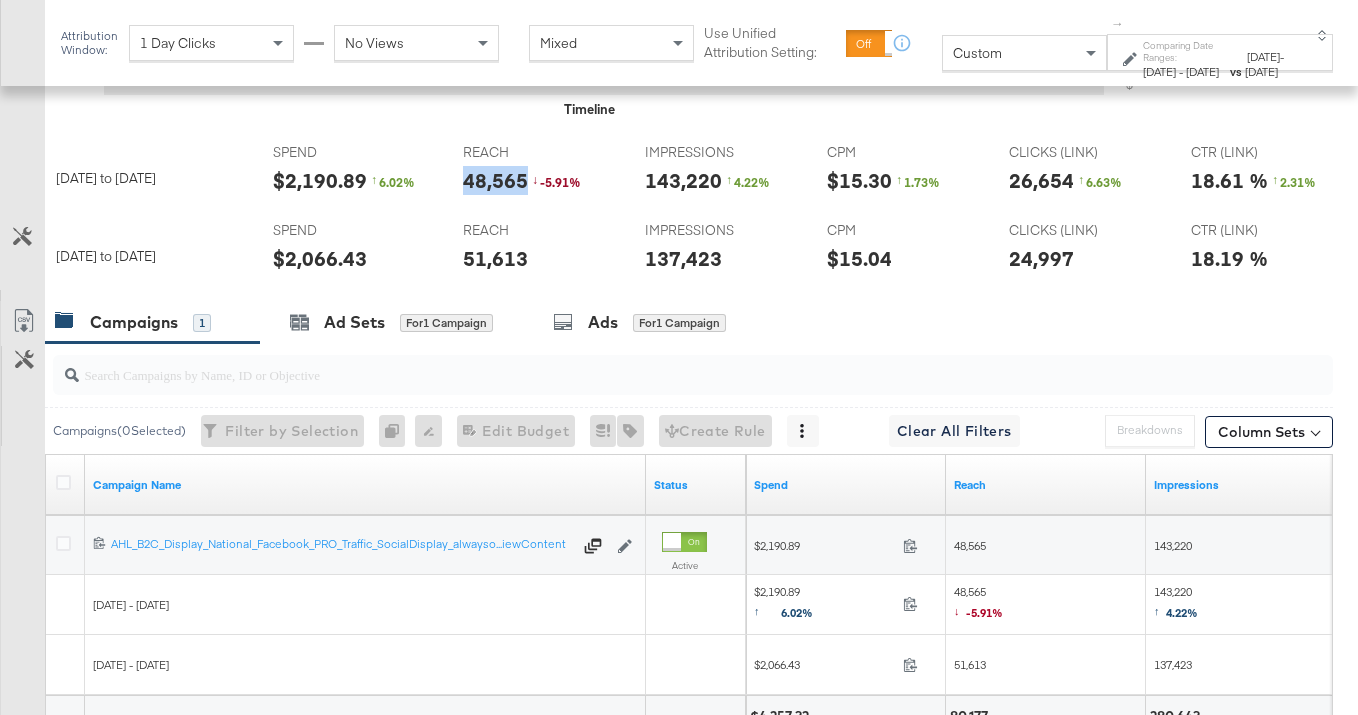 click on "48,565" at bounding box center [495, 180] 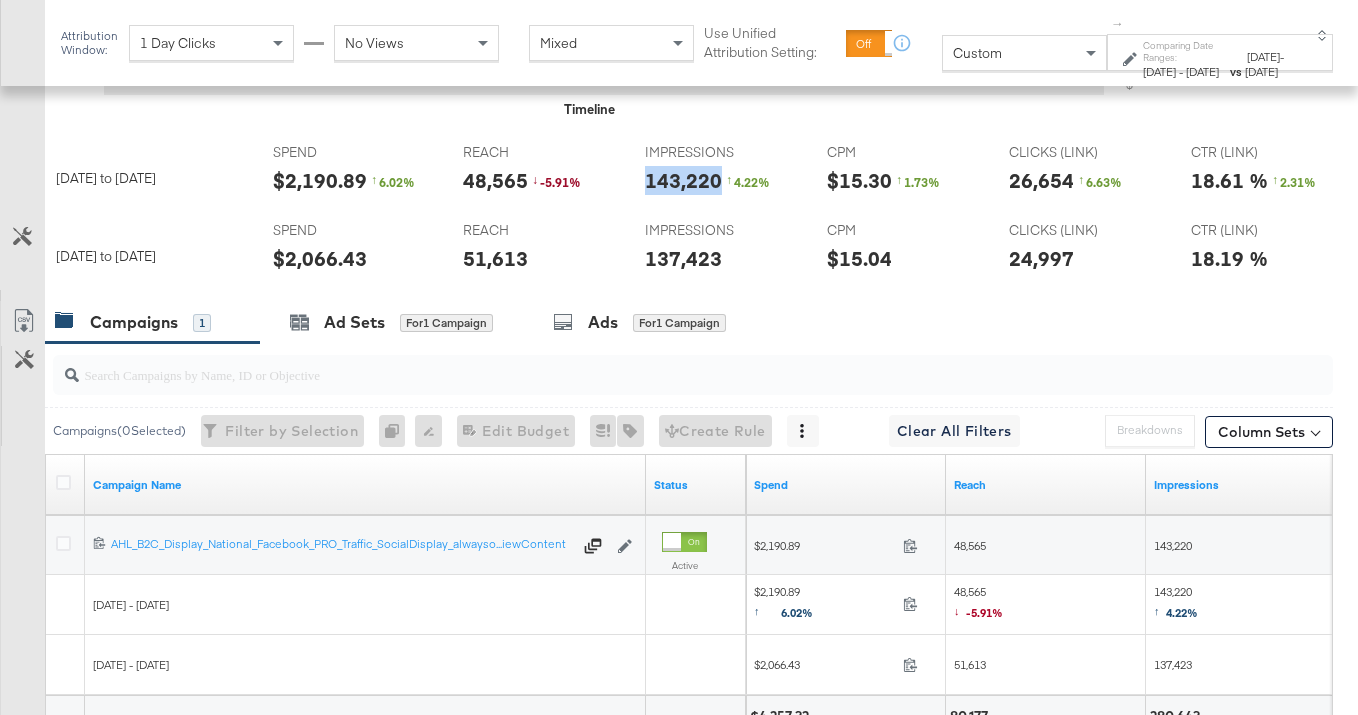 click on "143,220" at bounding box center [683, 180] 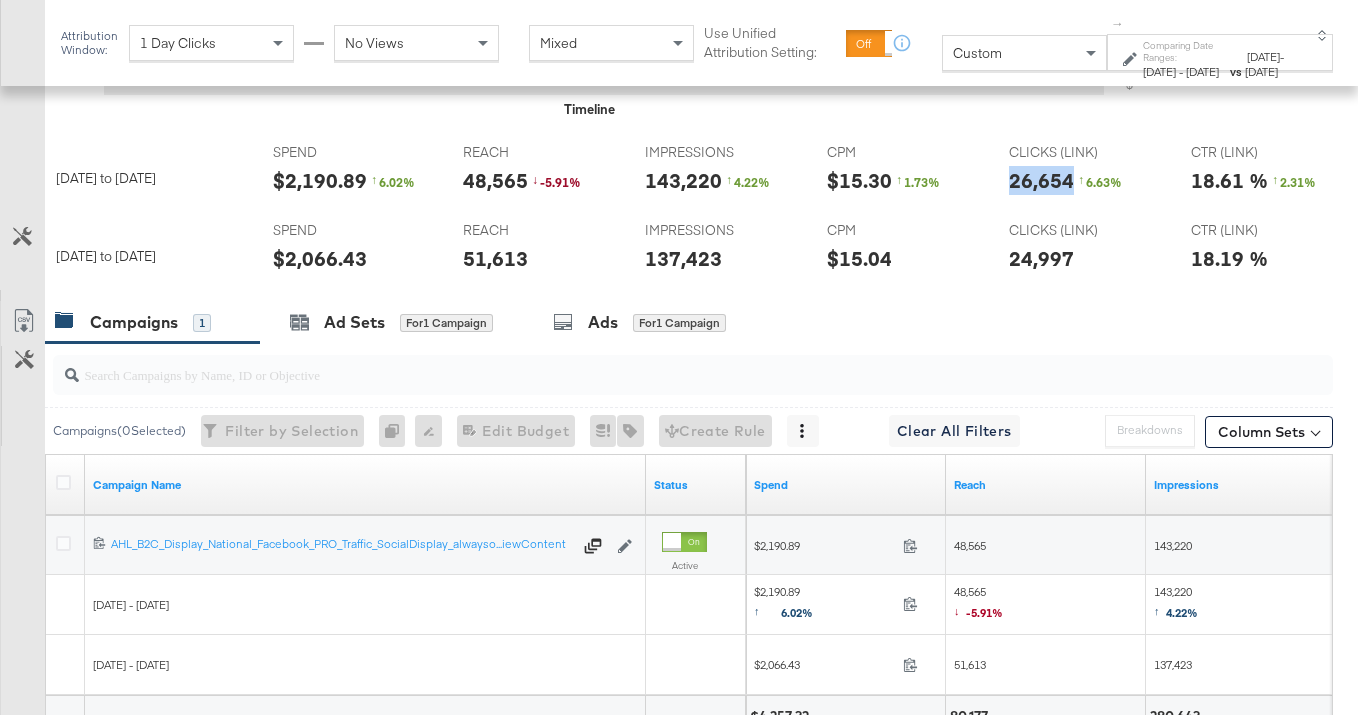 click on "26,654" at bounding box center [1041, 180] 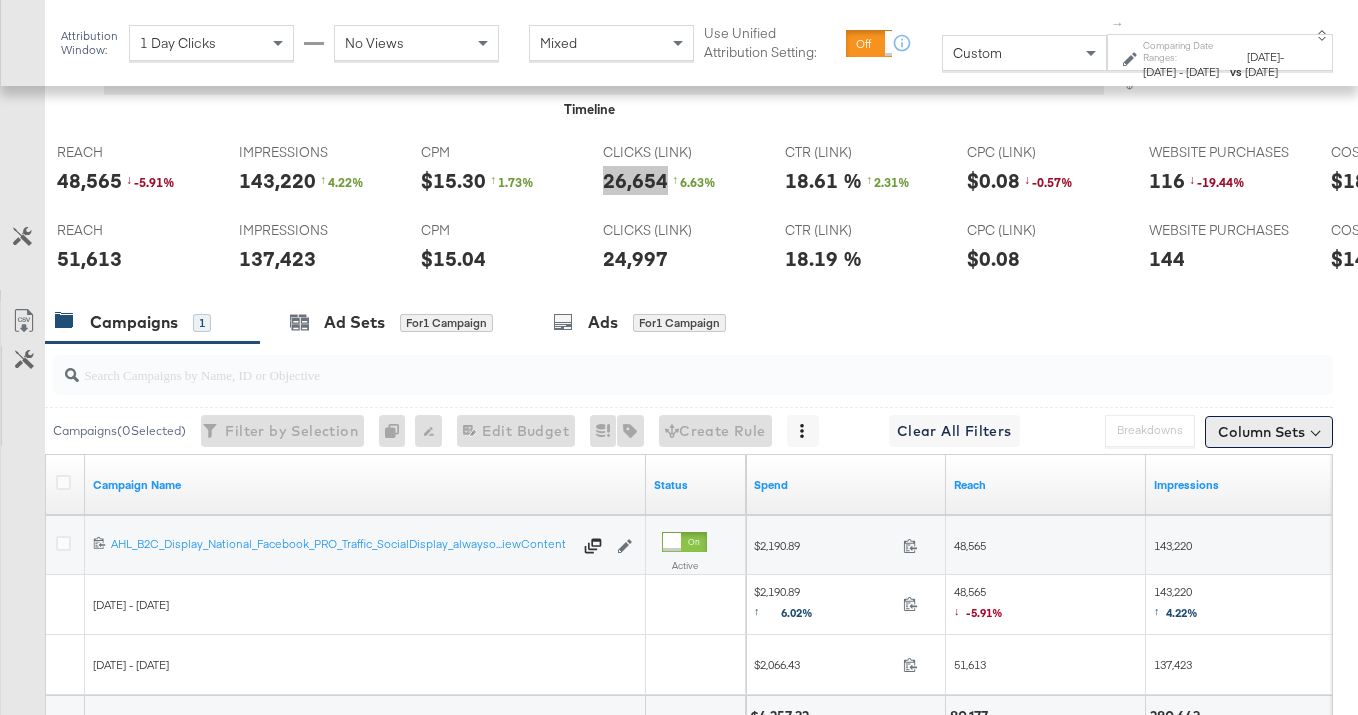 scroll, scrollTop: 0, scrollLeft: 654, axis: horizontal 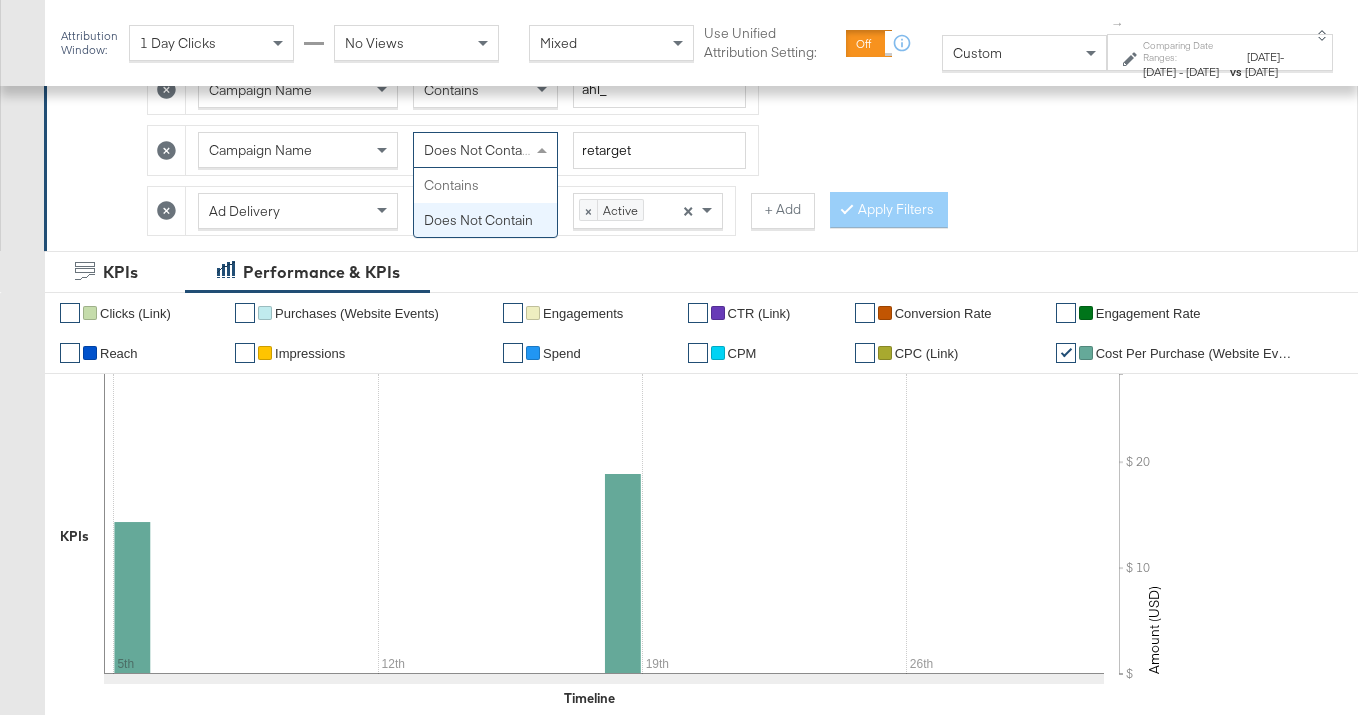 click on "Does Not Contain" at bounding box center (478, 150) 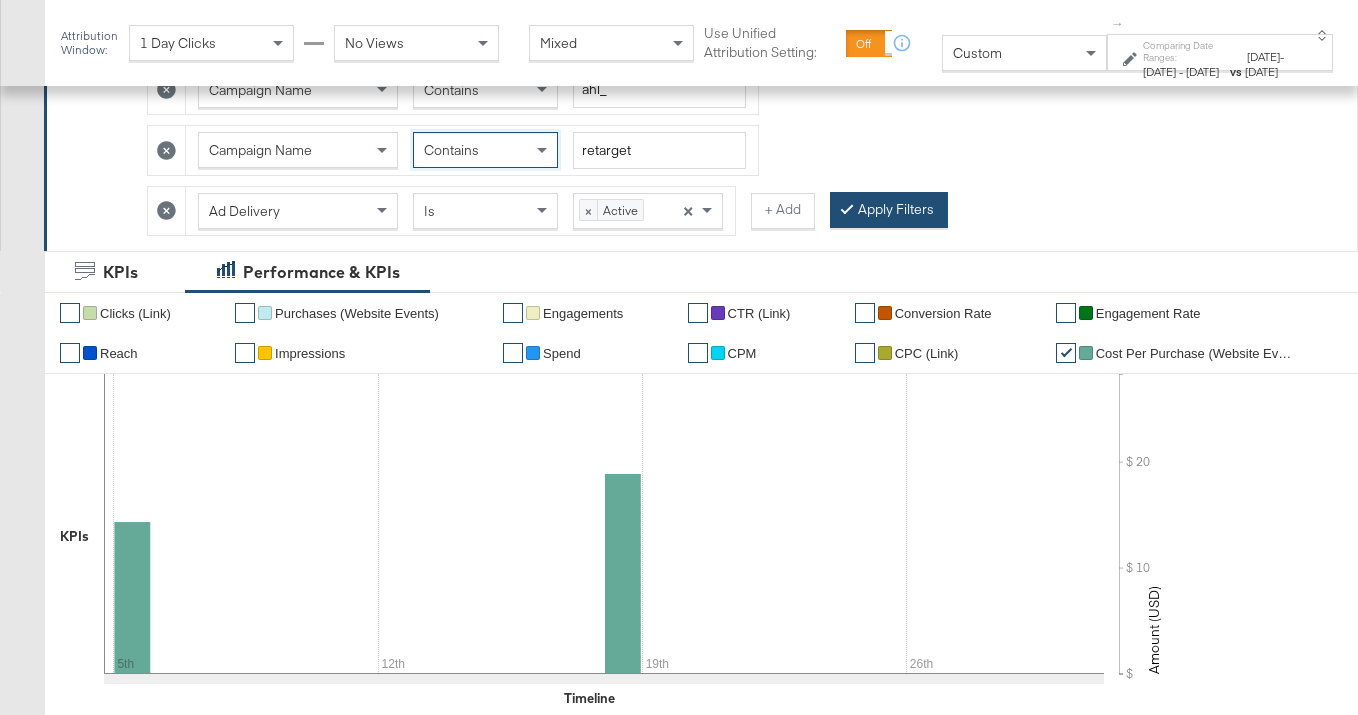 click on "Apply Filters" at bounding box center (889, 210) 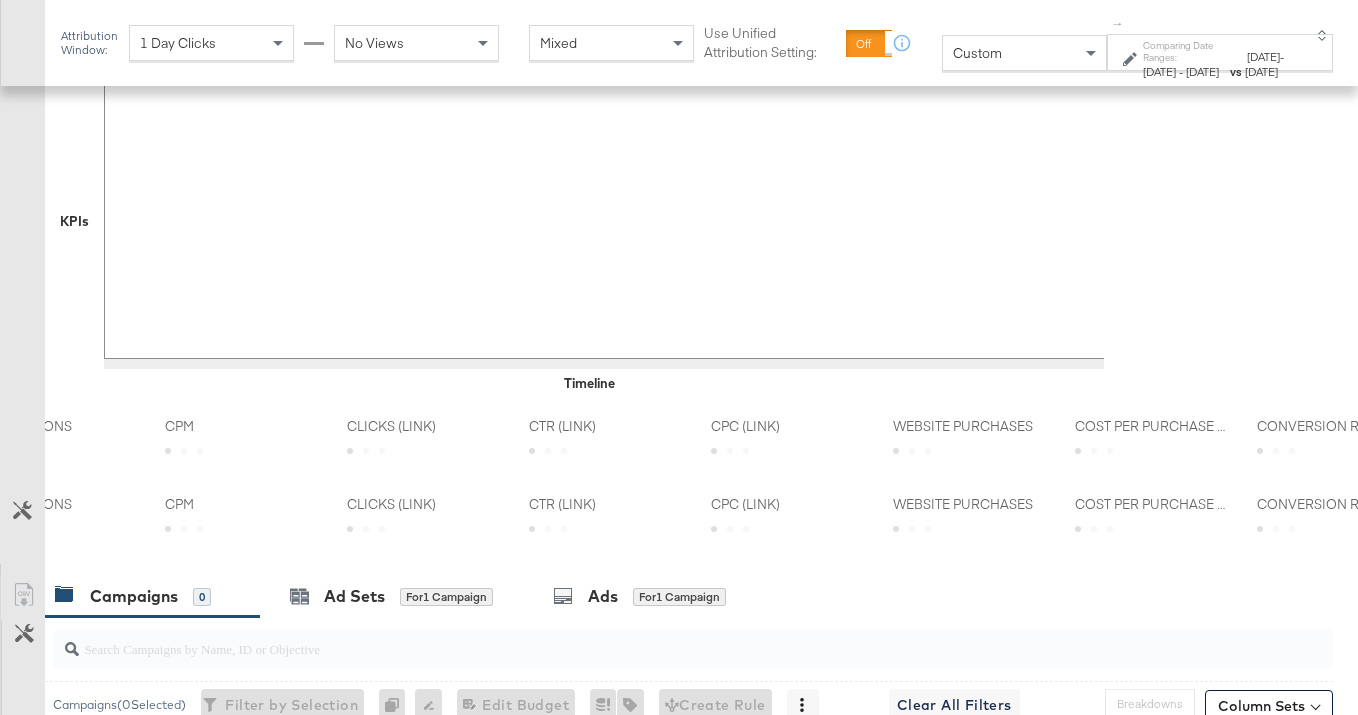 scroll, scrollTop: 1014, scrollLeft: 0, axis: vertical 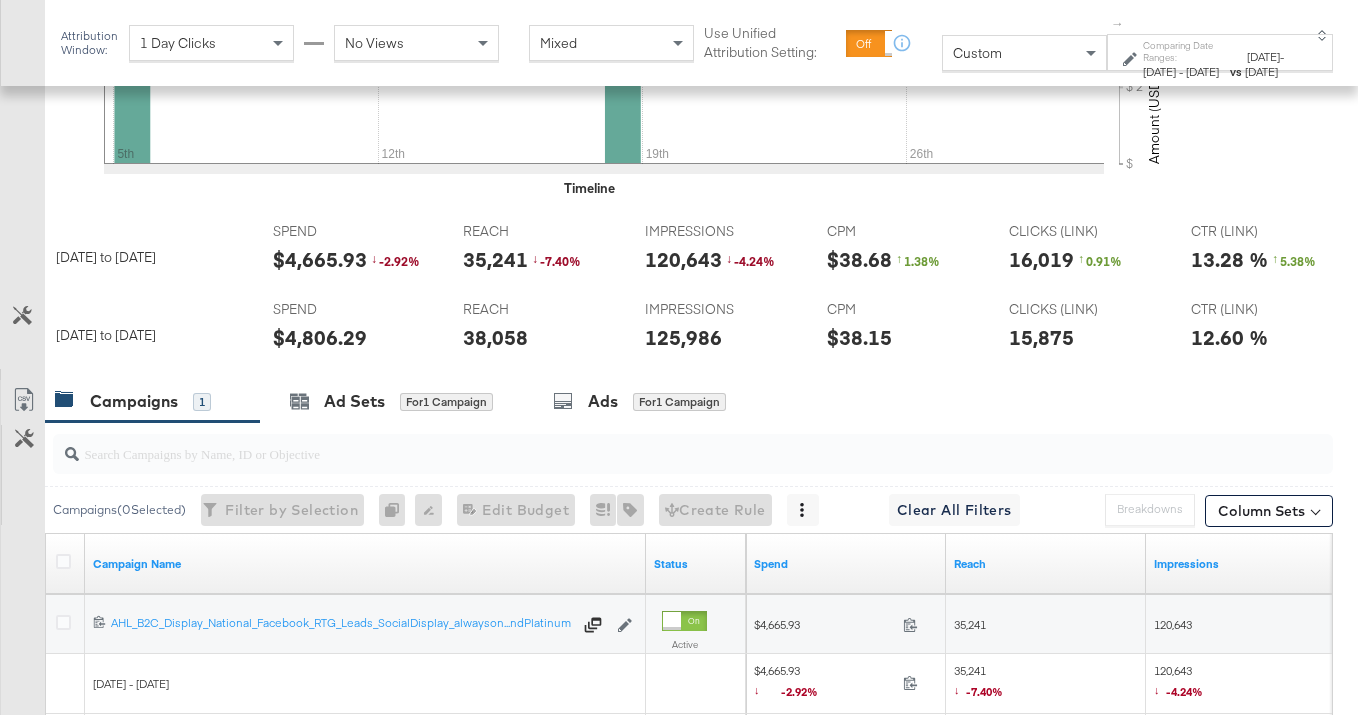 click on "$4,806.29" at bounding box center [320, 337] 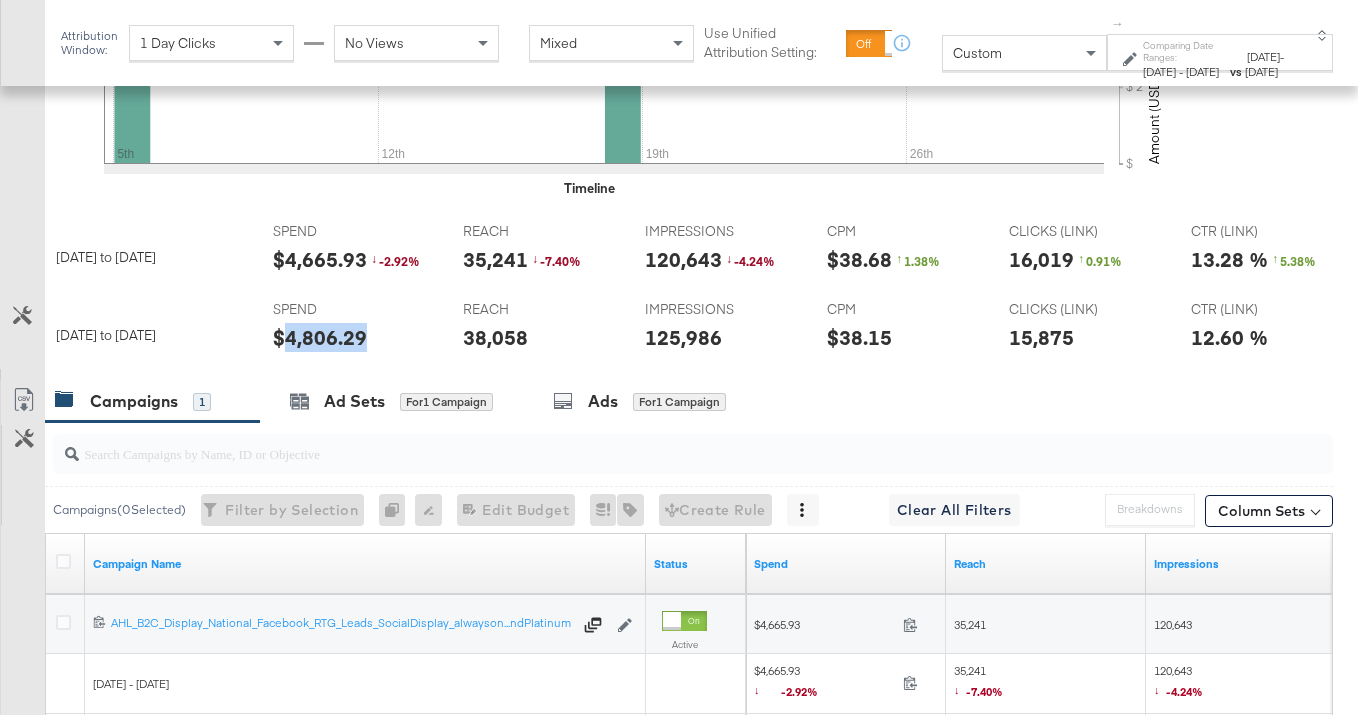 click on "$4,806.29" at bounding box center (320, 337) 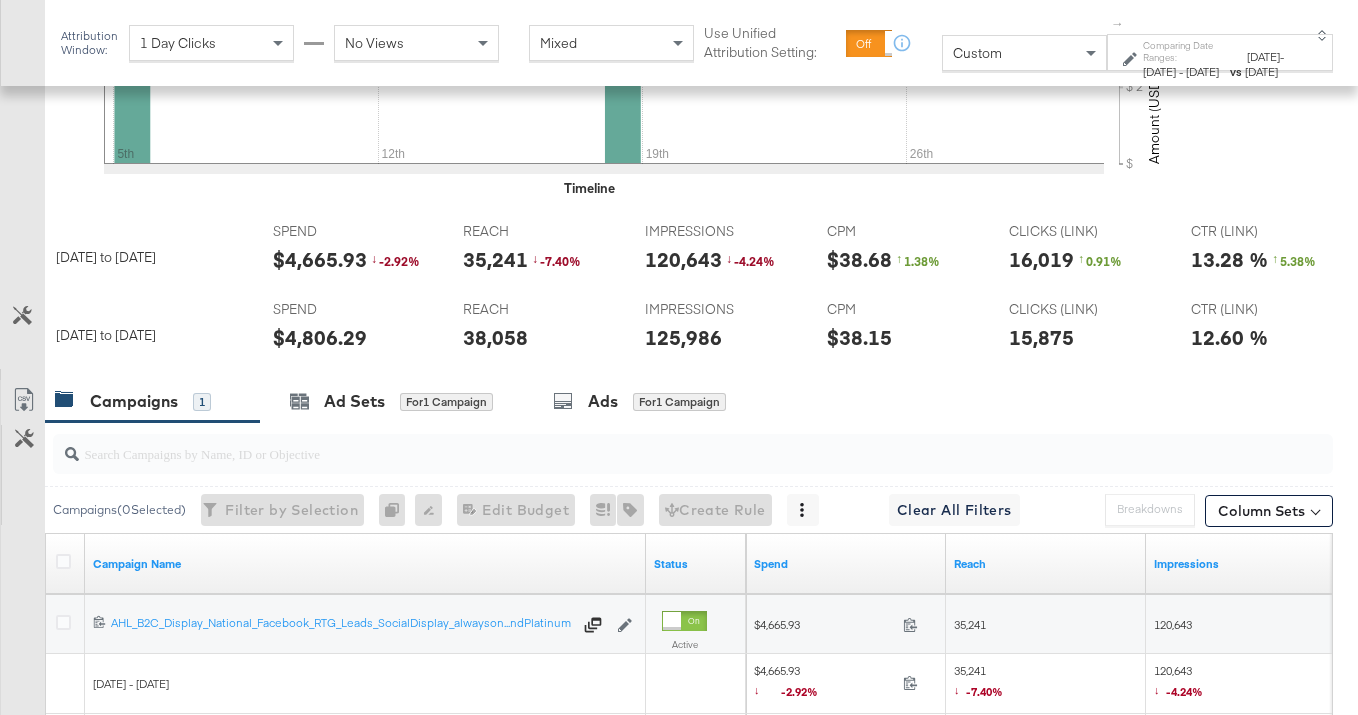 click on "38,058" at bounding box center (495, 337) 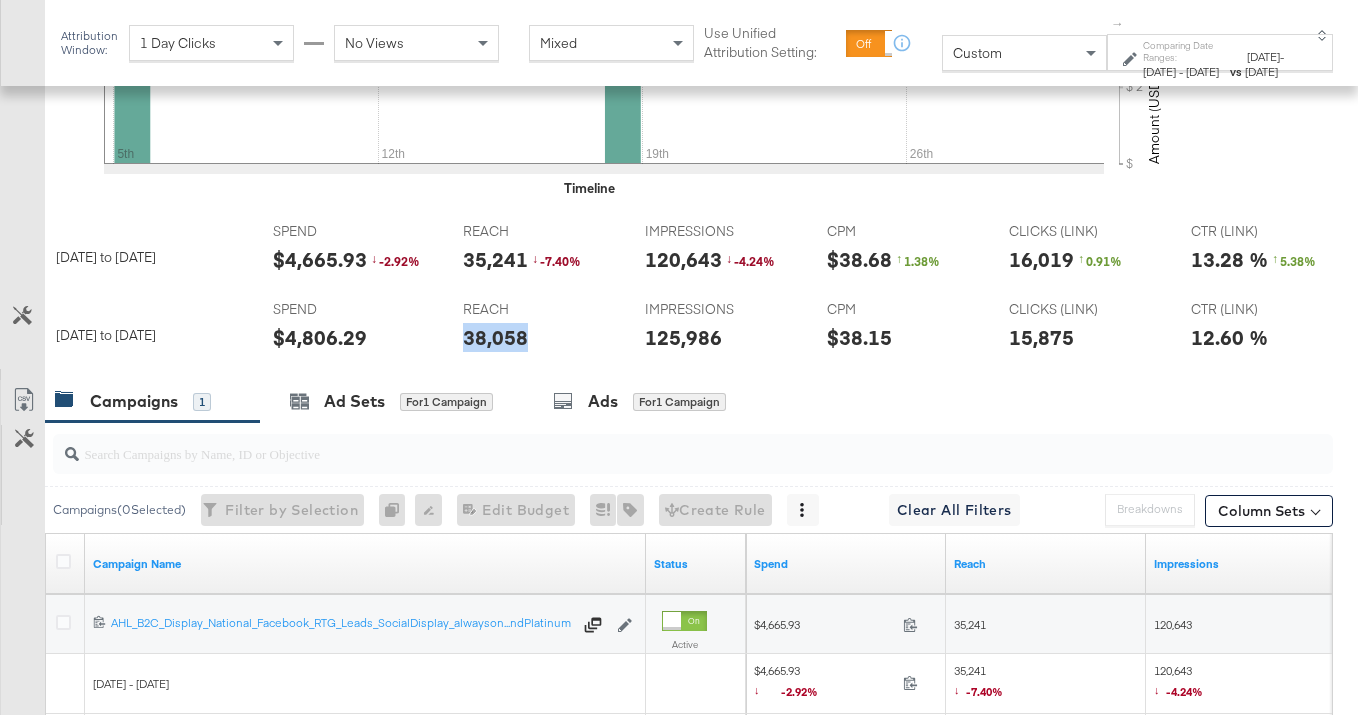click on "38,058" at bounding box center (495, 337) 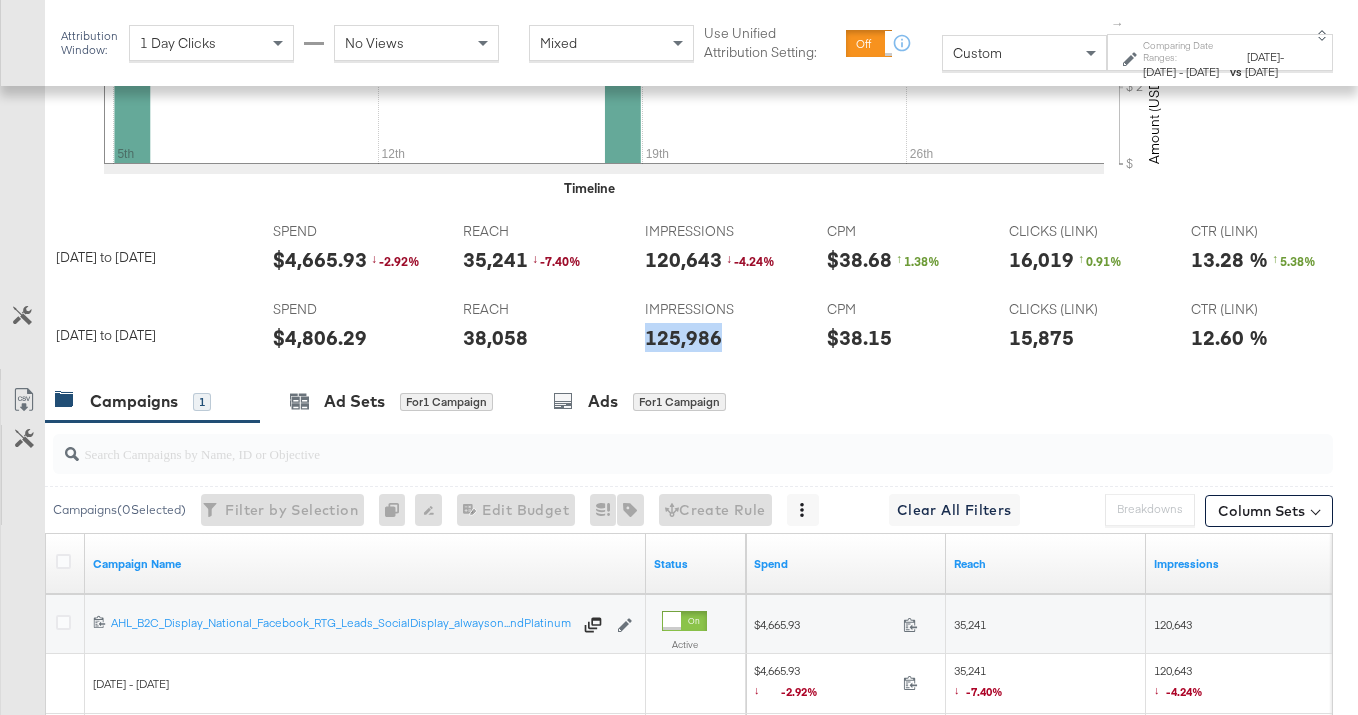 click on "125,986" at bounding box center [683, 337] 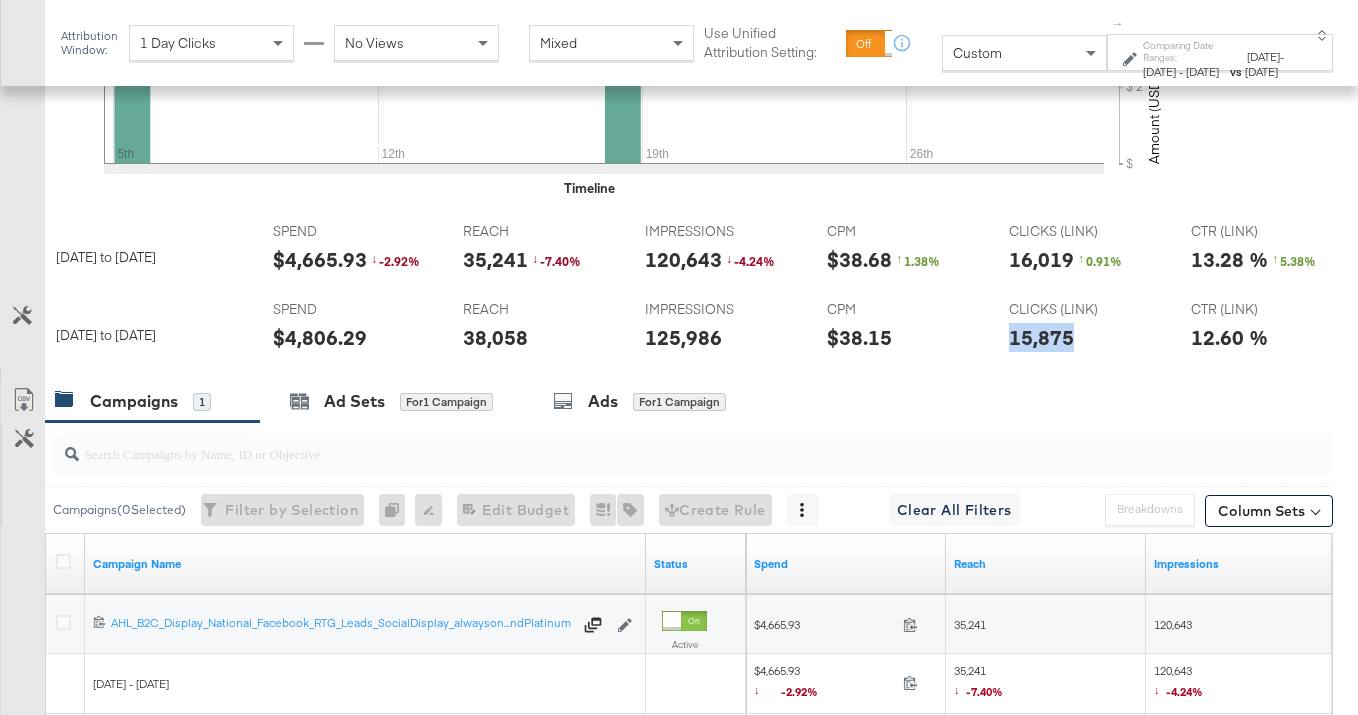 click on "15,875" at bounding box center (1041, 337) 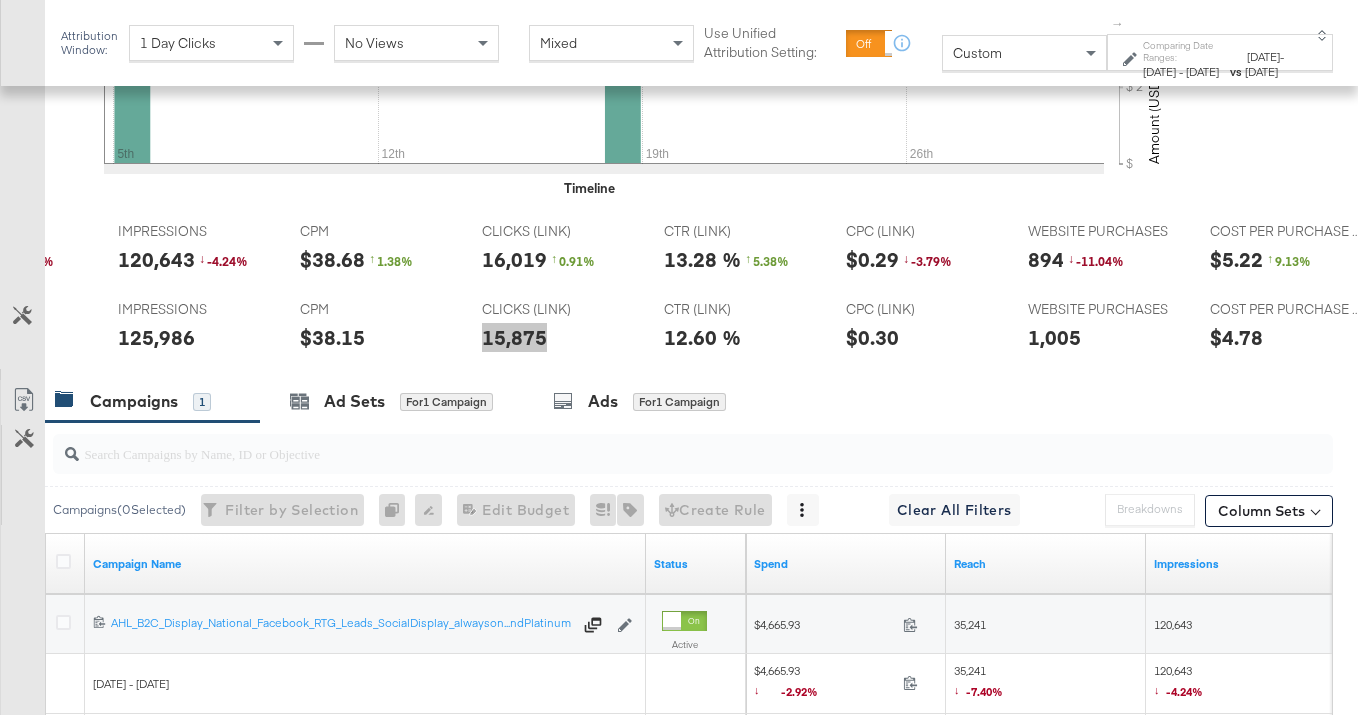 scroll, scrollTop: 0, scrollLeft: 0, axis: both 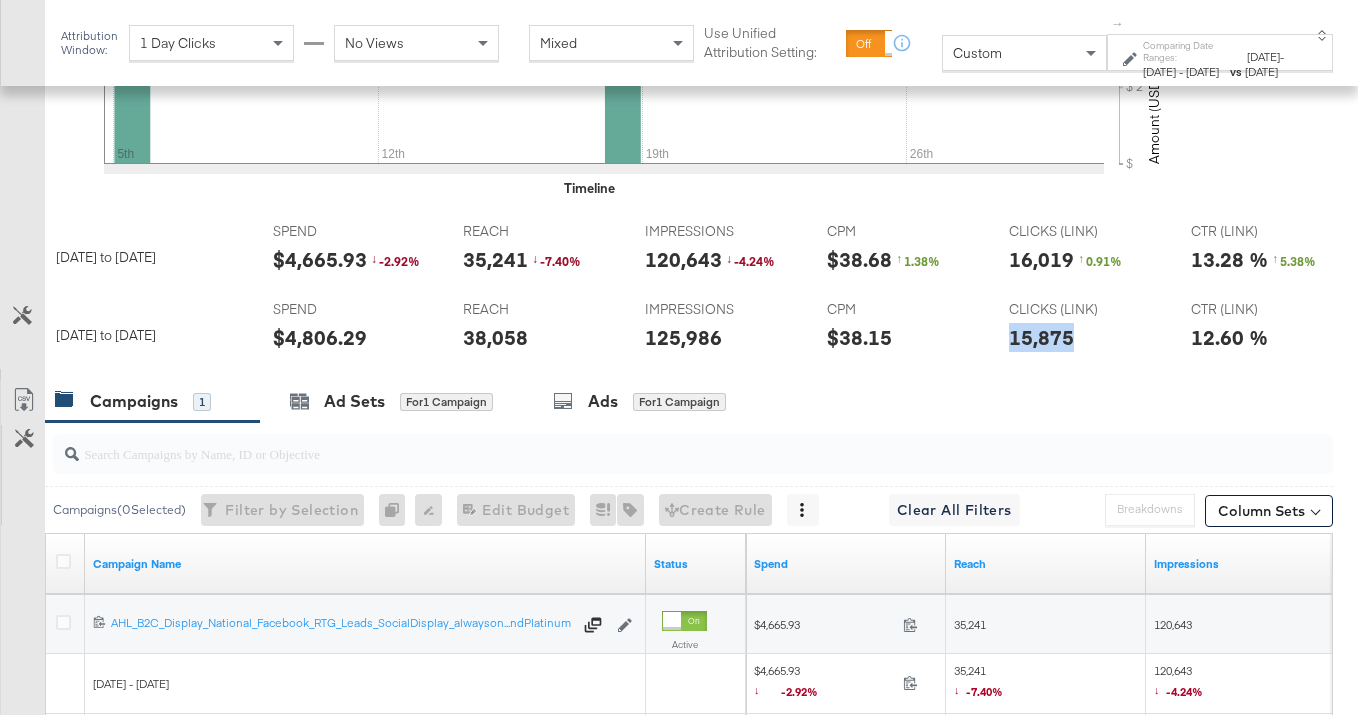 click on "SPEND SPEND $4,665.93 ↓ -2.92 %" at bounding box center [352, 252] 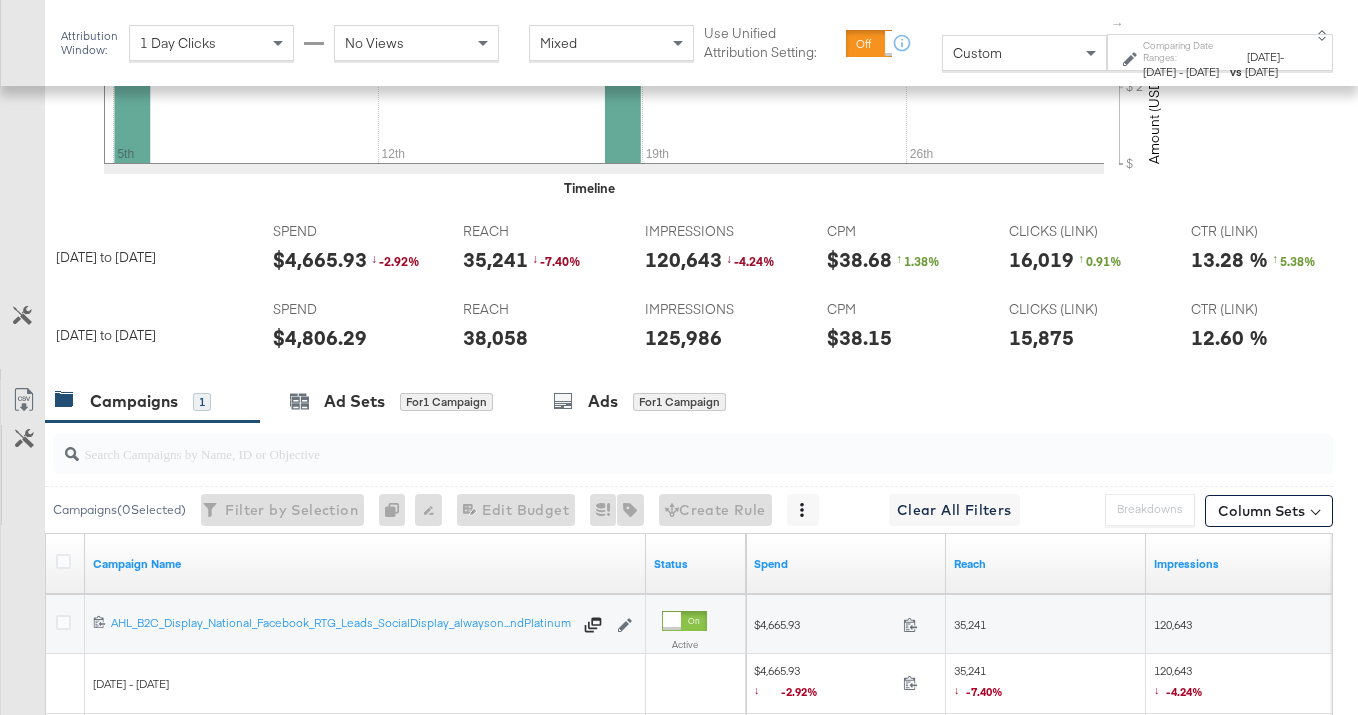 click on "SPEND SPEND $4,665.93 ↓ -2.92 %" at bounding box center [352, 252] 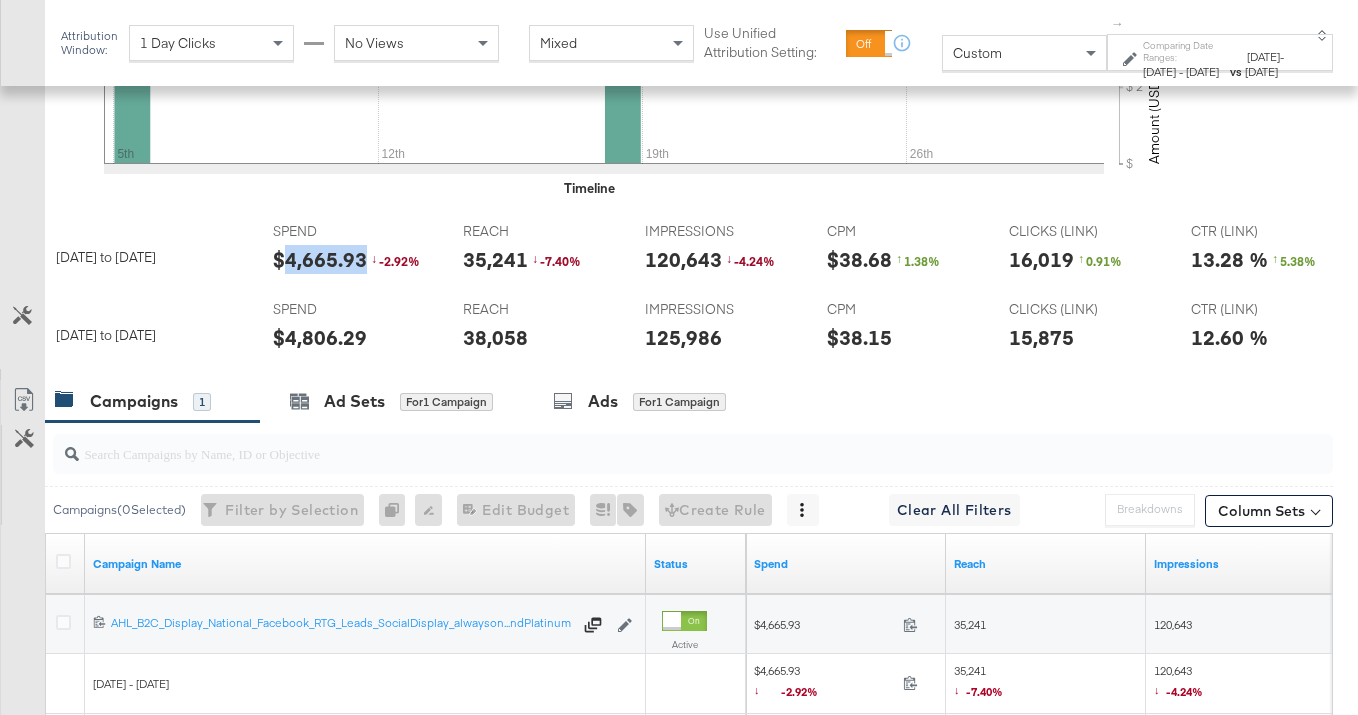 click on "$4,665.93" at bounding box center (320, 259) 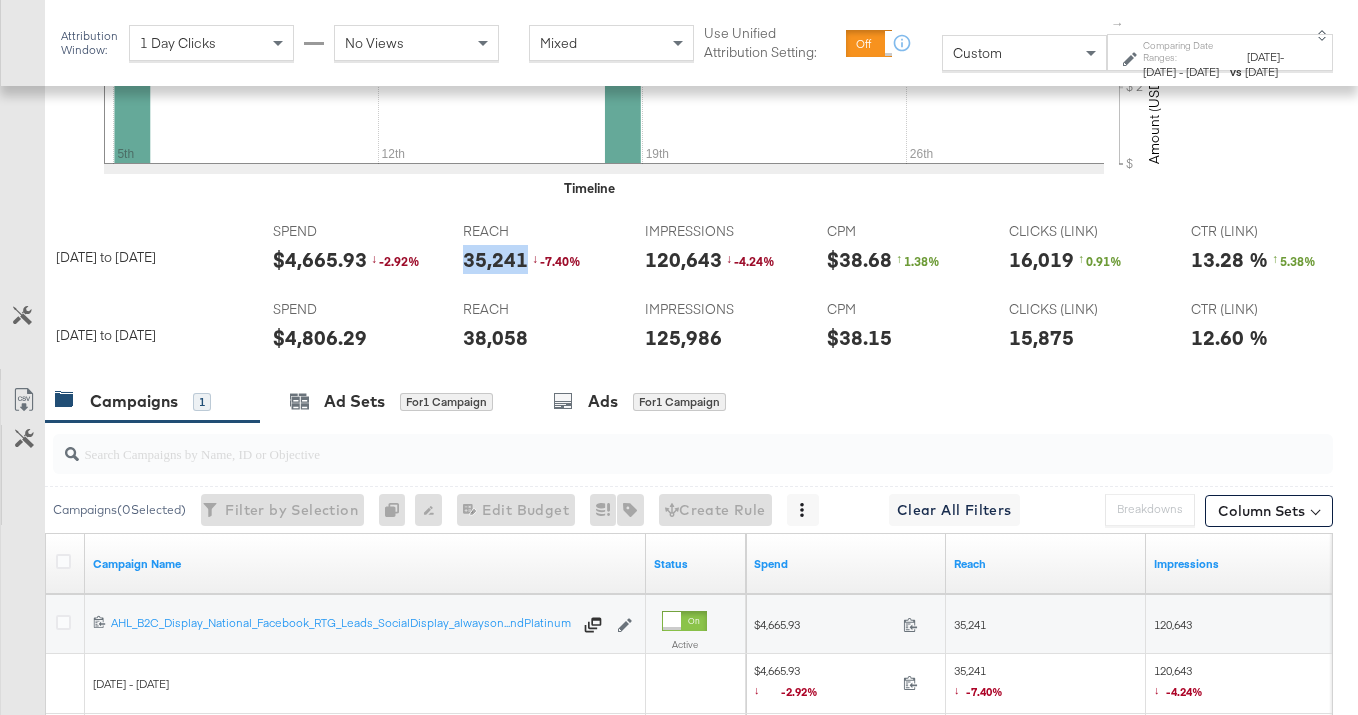 click on "35,241" at bounding box center [495, 259] 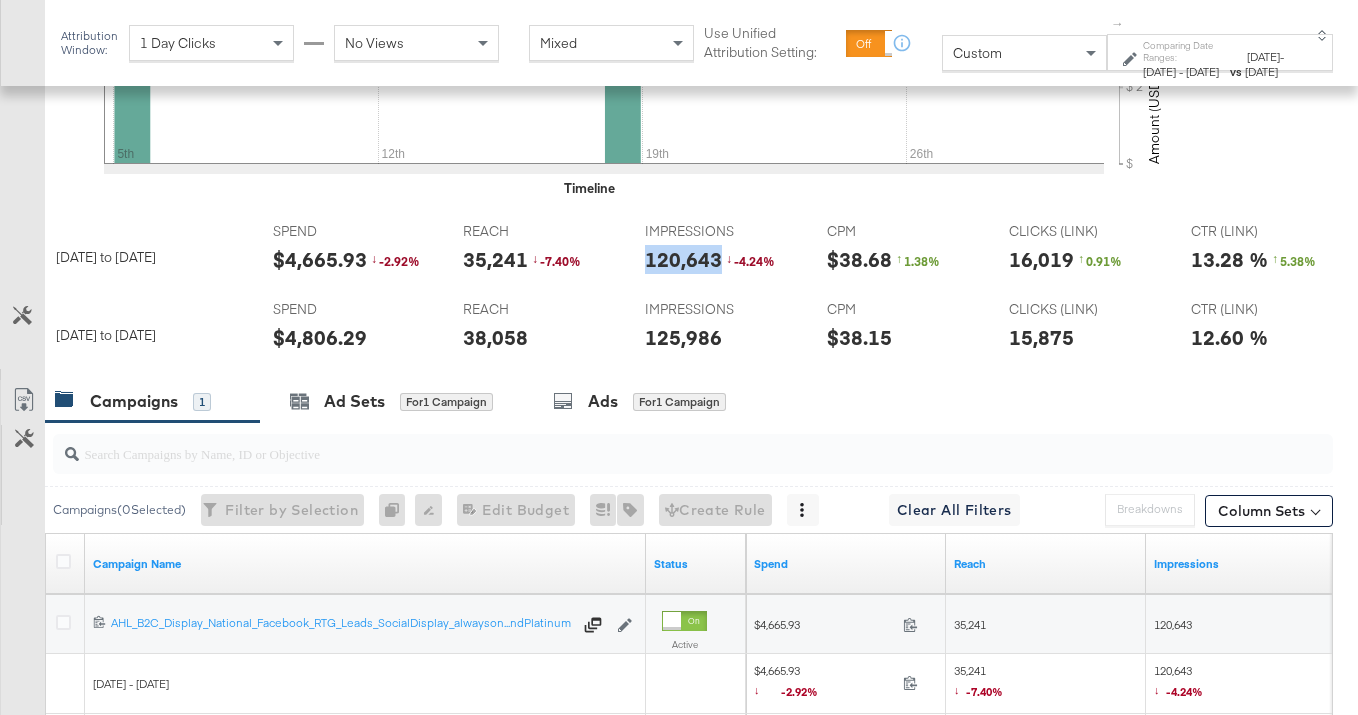 click on "120,643" at bounding box center (683, 259) 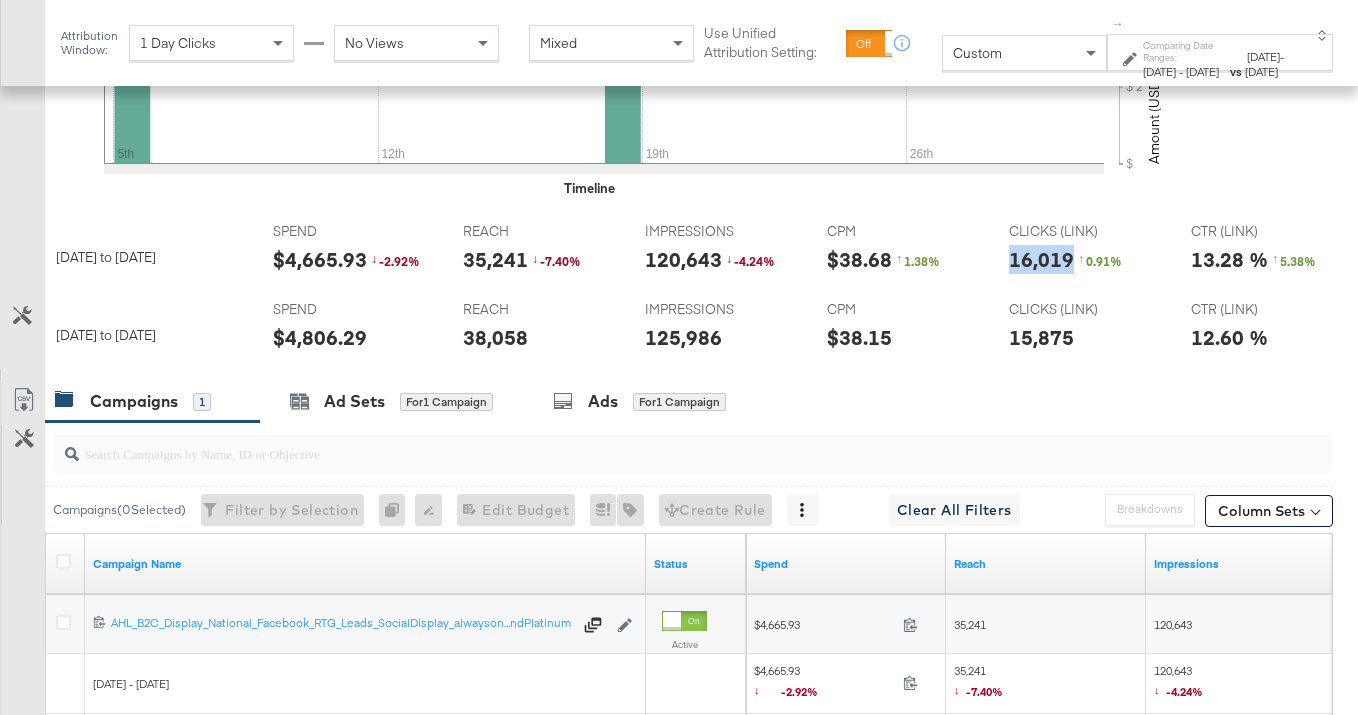 click on "16,019" at bounding box center [1041, 259] 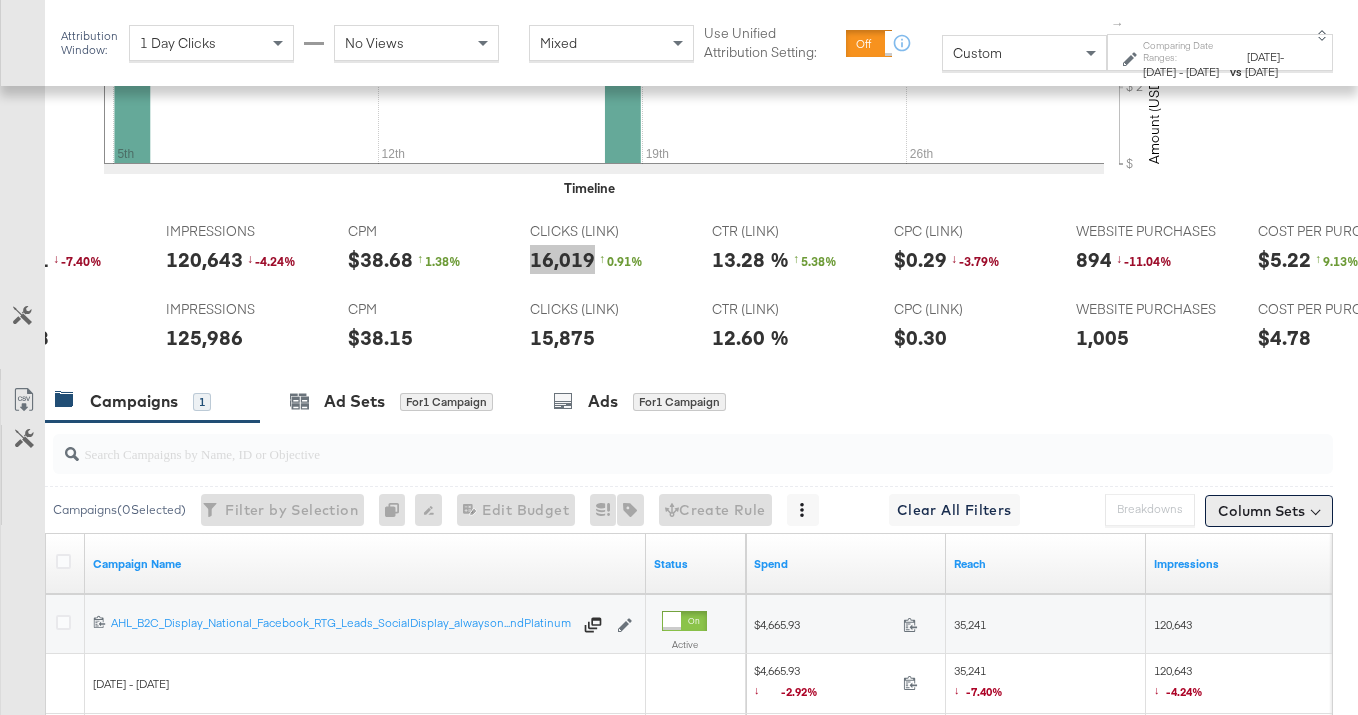 scroll, scrollTop: 0, scrollLeft: 523, axis: horizontal 